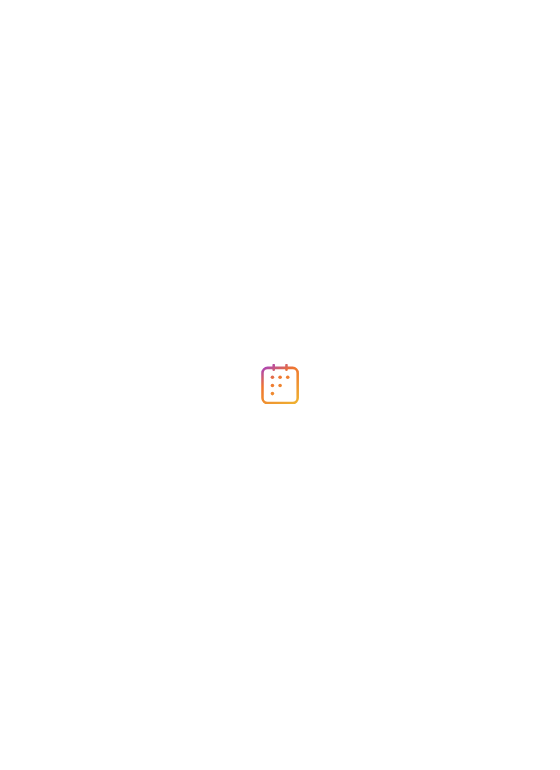 scroll, scrollTop: 0, scrollLeft: 0, axis: both 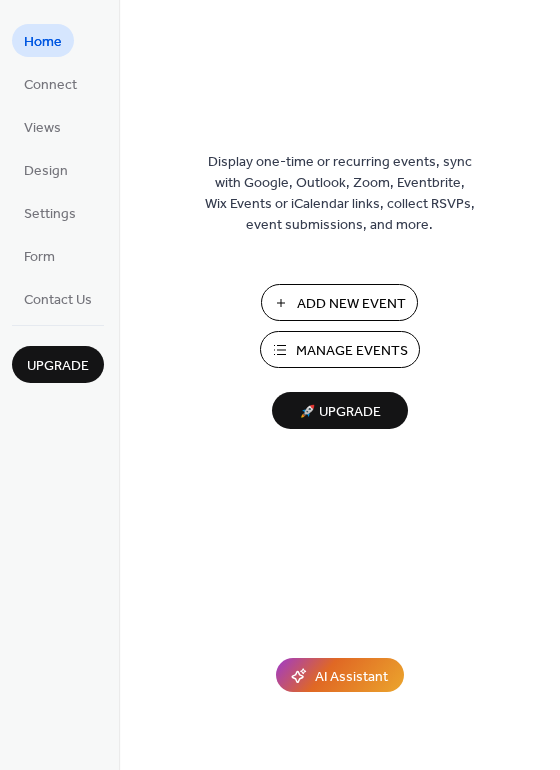 click on "Add New Event" at bounding box center (351, 304) 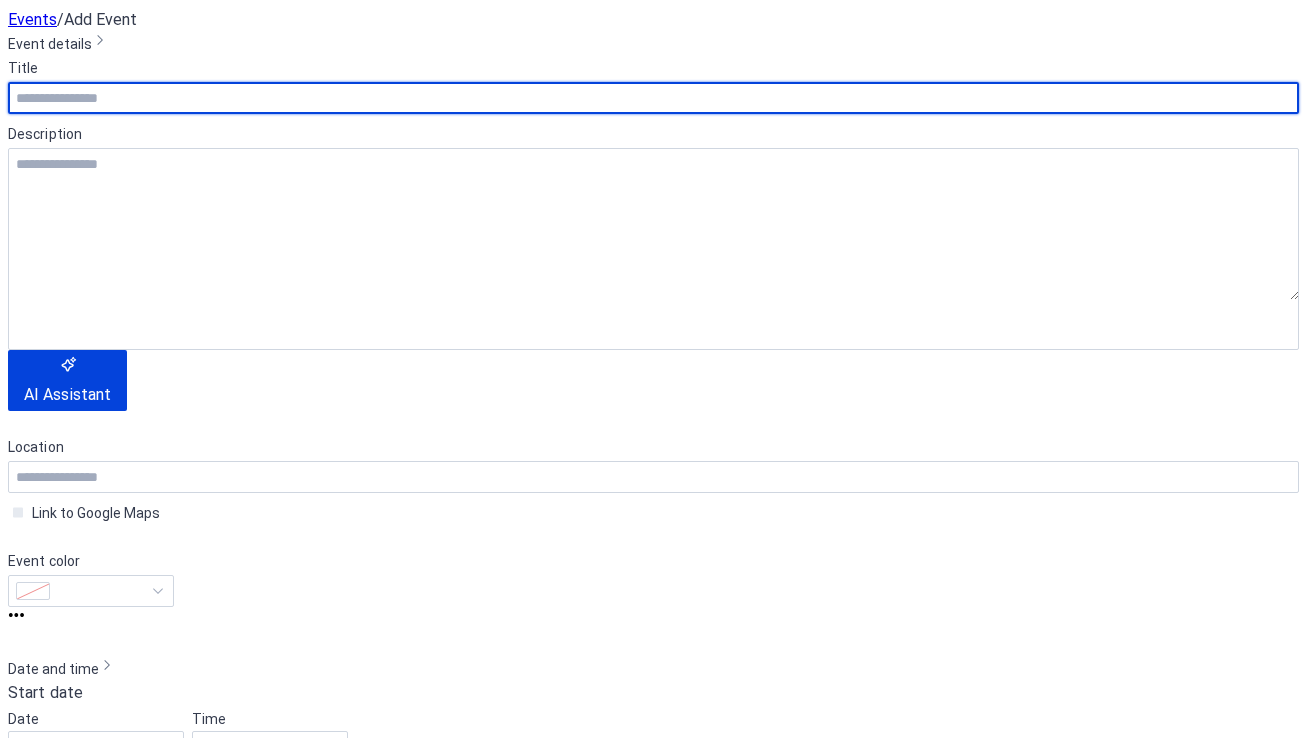 scroll, scrollTop: 0, scrollLeft: 0, axis: both 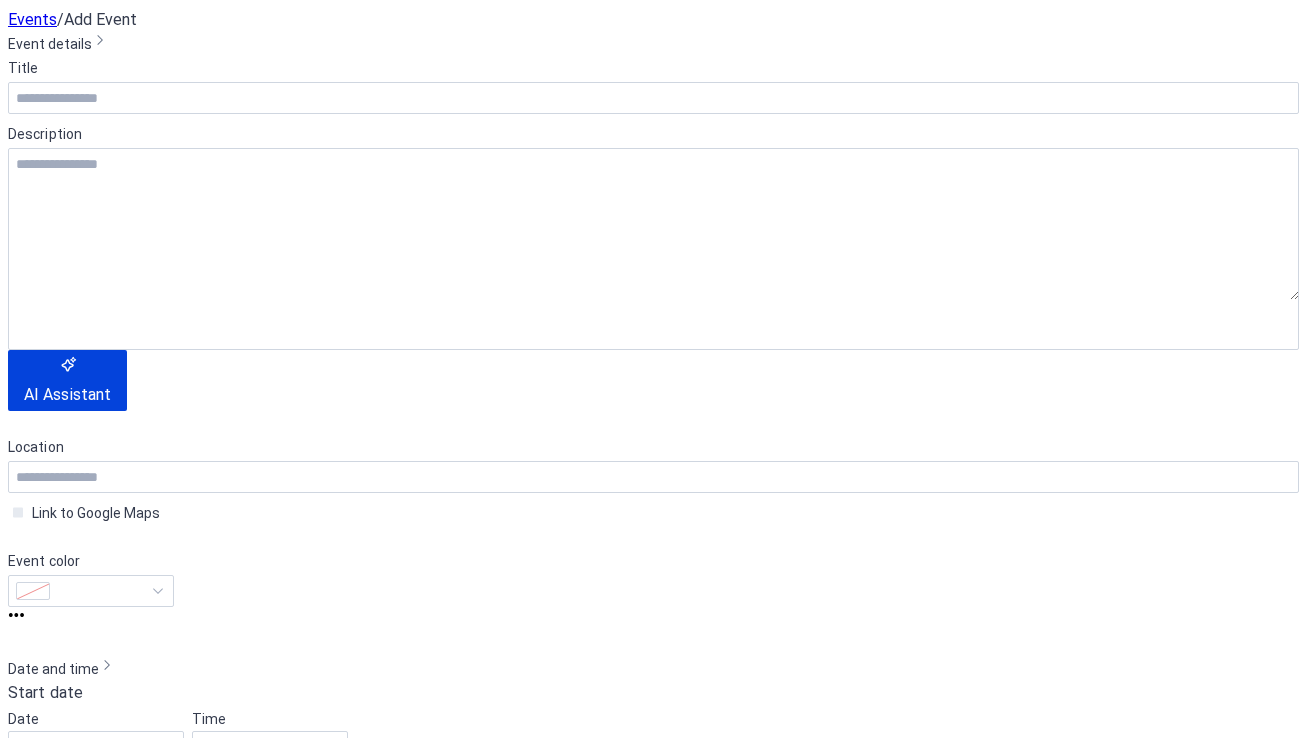 click 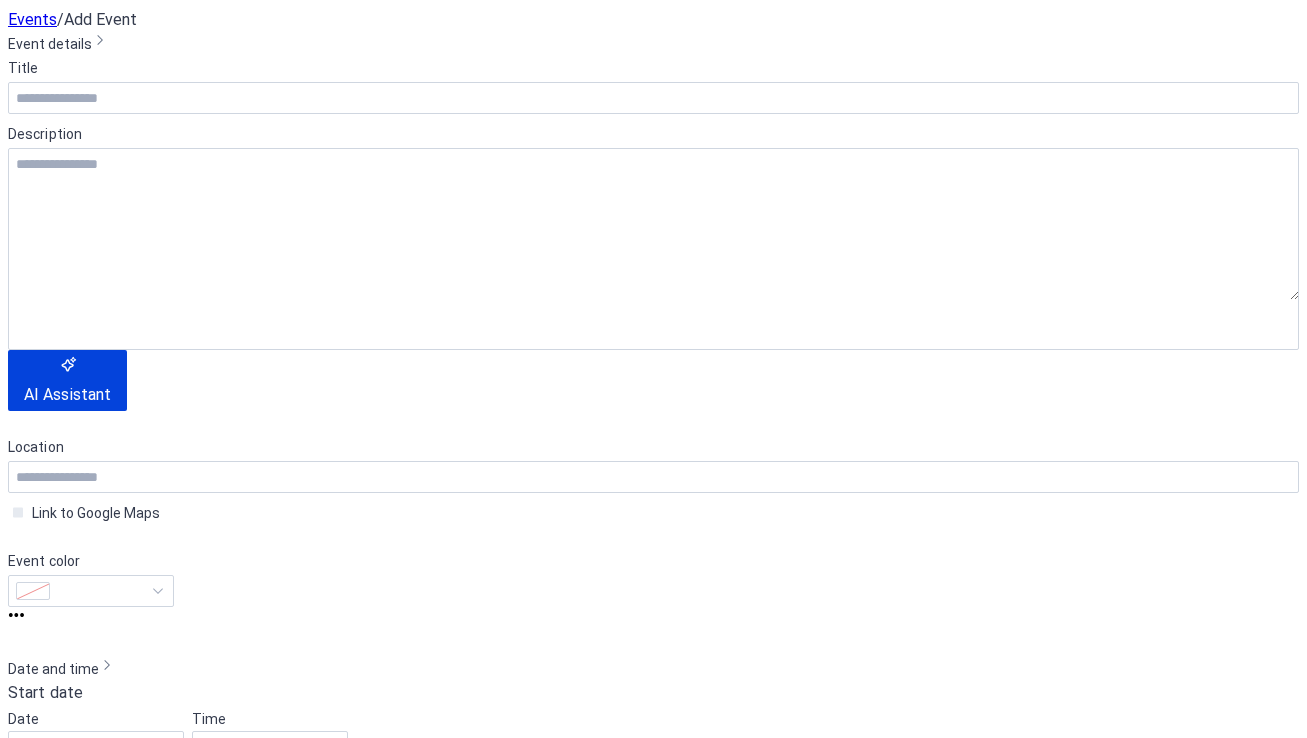 click 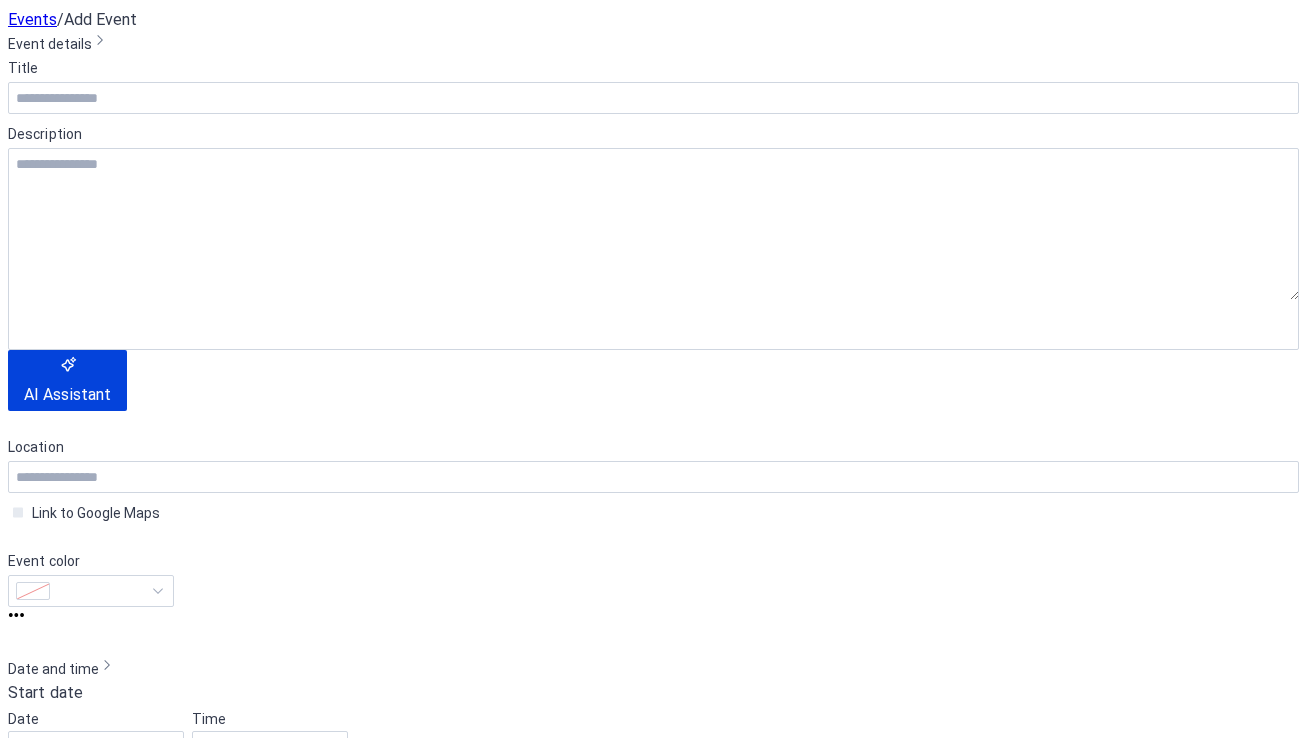 click 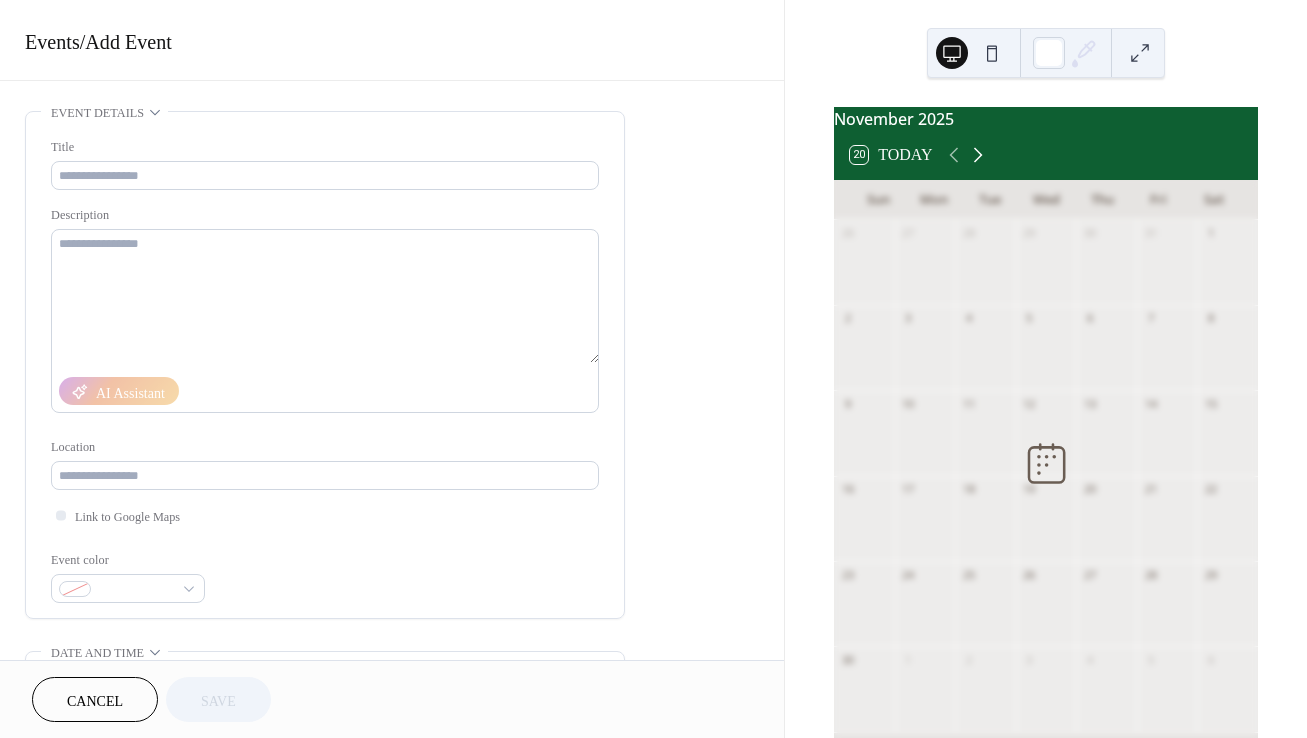 click 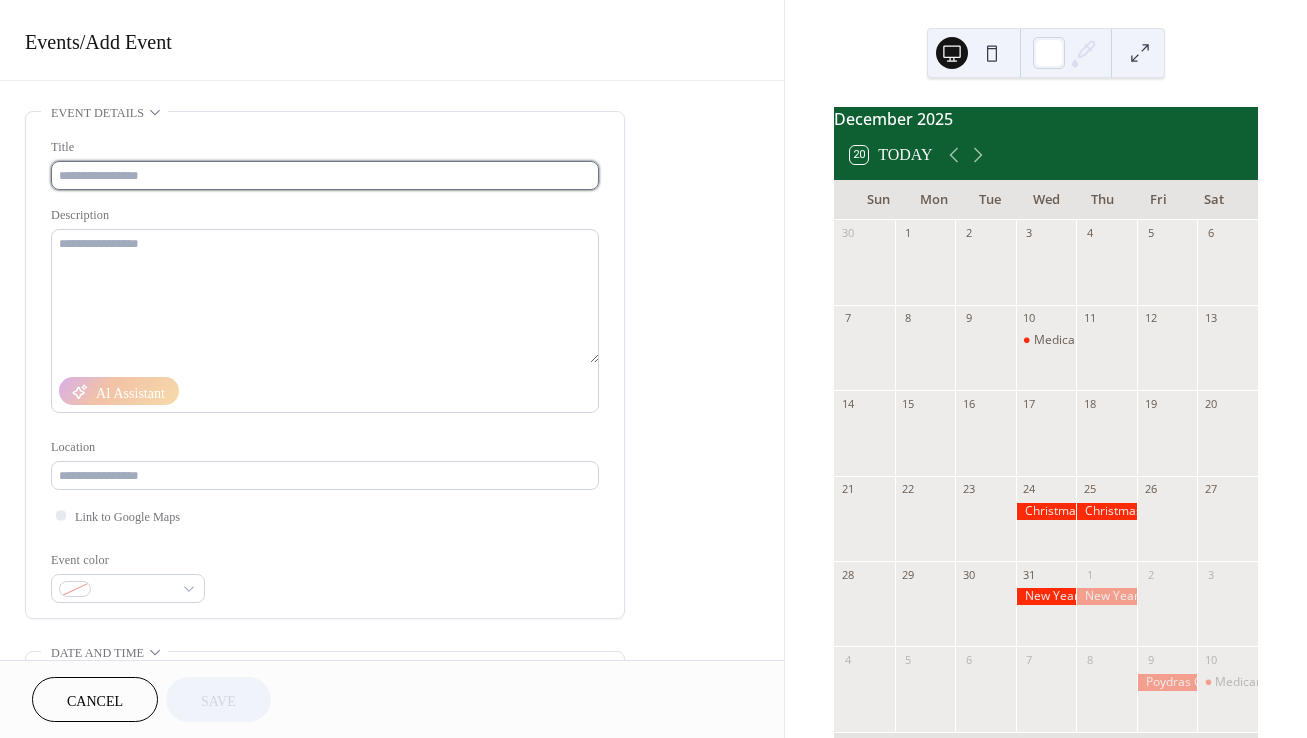 click at bounding box center (325, 175) 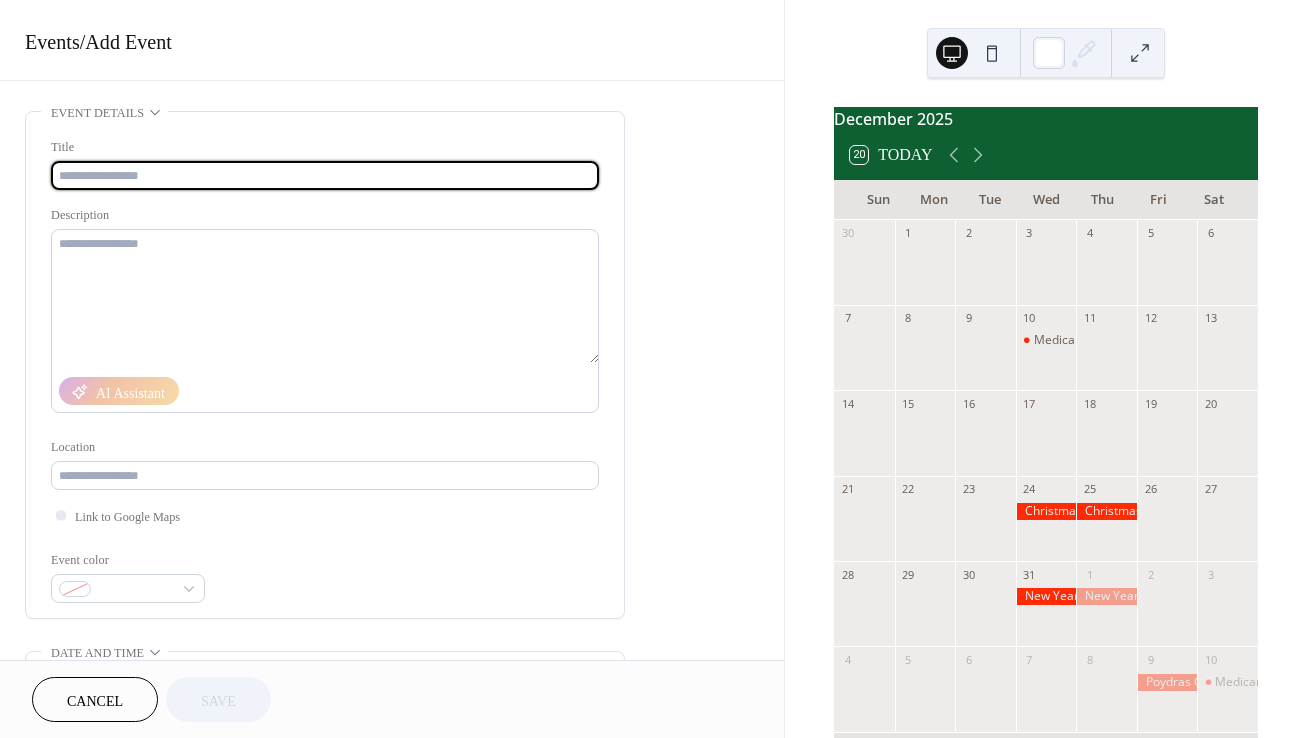 paste on "**********" 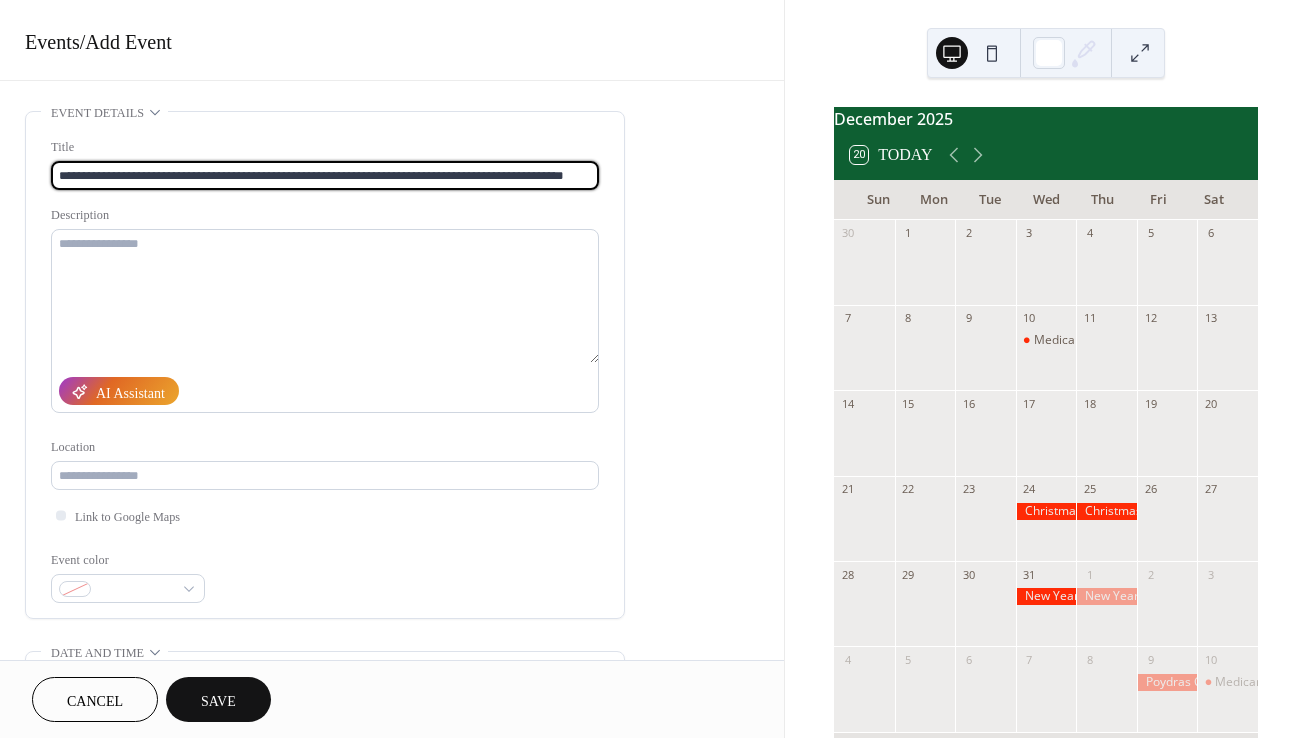 scroll, scrollTop: 0, scrollLeft: 9, axis: horizontal 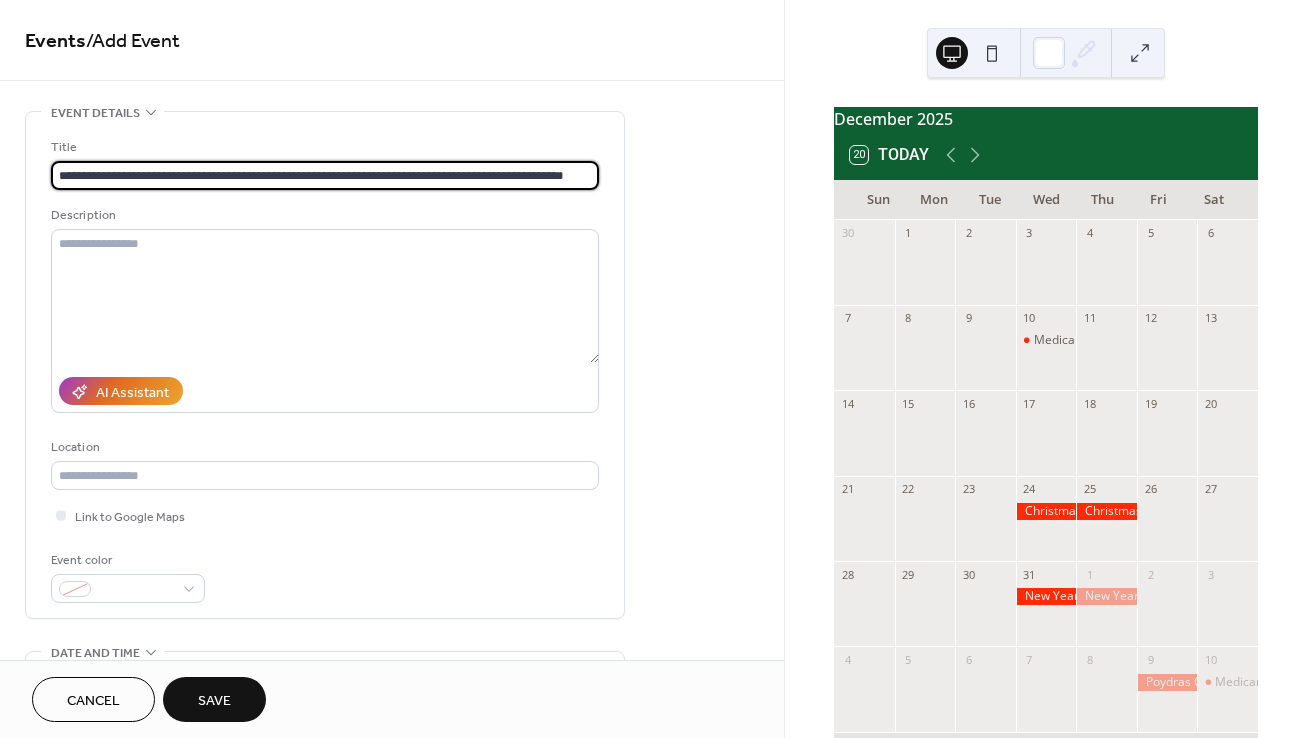 drag, startPoint x: 593, startPoint y: 178, endPoint x: 164, endPoint y: 172, distance: 429.04196 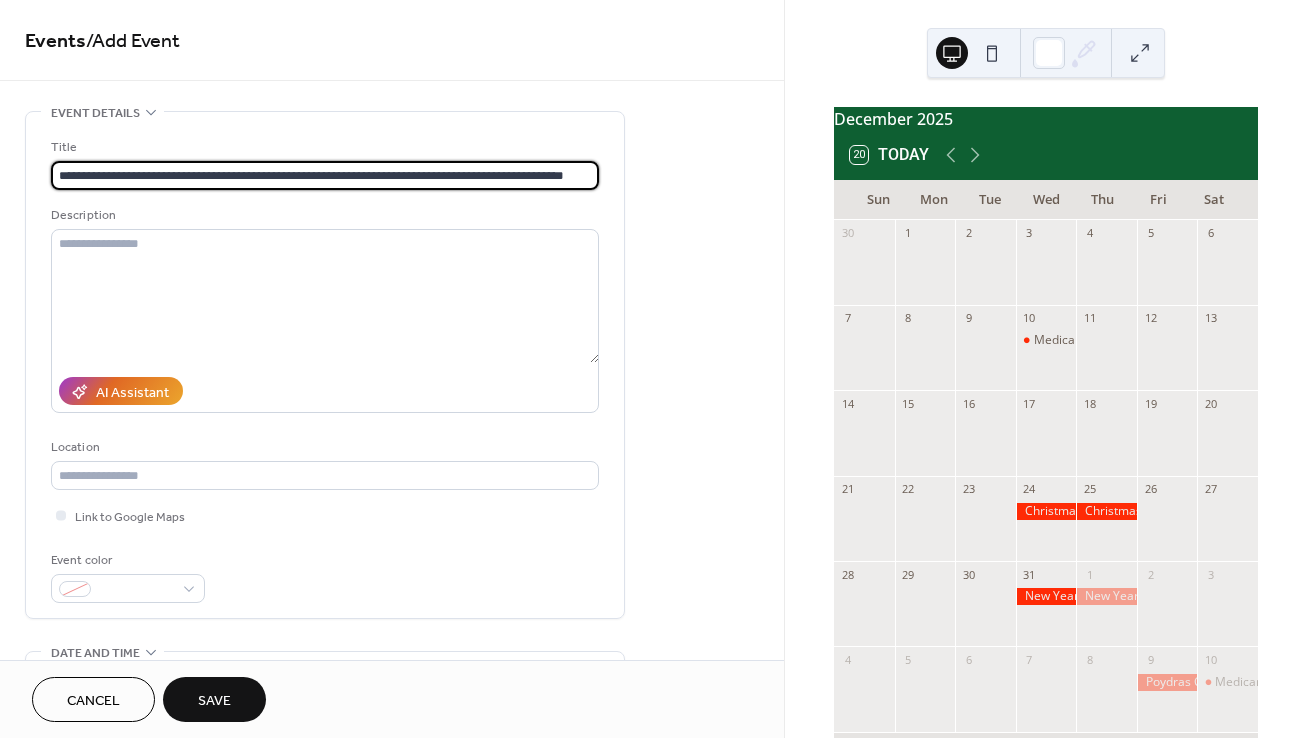 click on "**********" at bounding box center (325, 175) 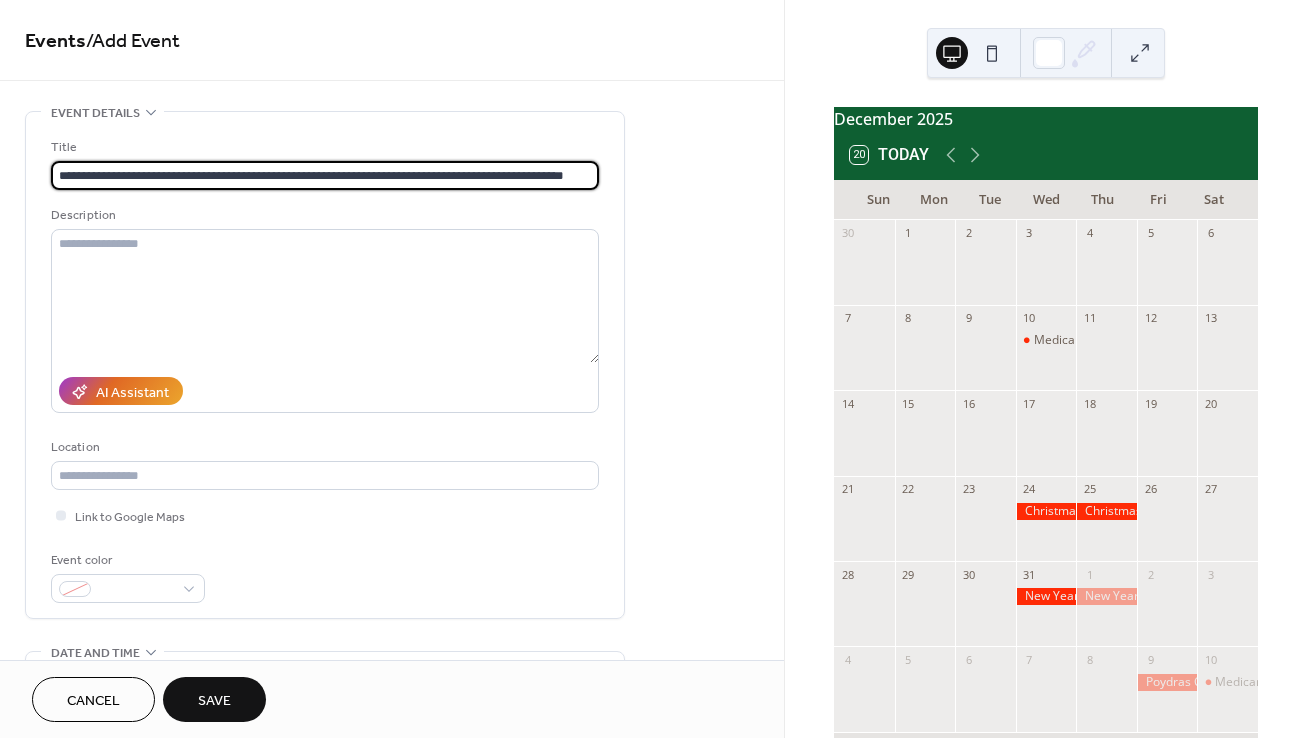 click on "**********" at bounding box center (325, 175) 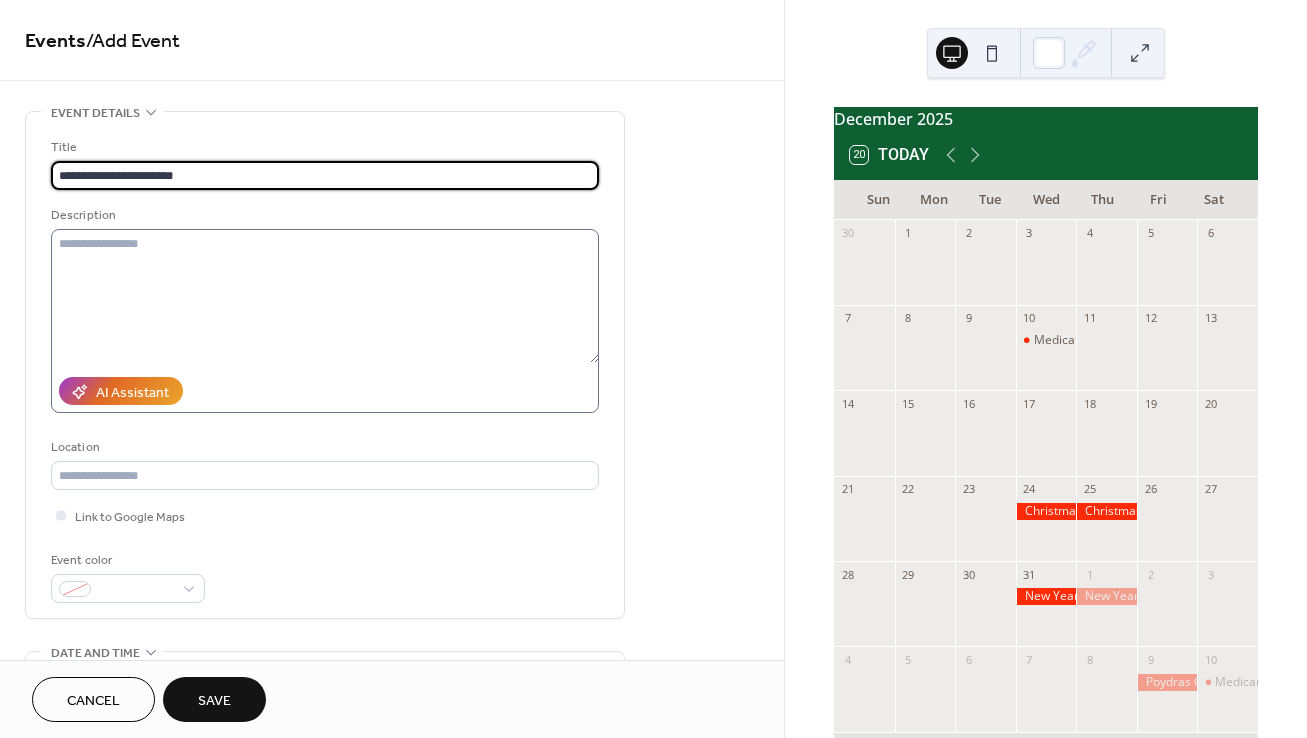 scroll, scrollTop: 0, scrollLeft: 0, axis: both 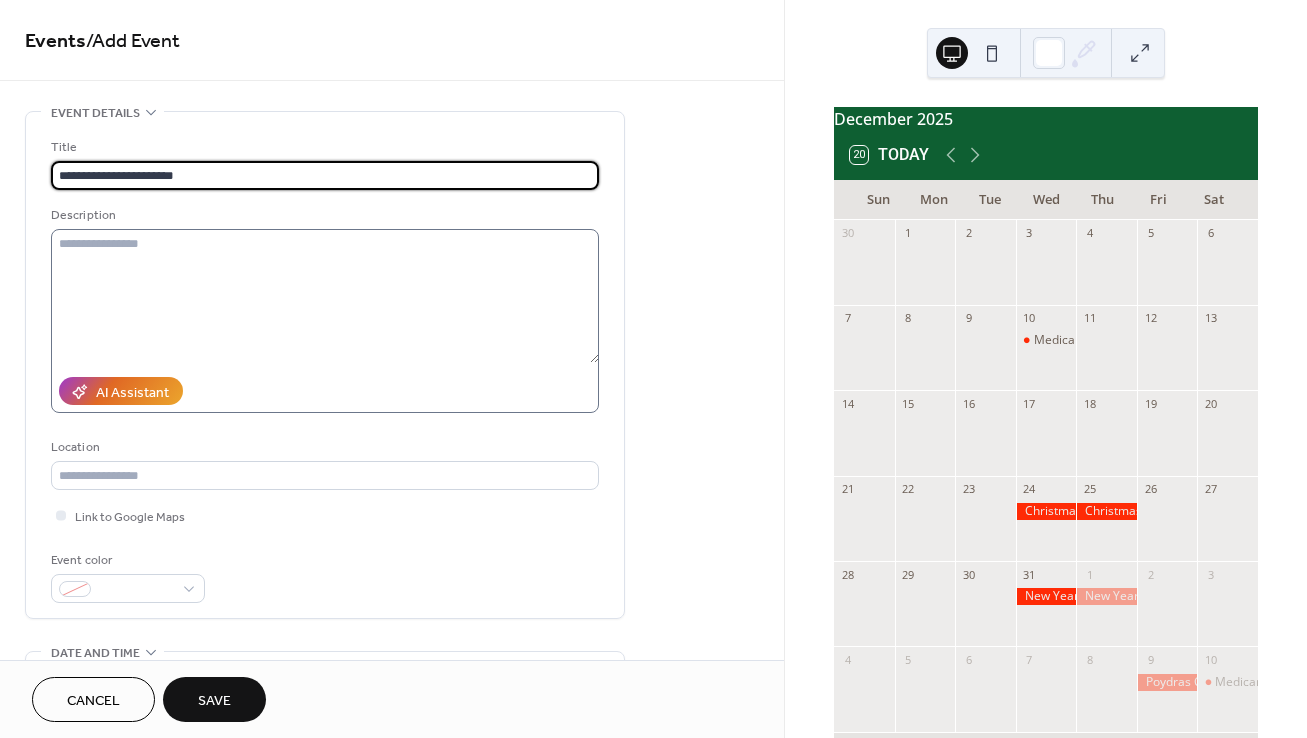 type on "**********" 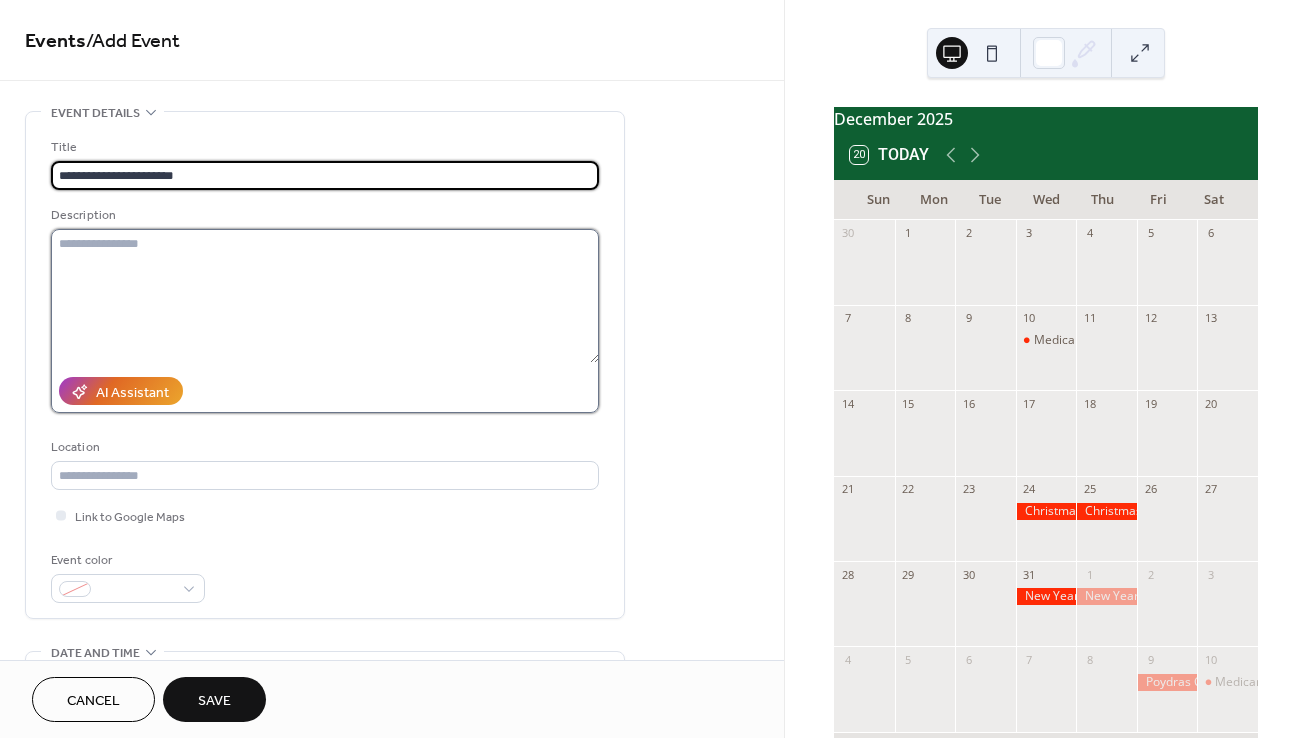 click at bounding box center [325, 296] 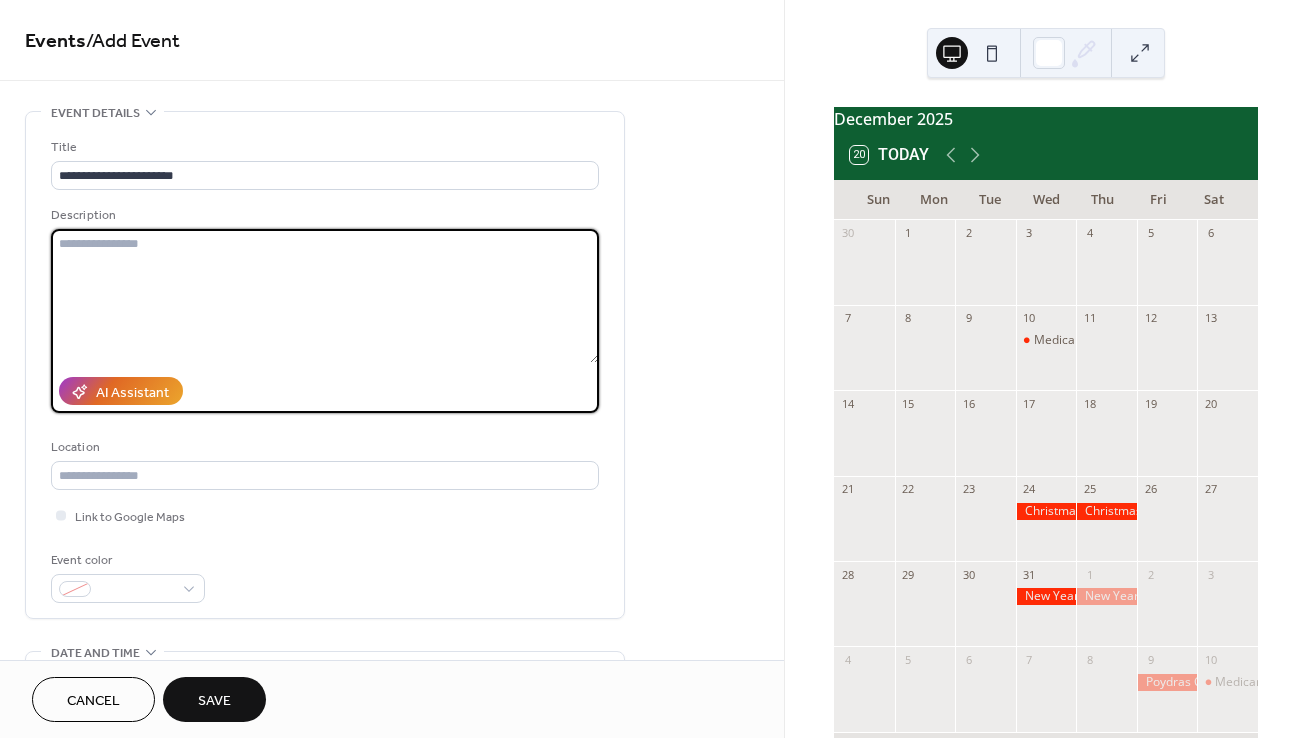 paste on "**********" 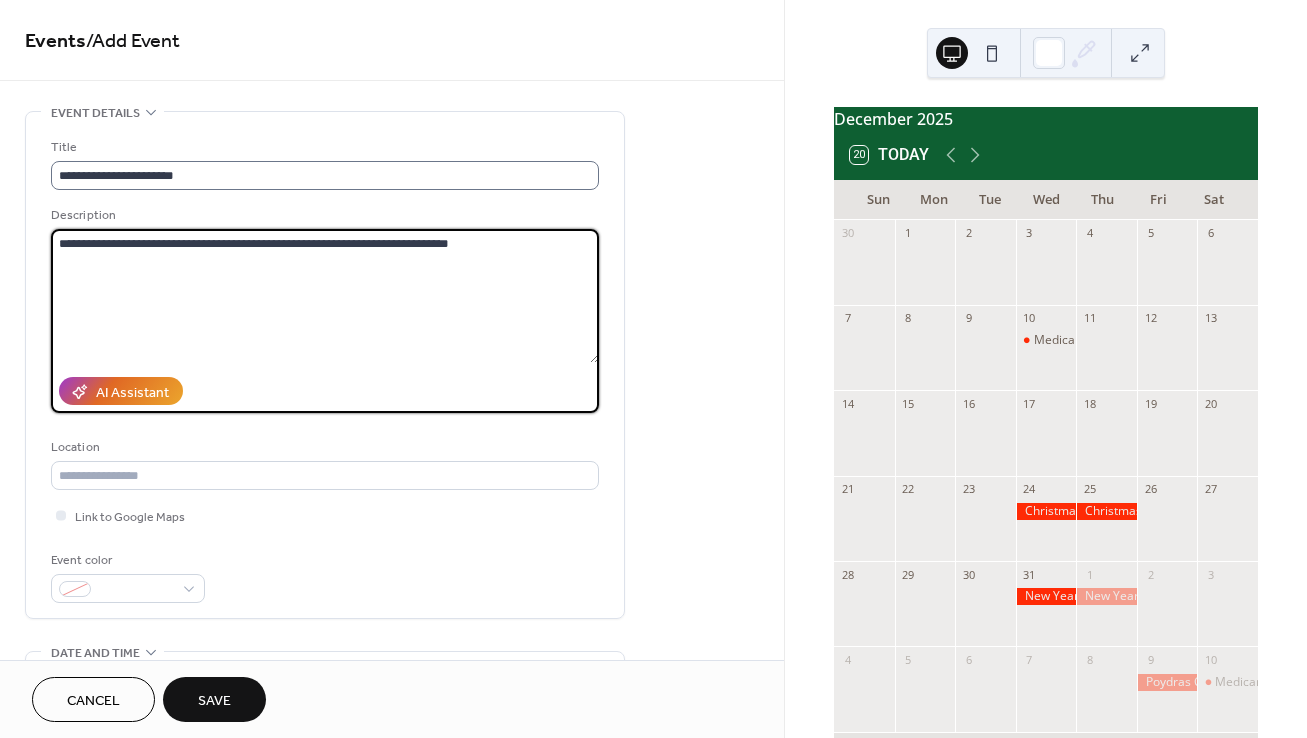 type on "**********" 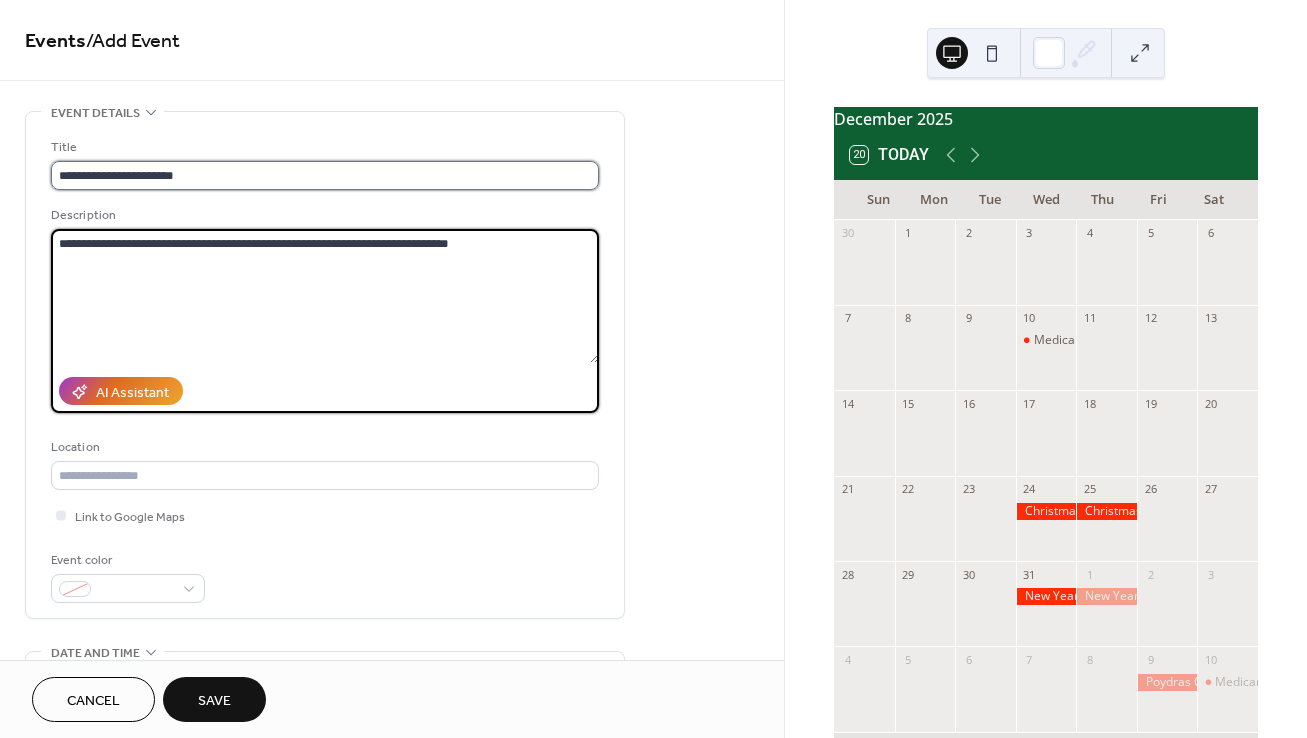 click on "**********" at bounding box center (325, 175) 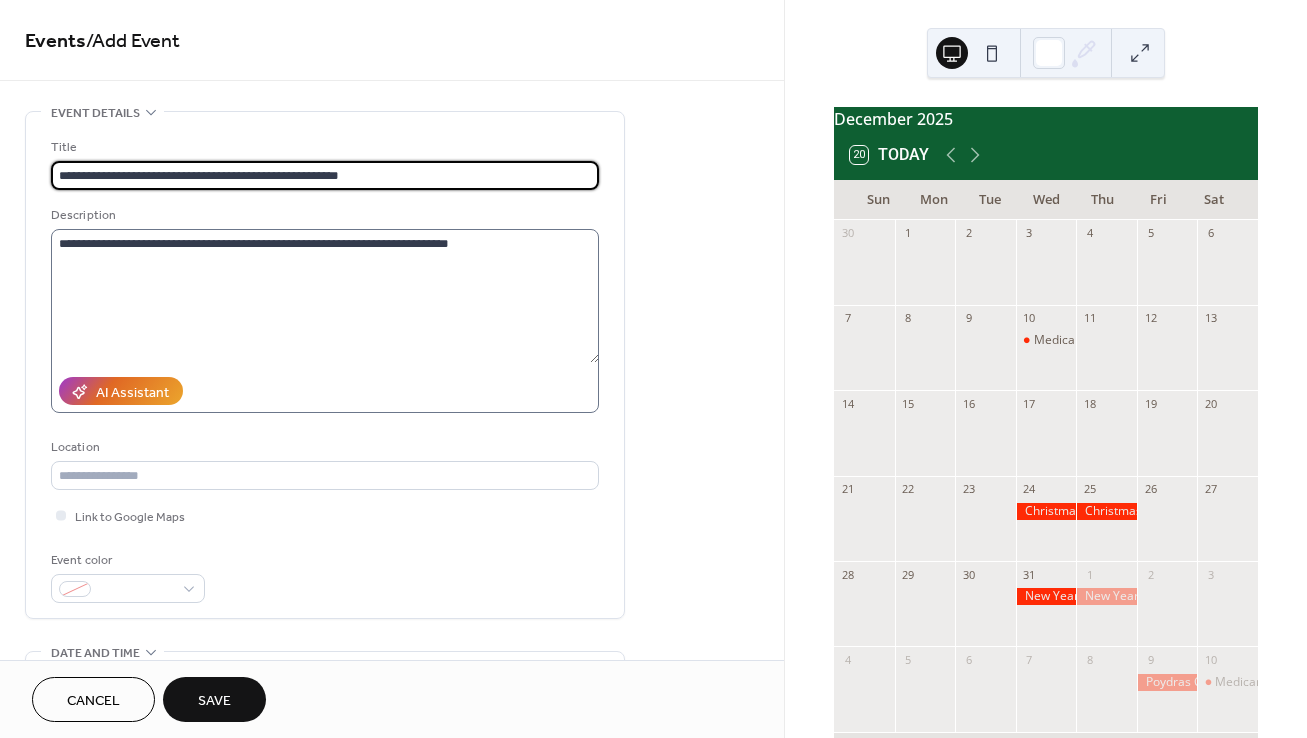 type on "**********" 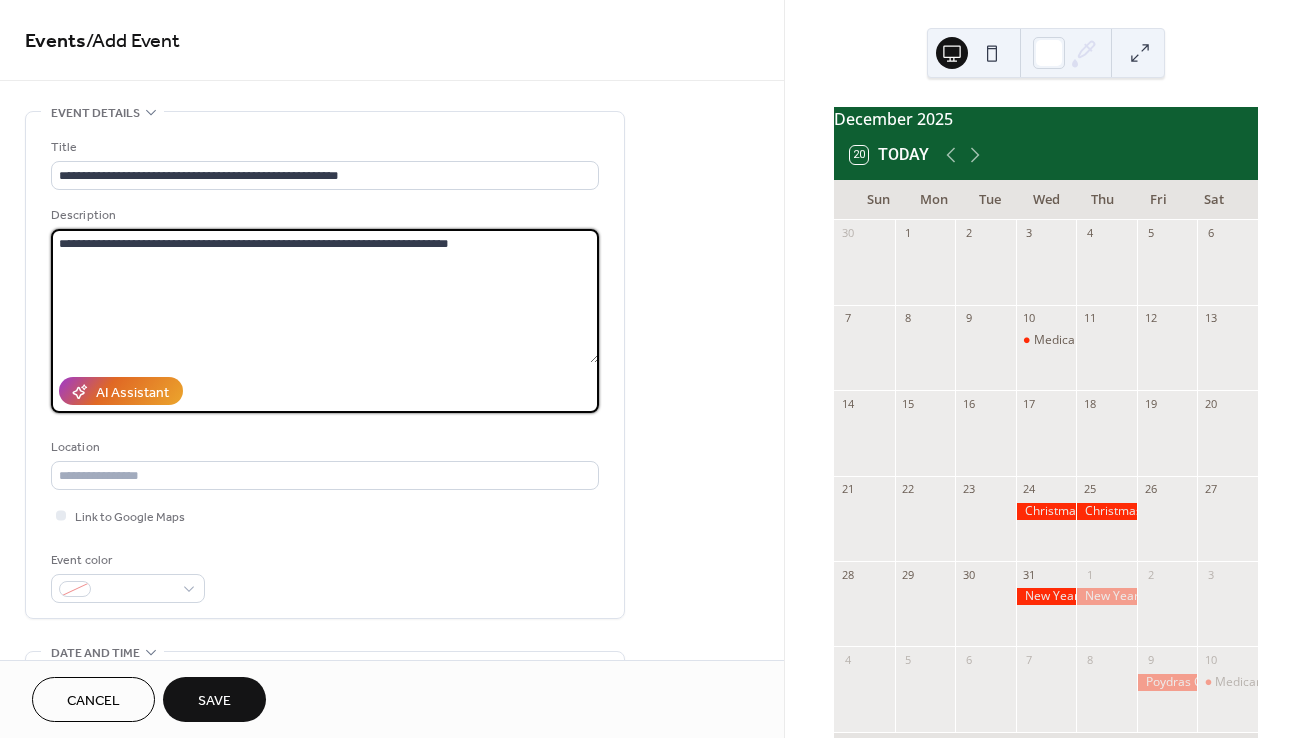 click on "**********" at bounding box center [325, 296] 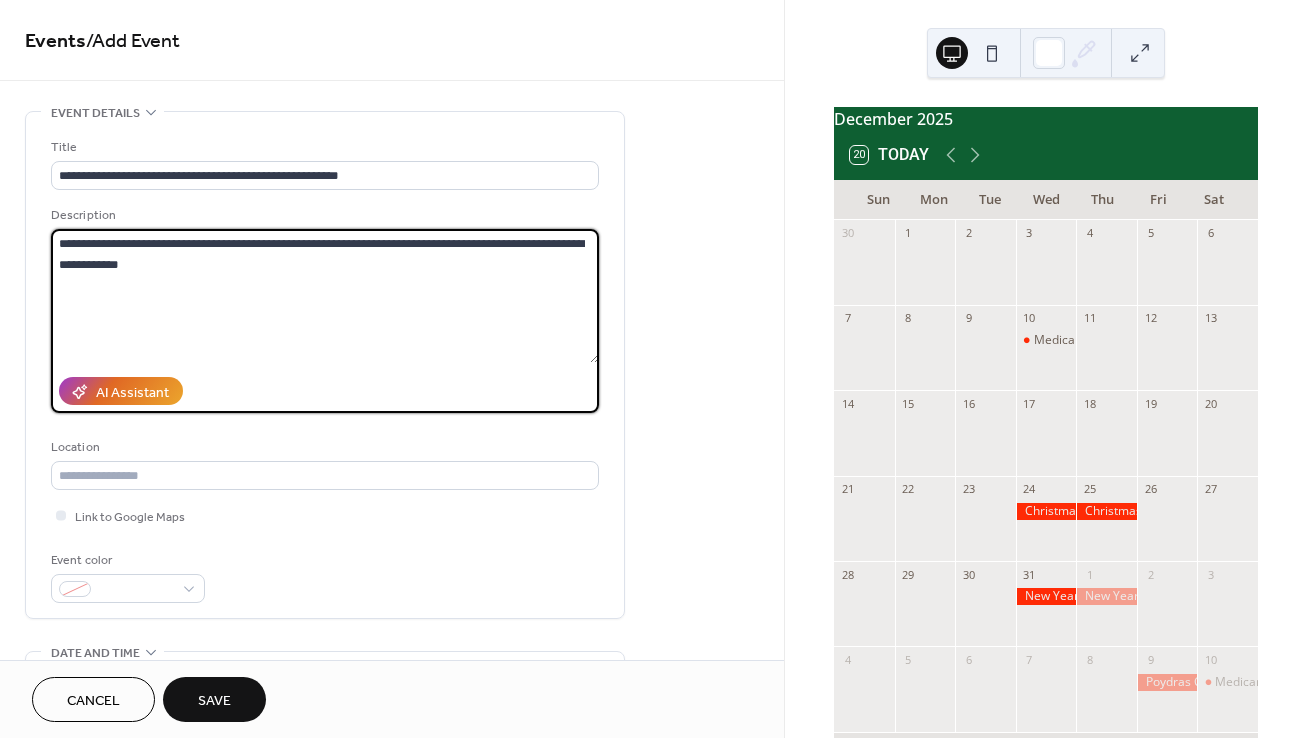 click on "**********" at bounding box center [325, 296] 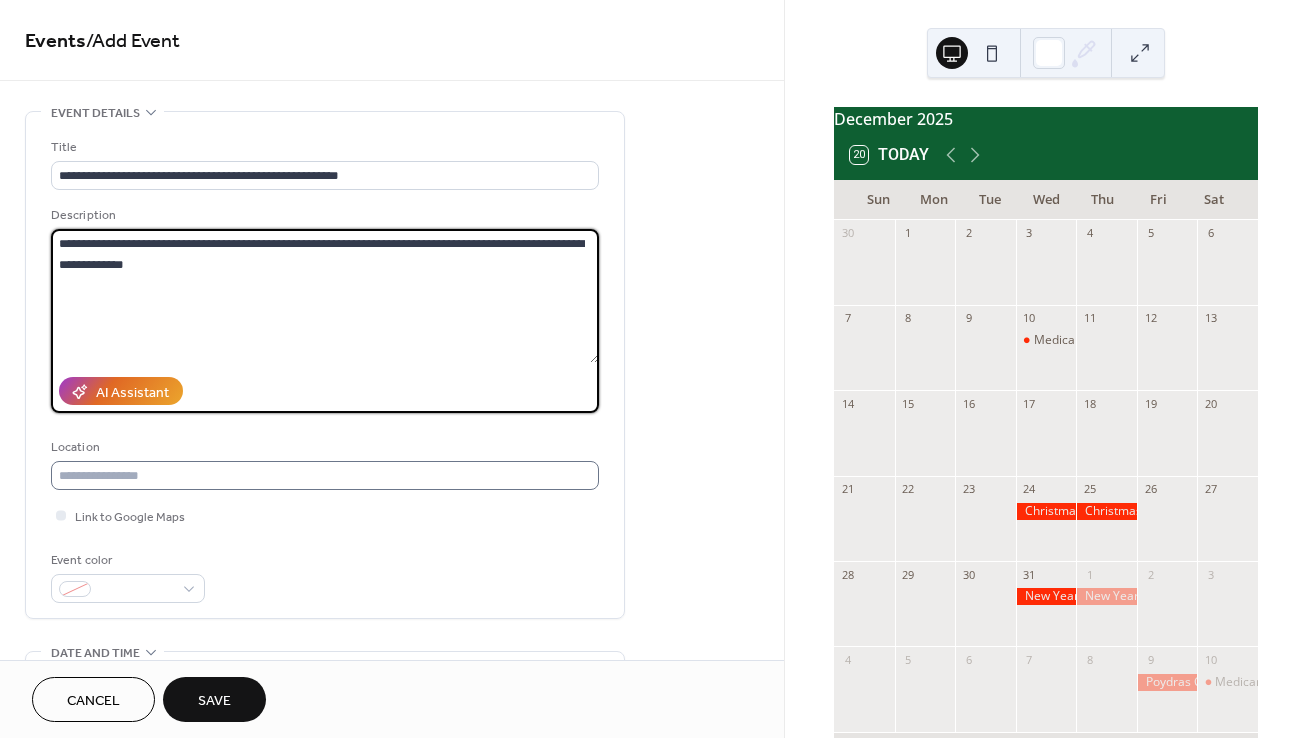 type on "**********" 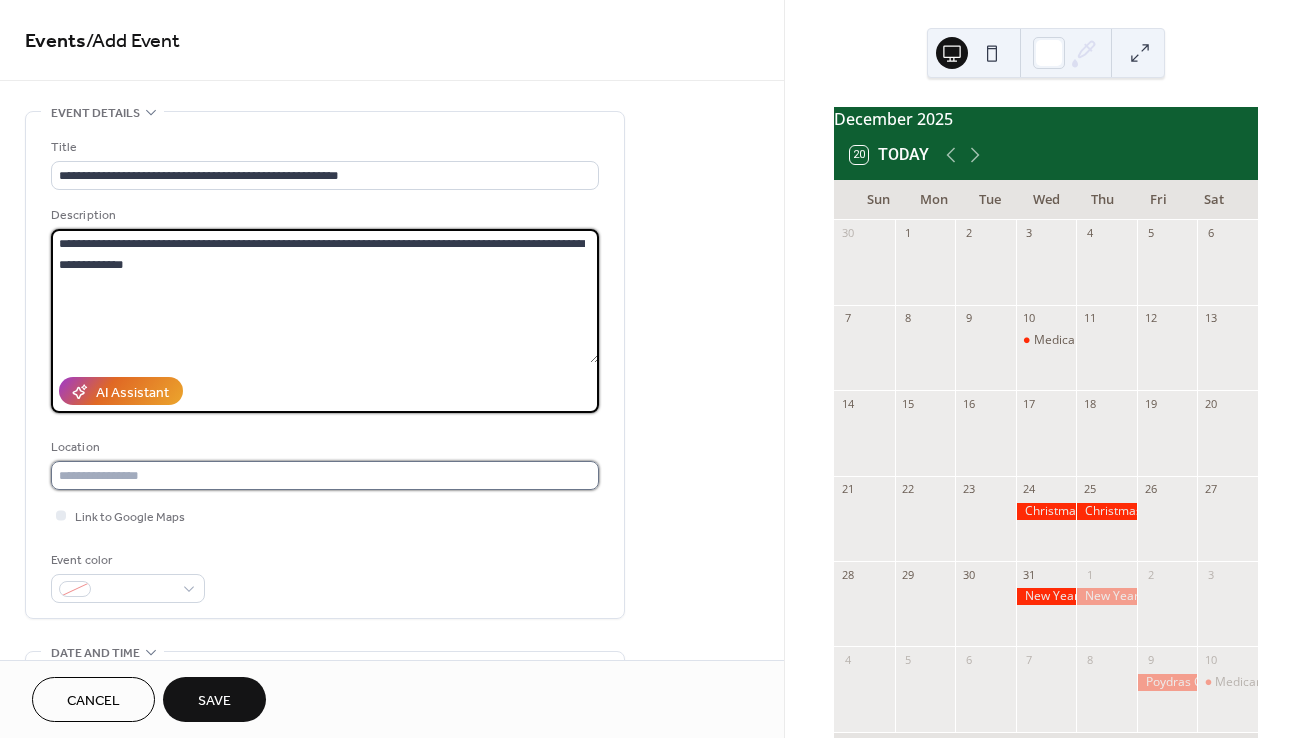click at bounding box center [325, 475] 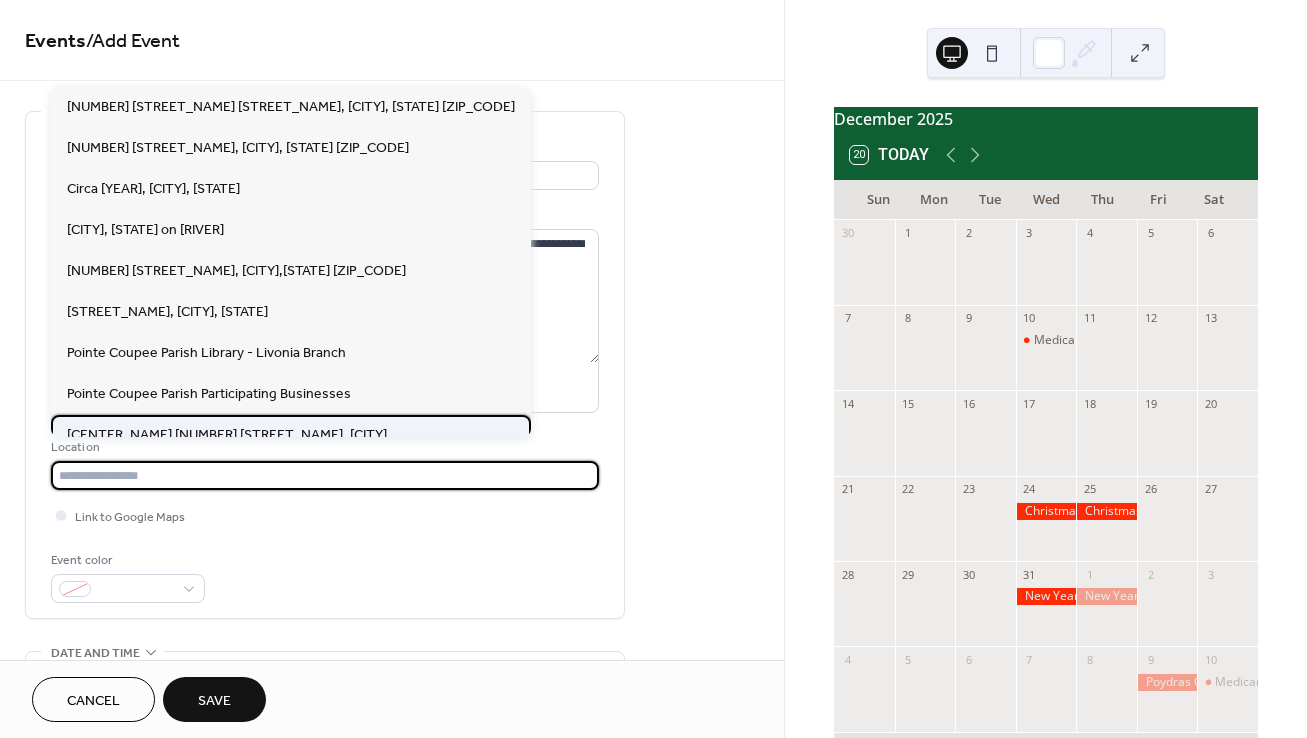 click on "The Julien Poydras Center 500 West Main Street, New Roads" at bounding box center [227, 434] 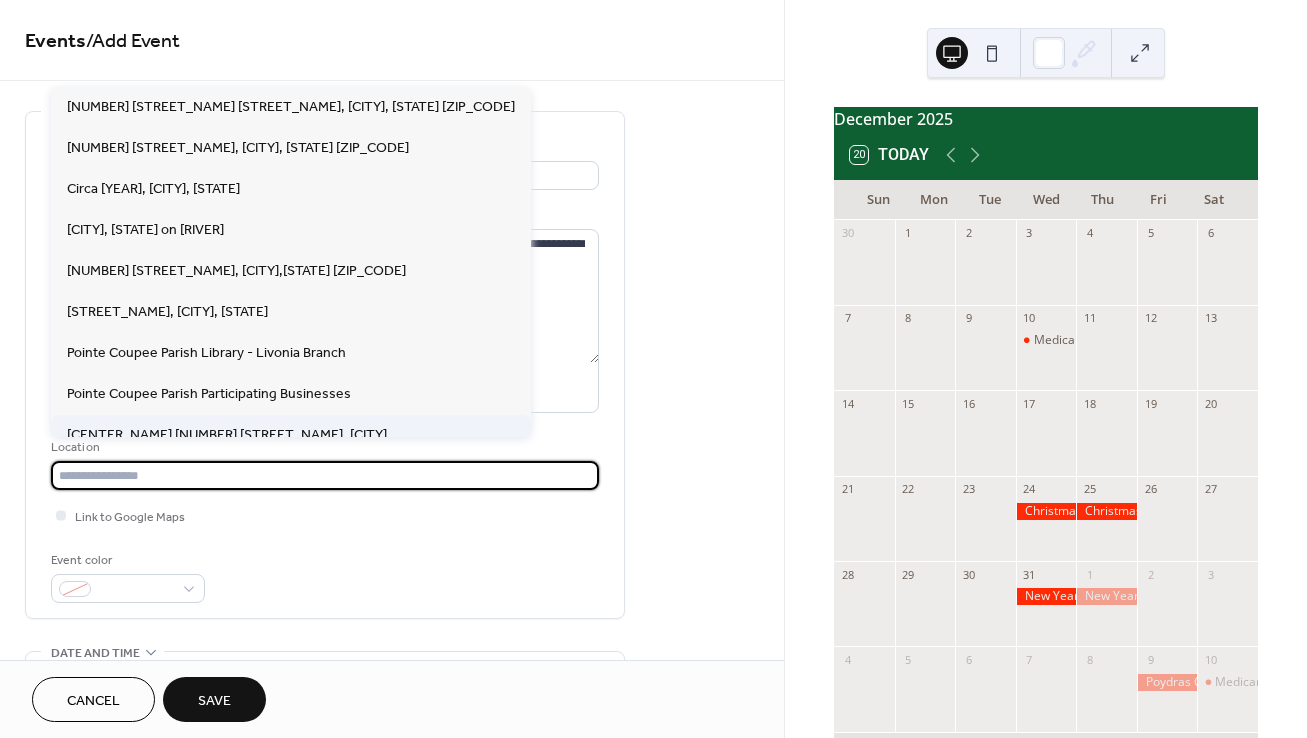 type on "**********" 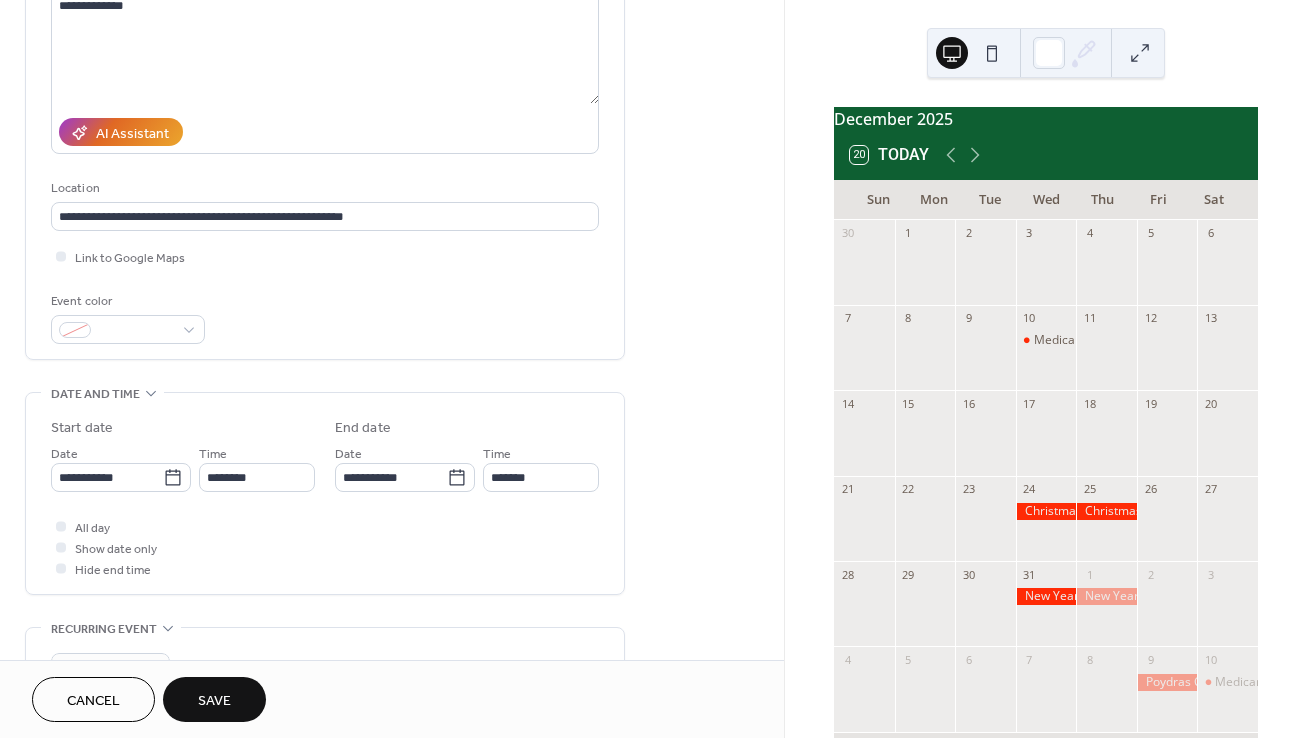 scroll, scrollTop: 260, scrollLeft: 0, axis: vertical 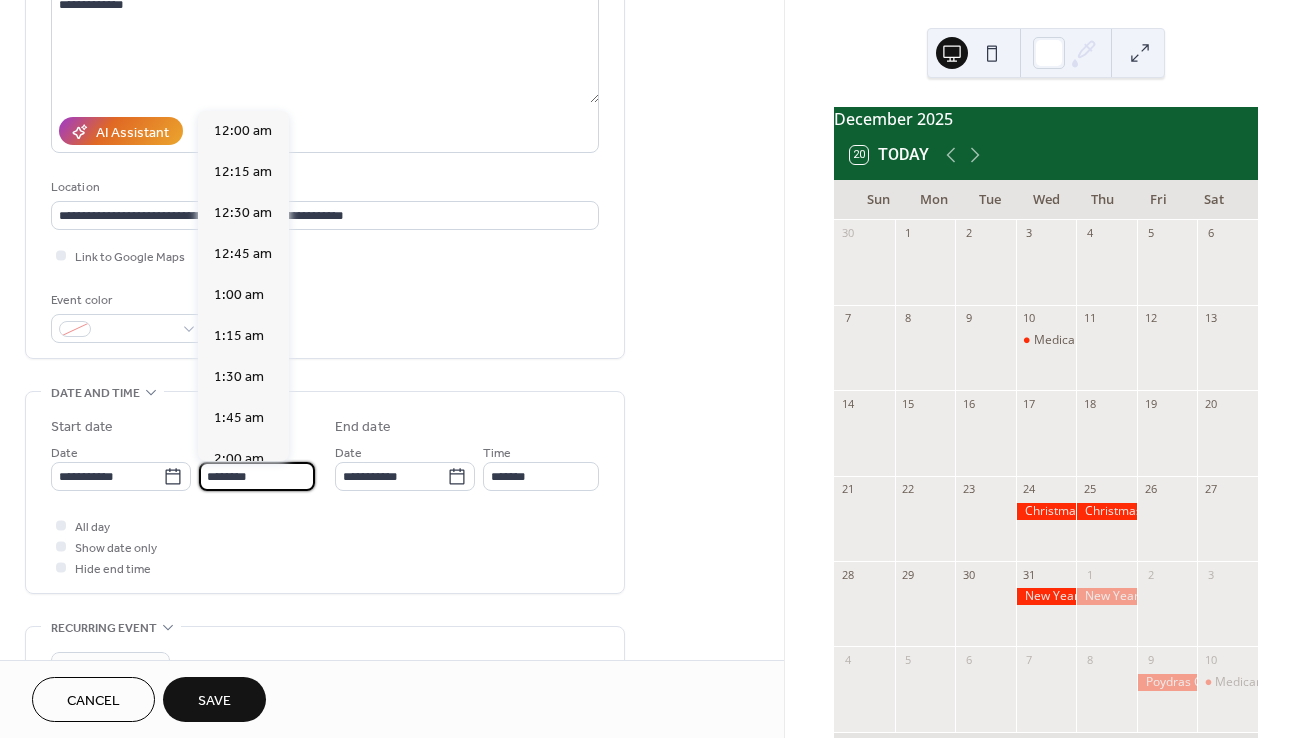 click on "********" at bounding box center (257, 476) 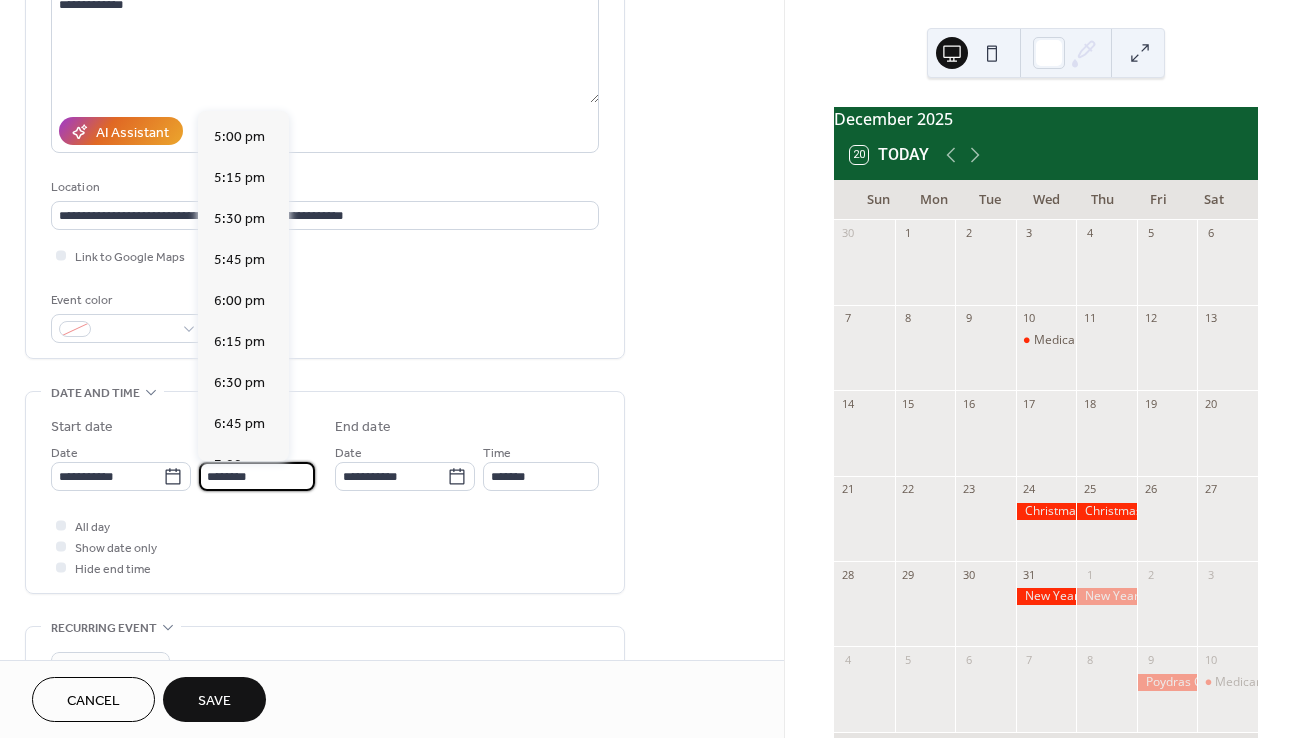 scroll, scrollTop: 2780, scrollLeft: 0, axis: vertical 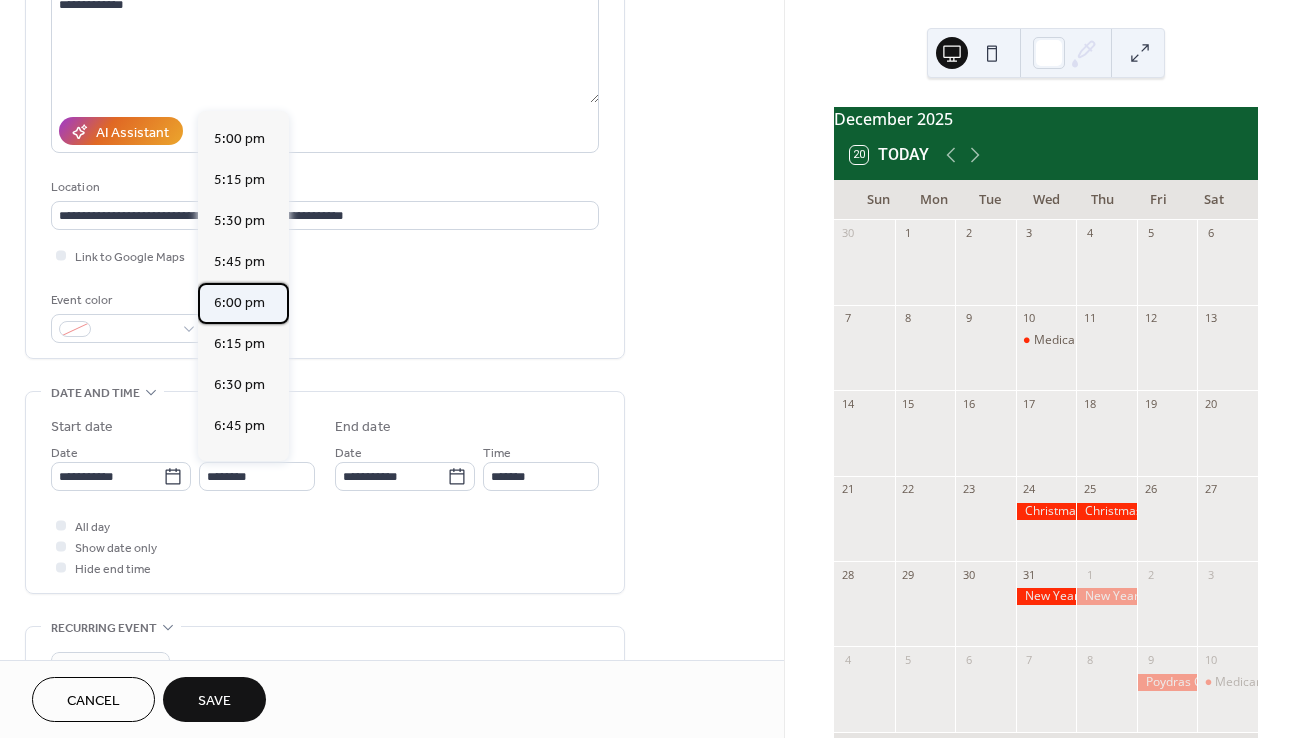 click on "6:00 pm" at bounding box center [239, 303] 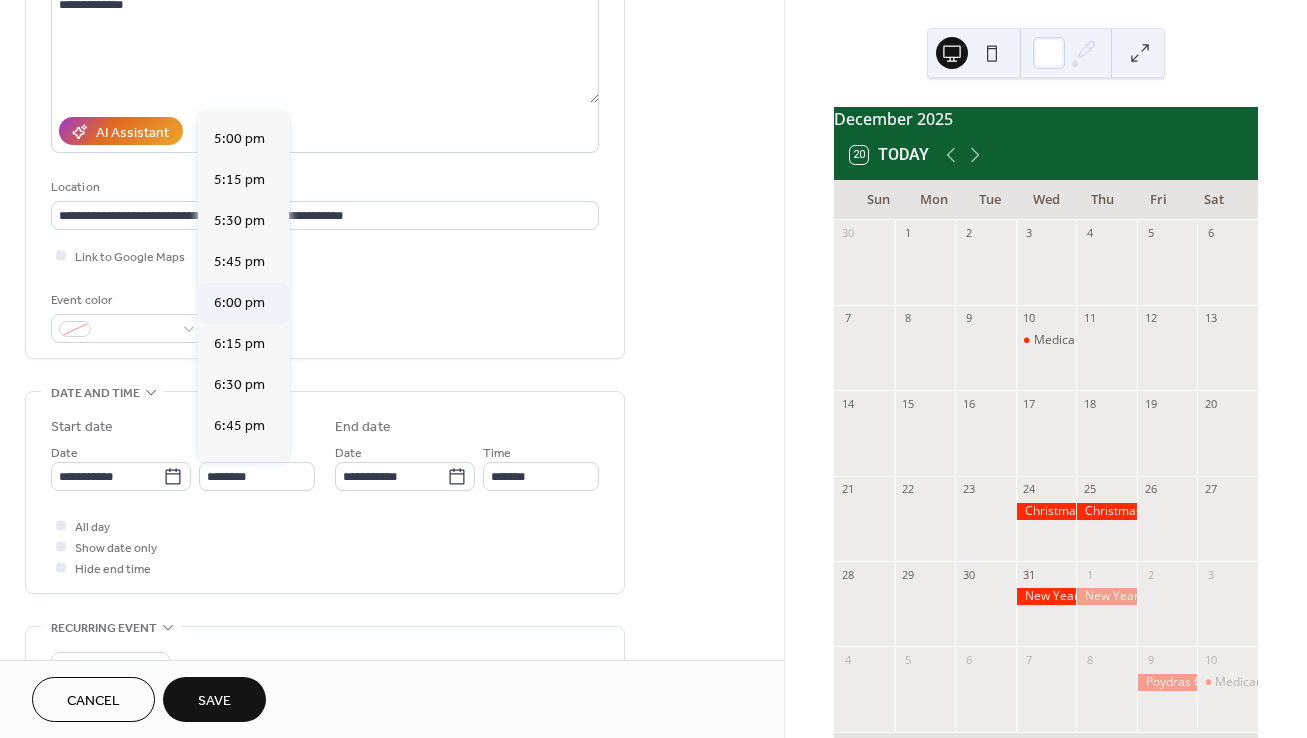 type on "*******" 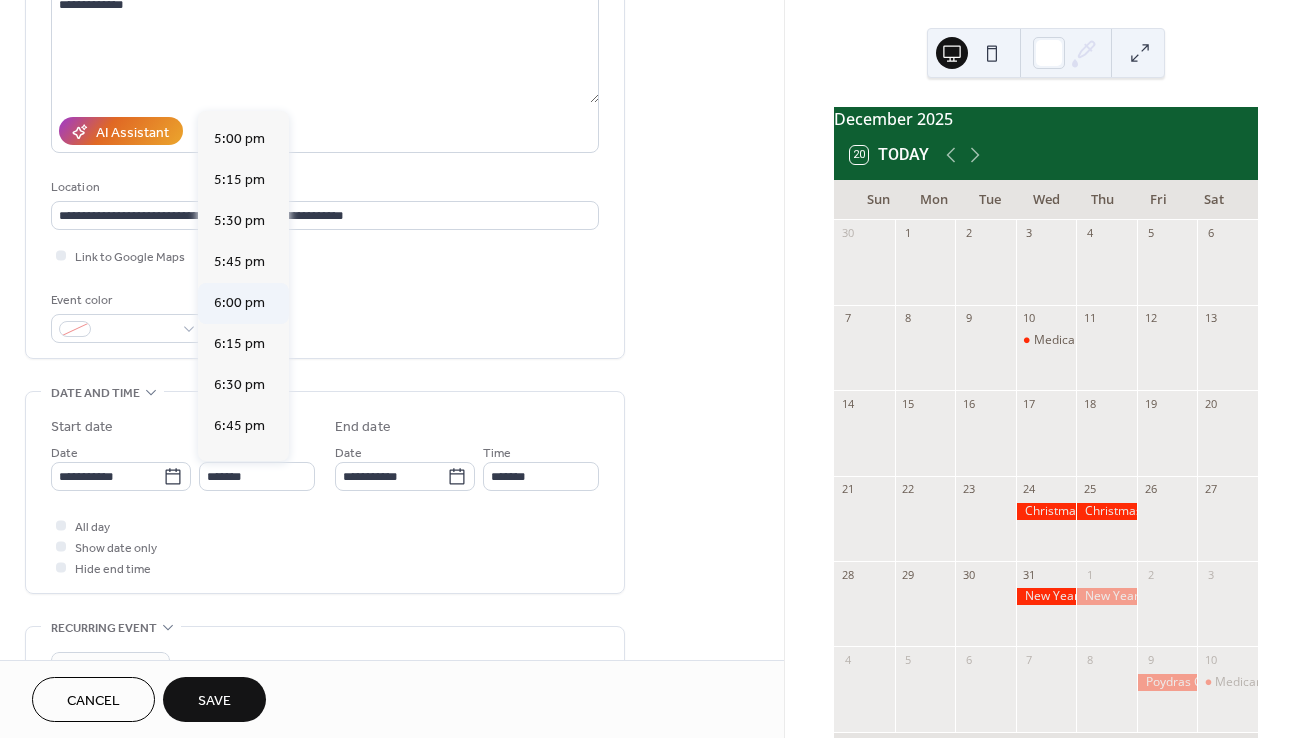 type on "*******" 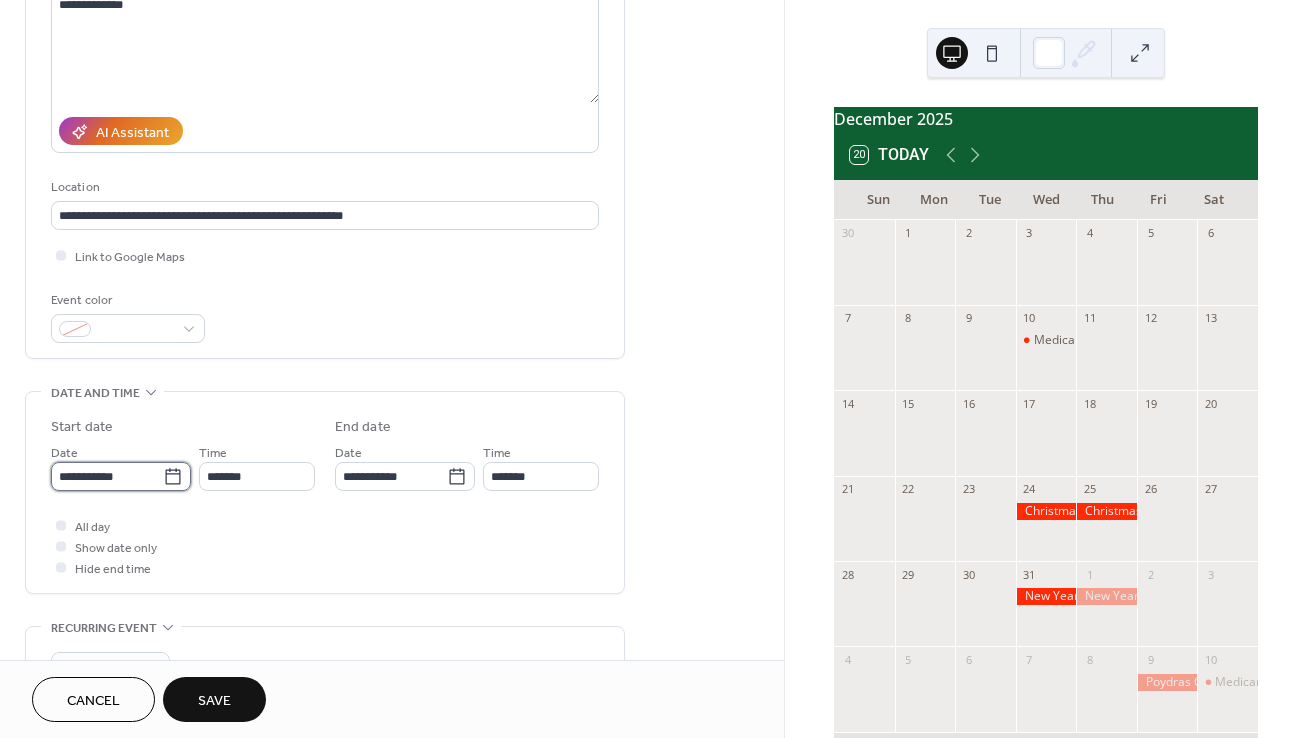 click on "**********" at bounding box center (107, 476) 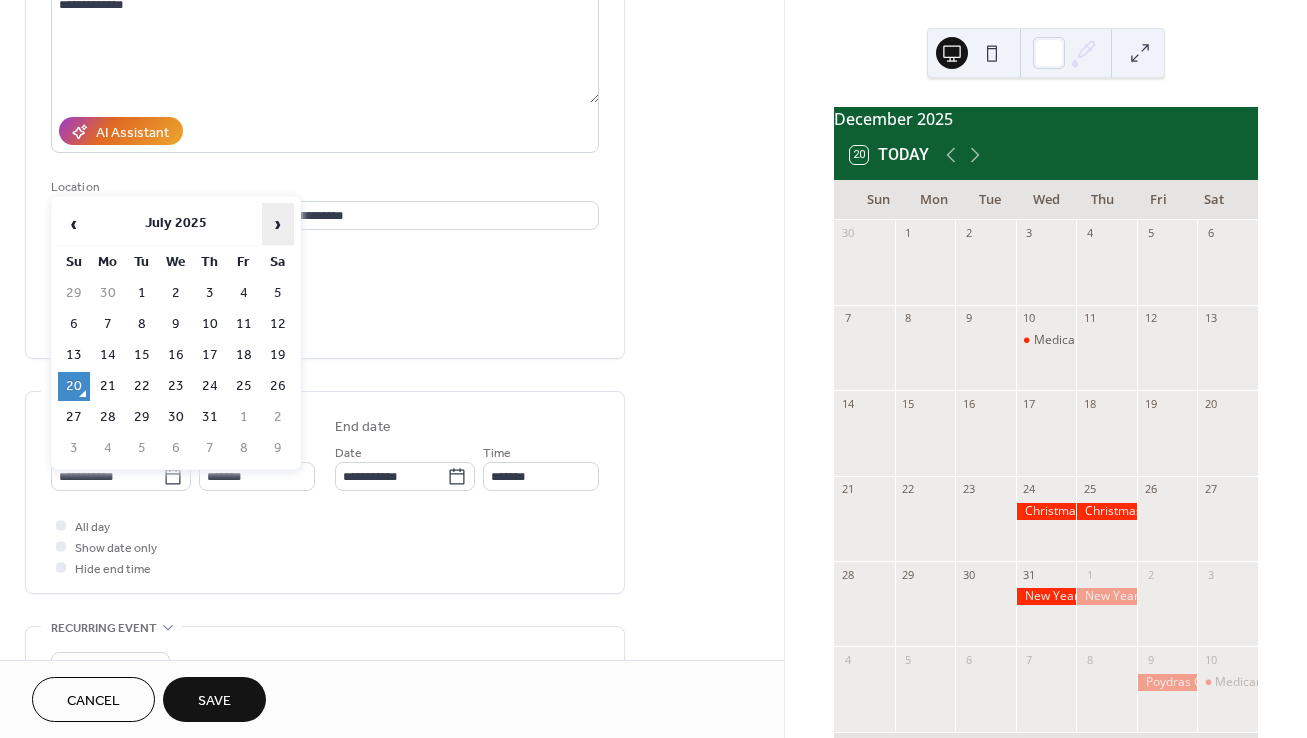 click on "›" at bounding box center (278, 224) 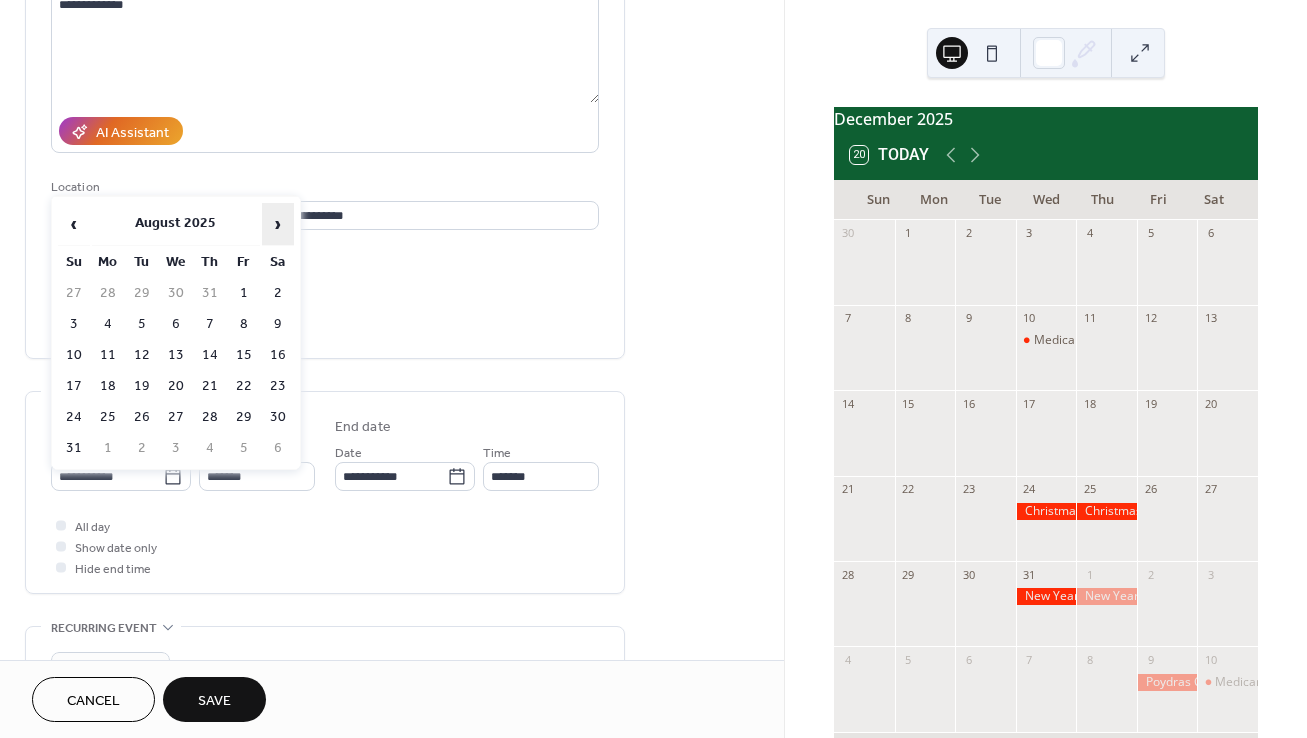 click on "›" at bounding box center [278, 224] 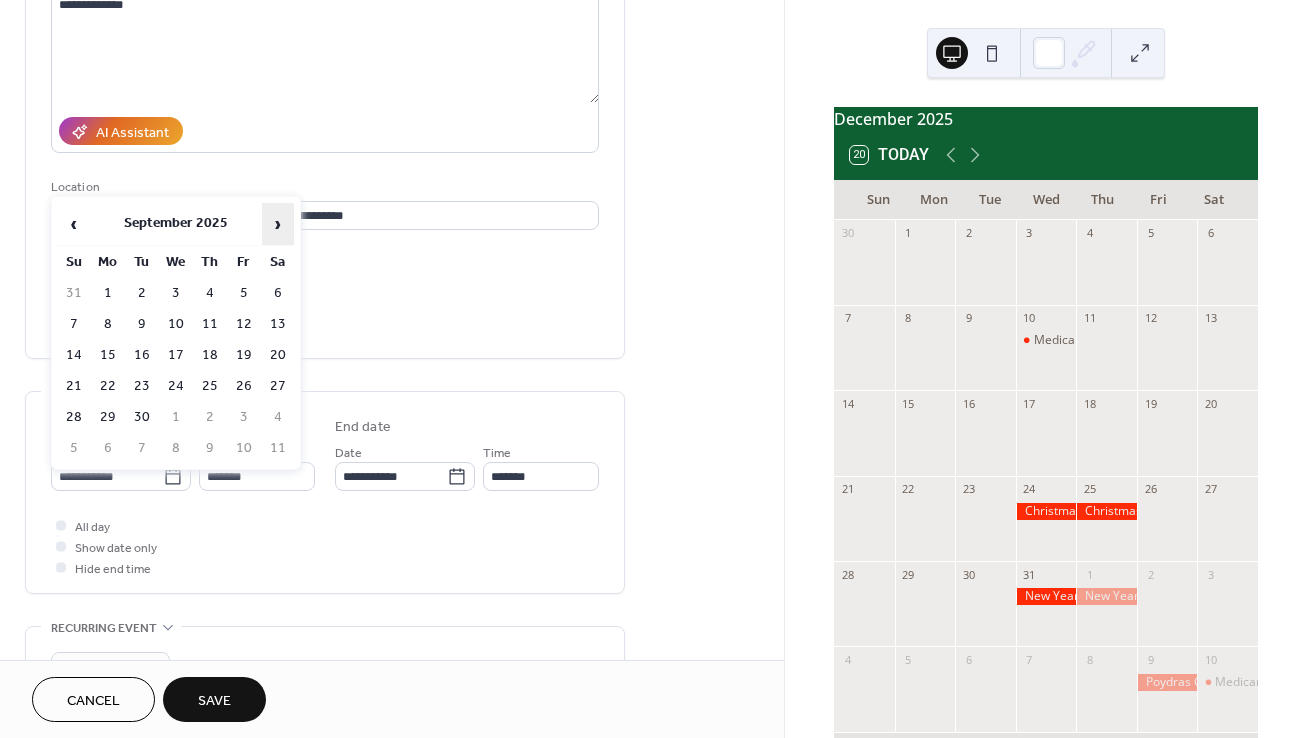 click on "›" at bounding box center (278, 224) 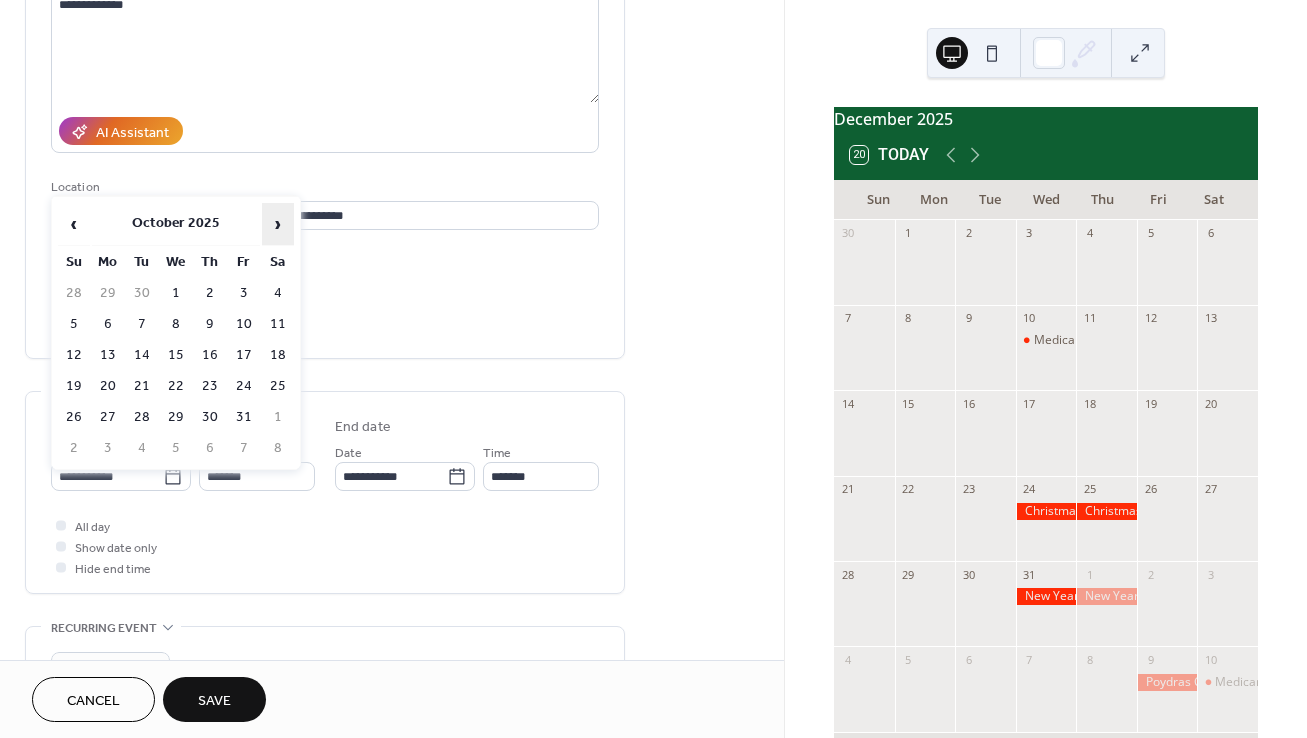 click on "›" at bounding box center (278, 224) 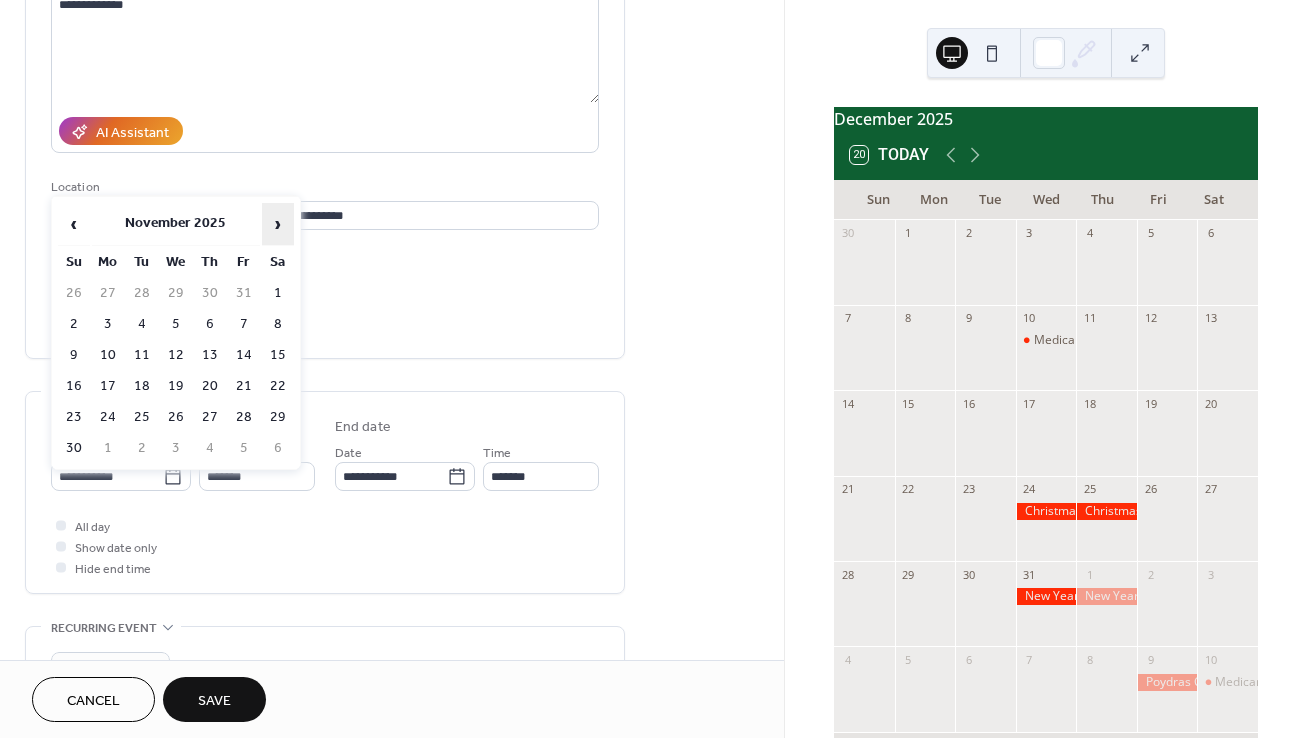 click on "›" at bounding box center [278, 224] 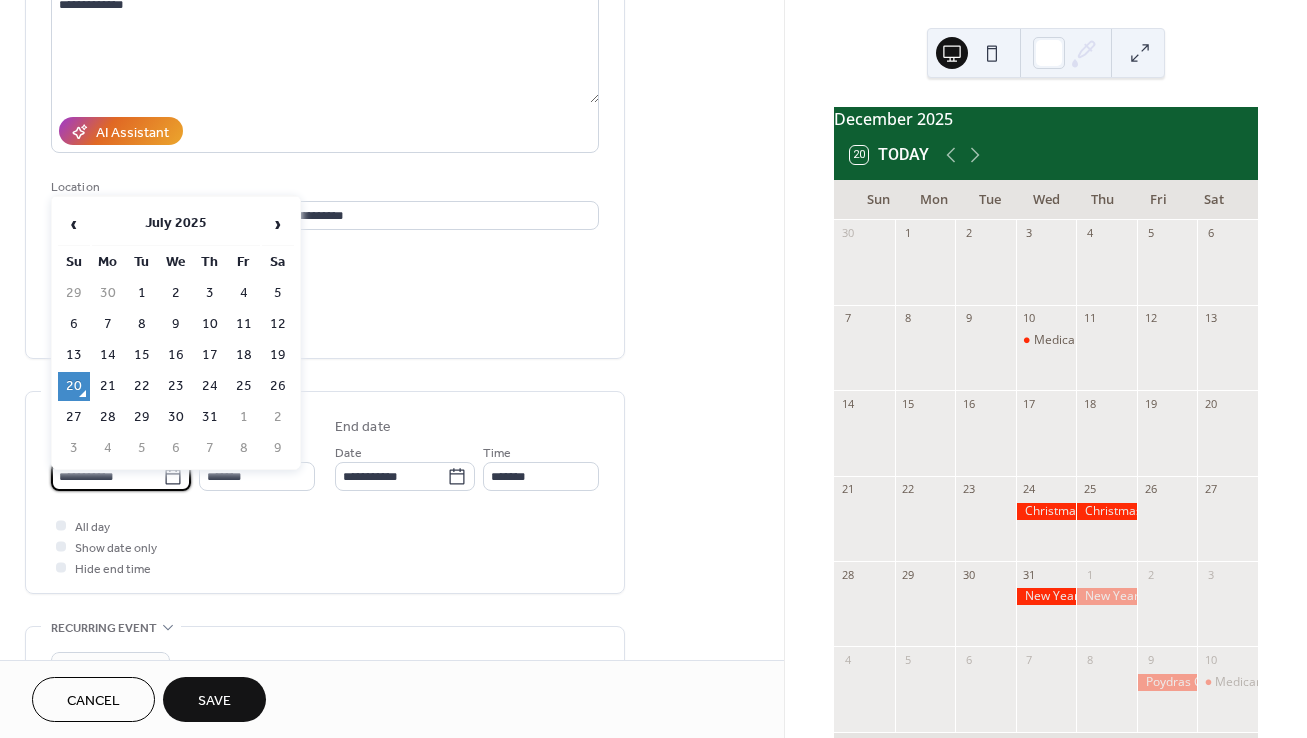 click on "**********" at bounding box center (107, 476) 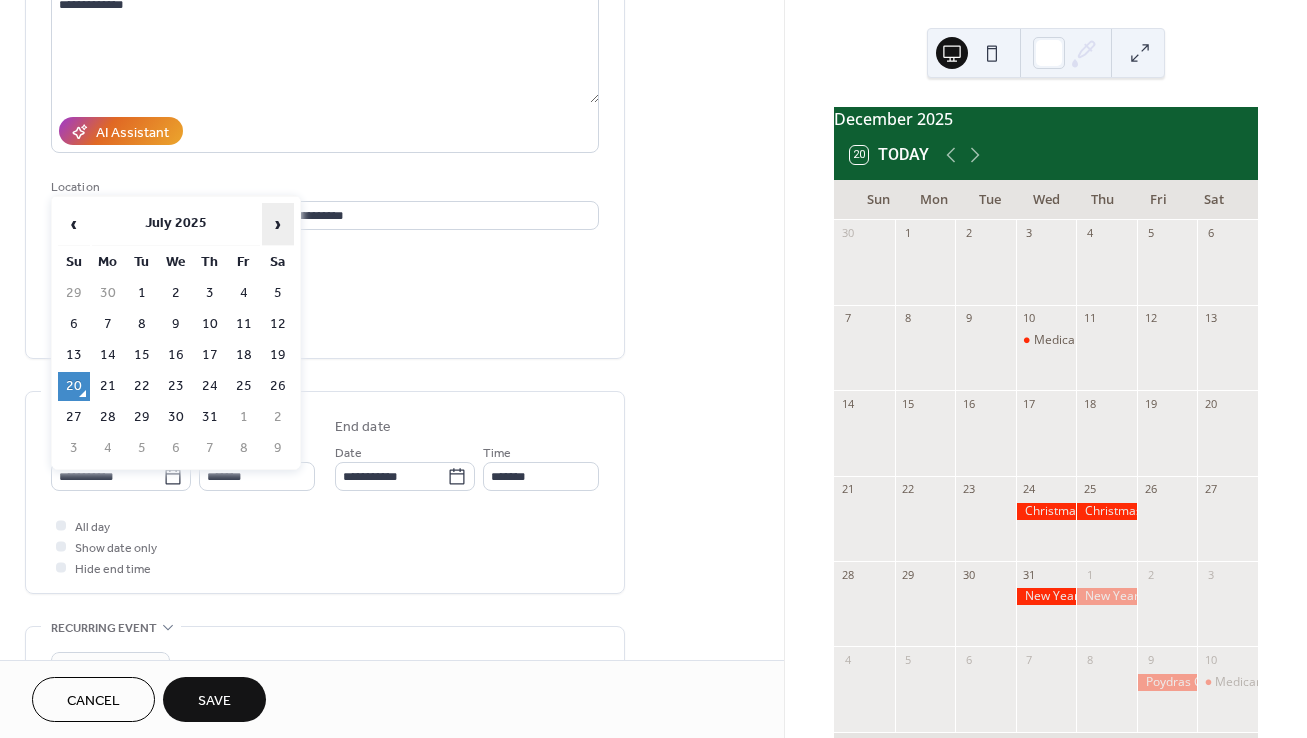 click on "›" at bounding box center (278, 224) 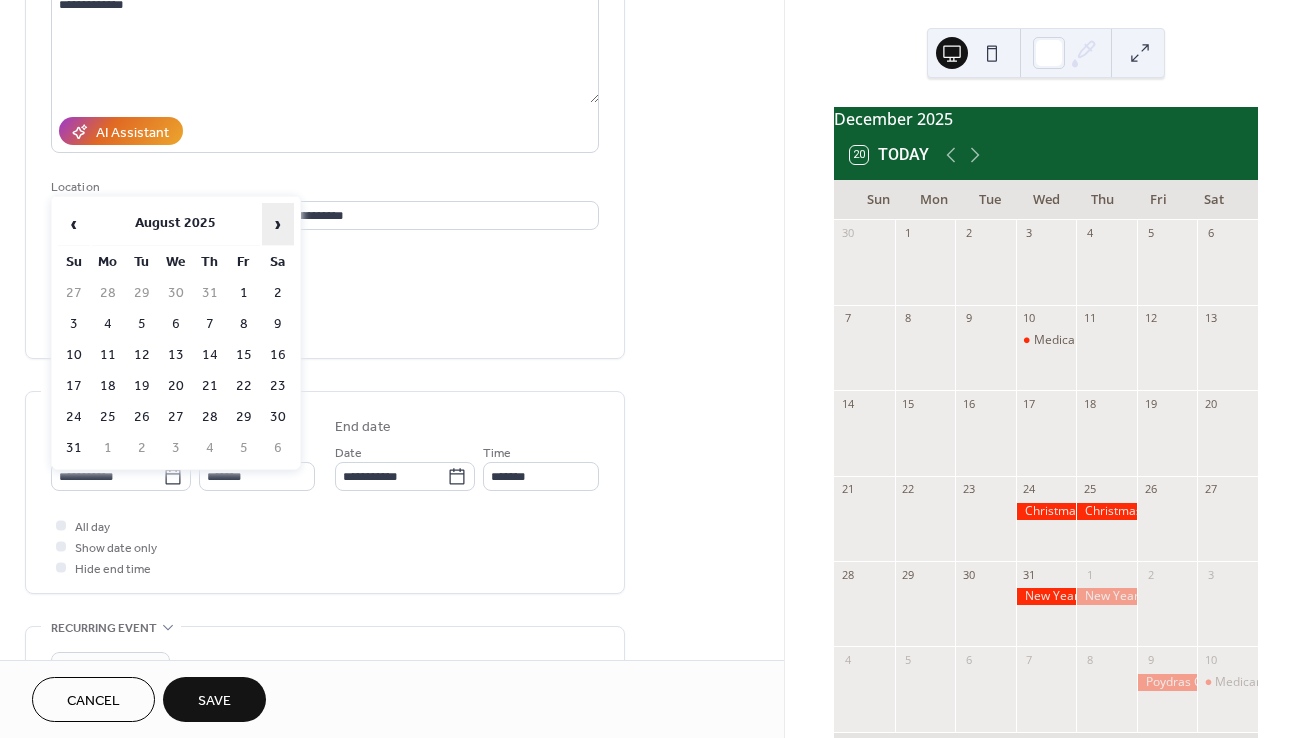 click on "›" at bounding box center [278, 224] 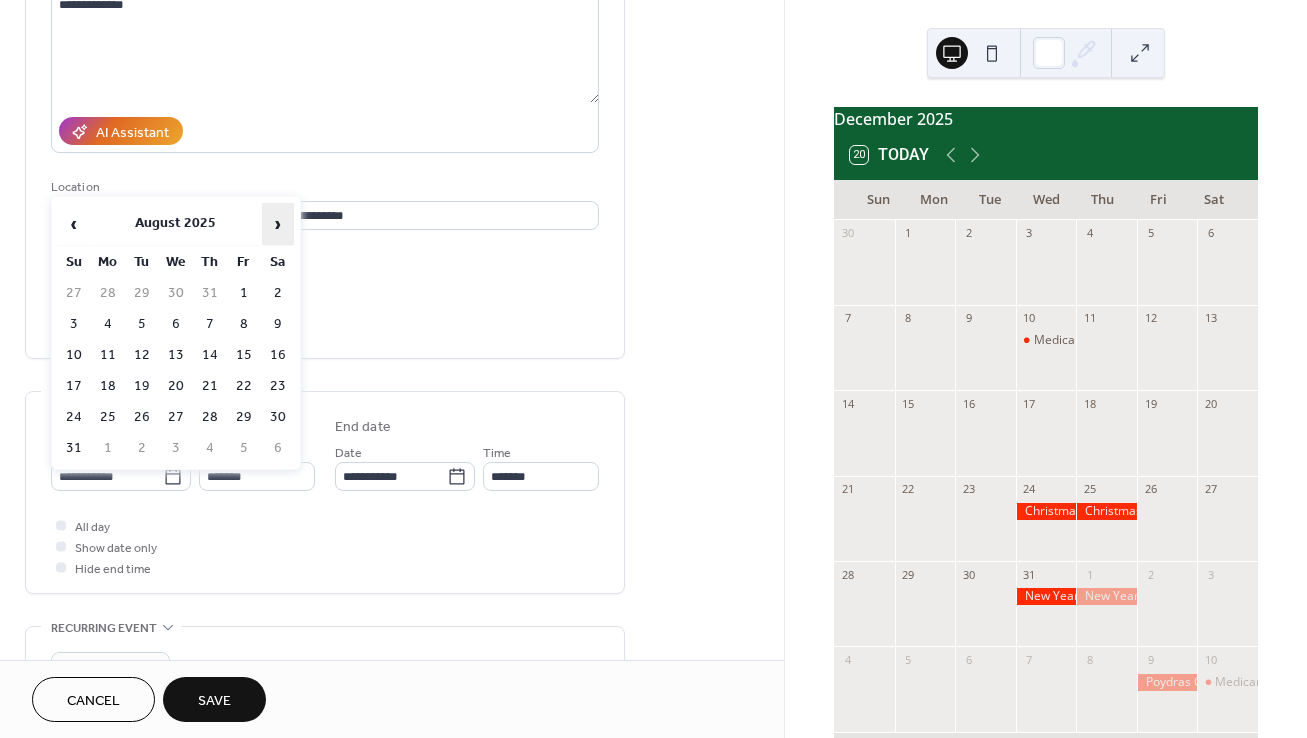 click on "›" at bounding box center (278, 224) 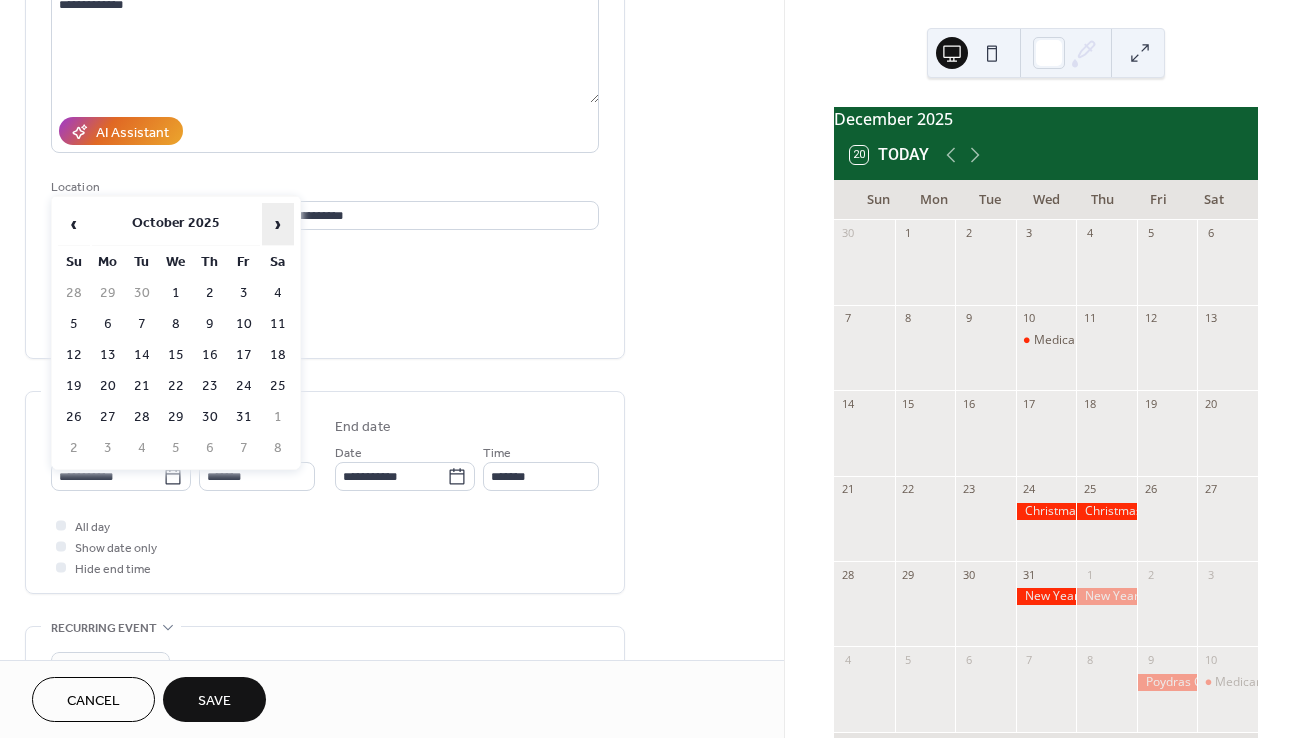 click on "›" at bounding box center [278, 224] 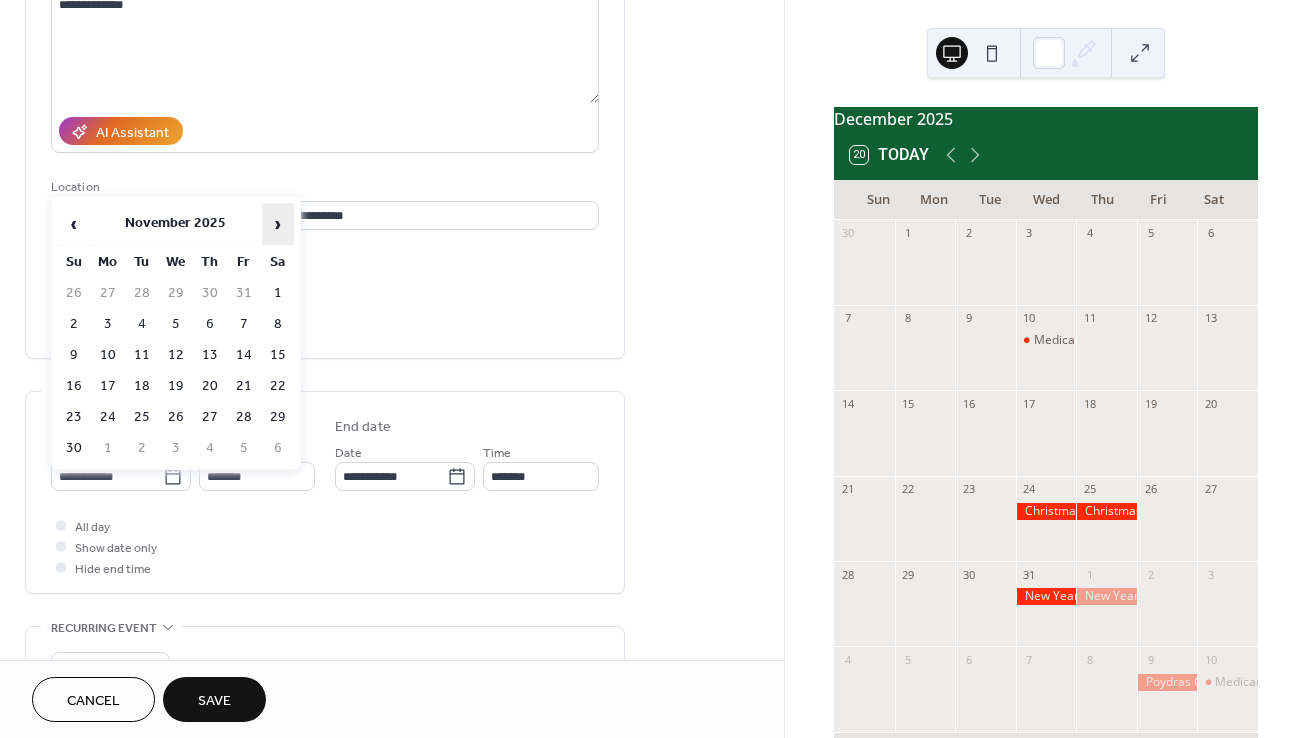 click on "›" at bounding box center [278, 224] 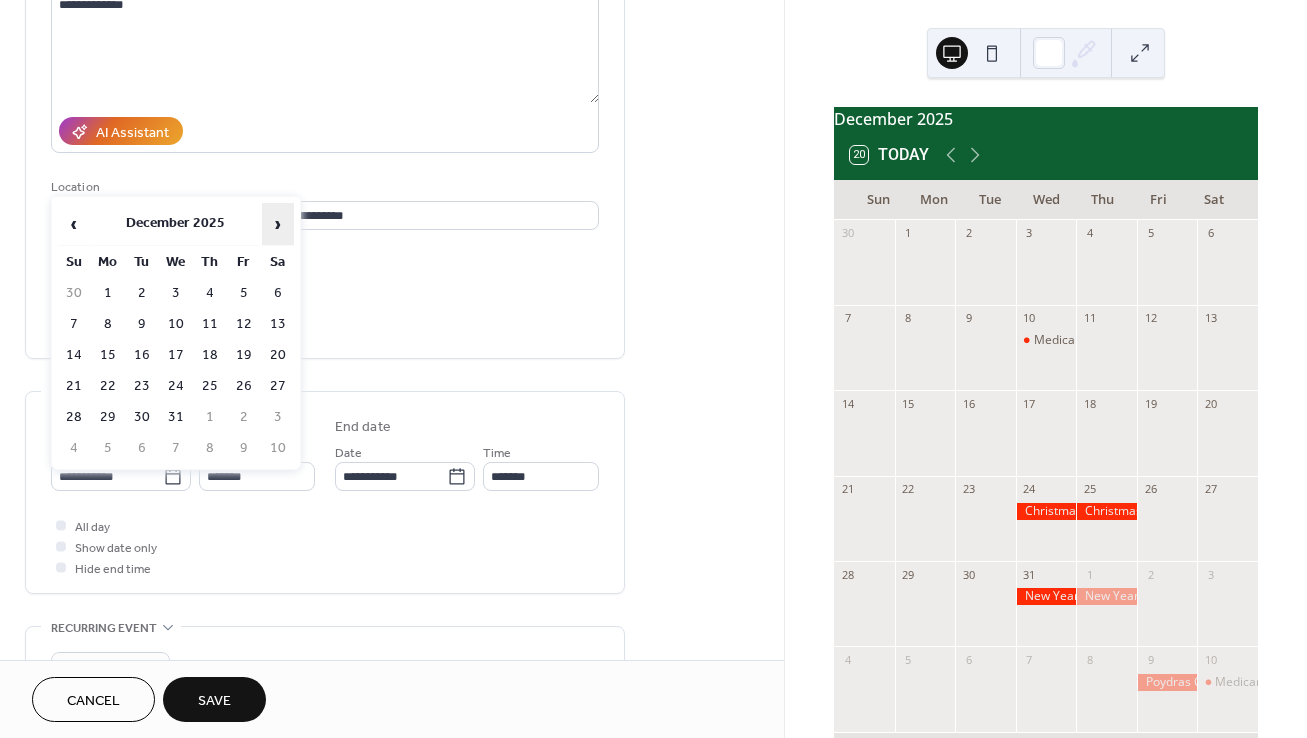 click on "›" at bounding box center [278, 224] 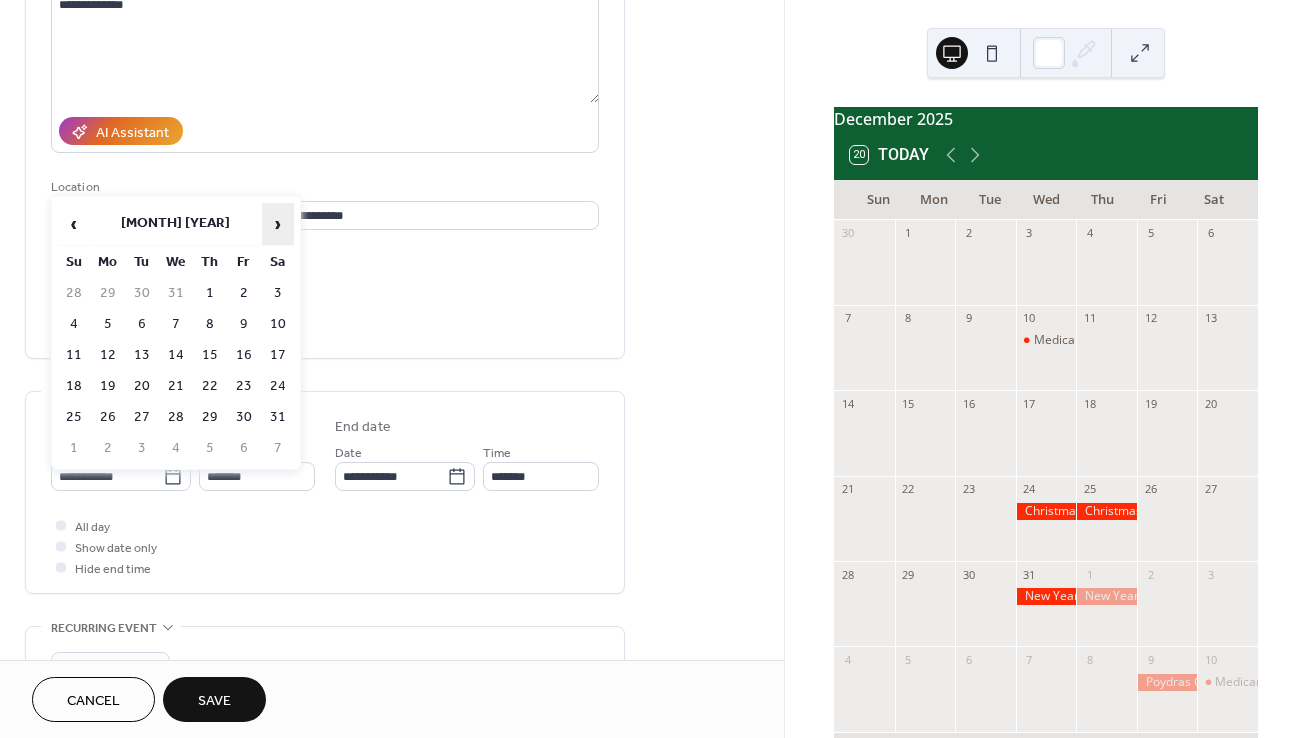 click on "›" at bounding box center [278, 224] 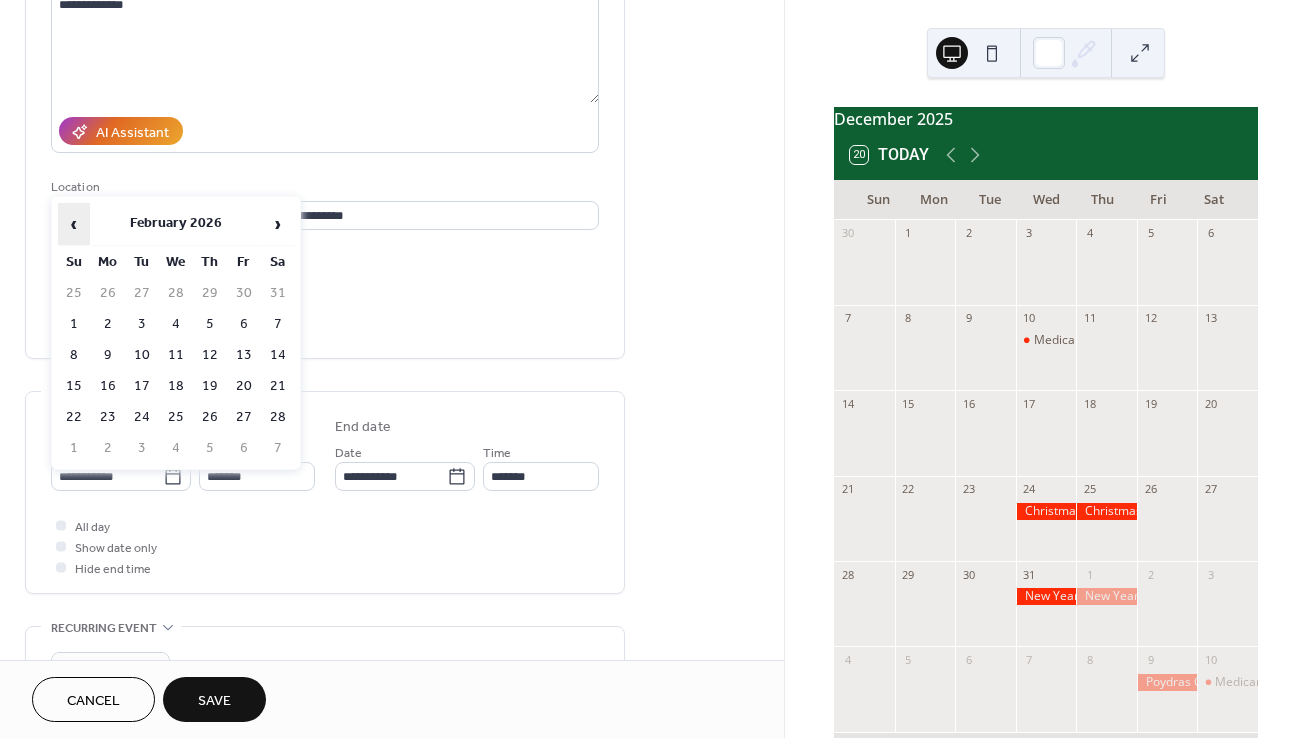 click on "‹" at bounding box center (74, 224) 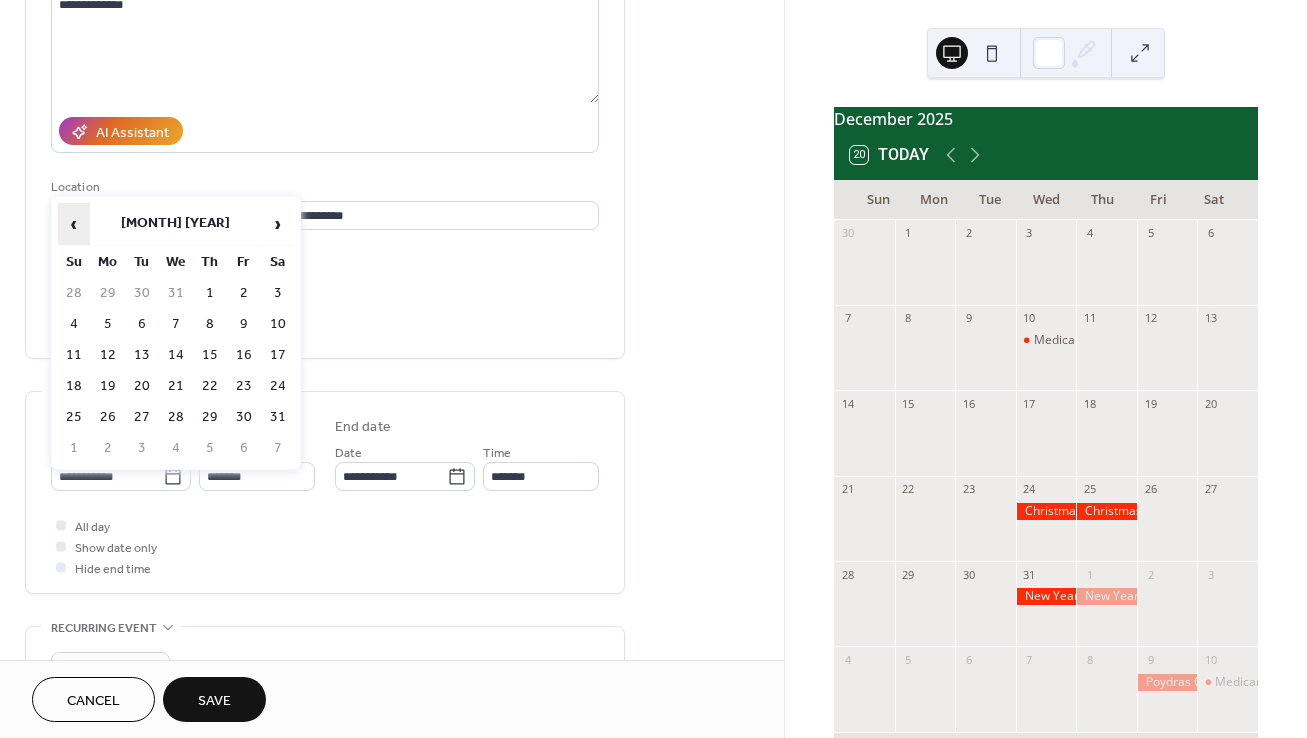click on "‹" at bounding box center [74, 224] 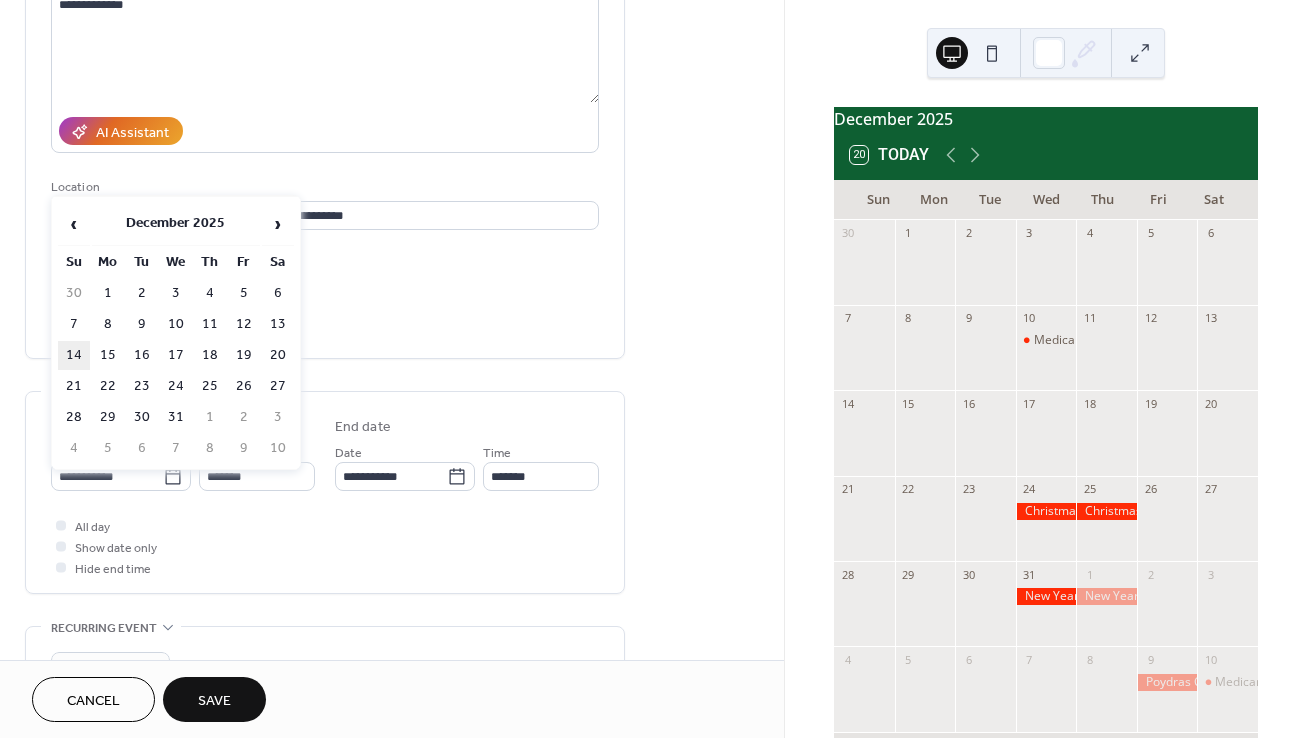 click on "14" at bounding box center (74, 355) 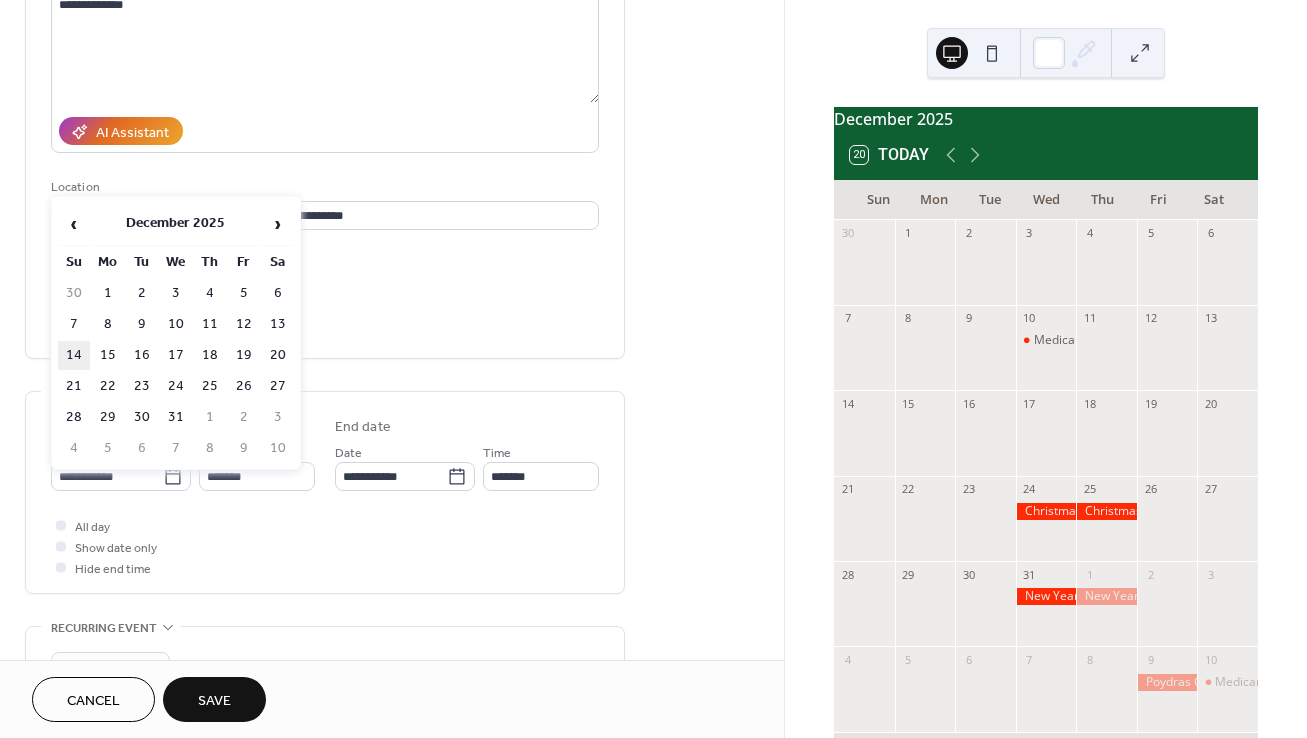 type on "**********" 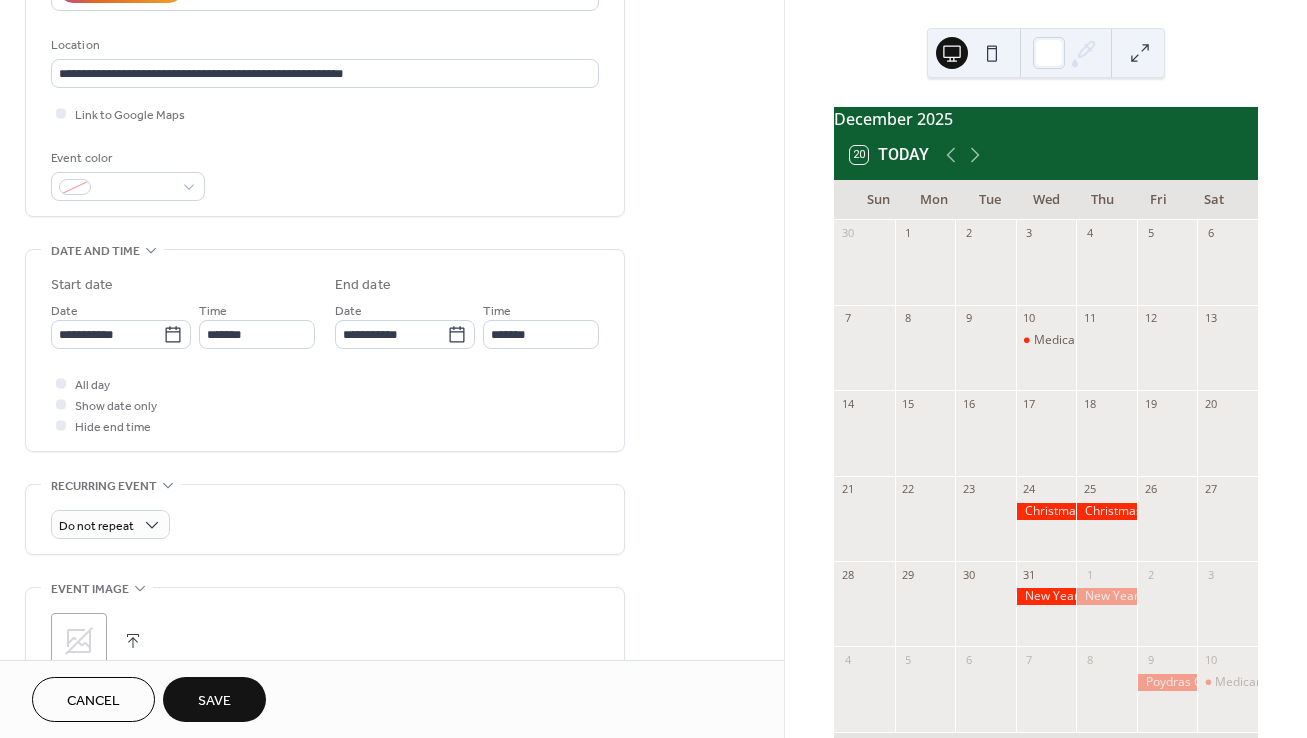 scroll, scrollTop: 572, scrollLeft: 0, axis: vertical 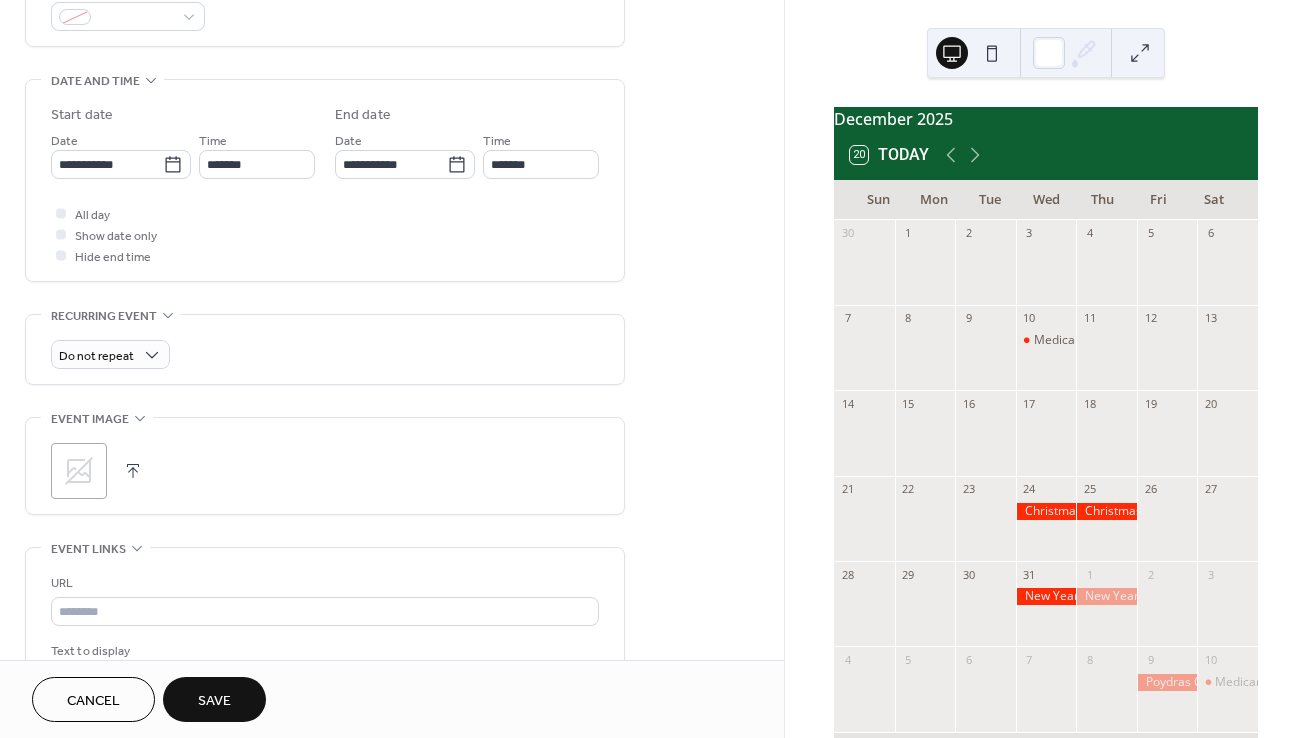 click 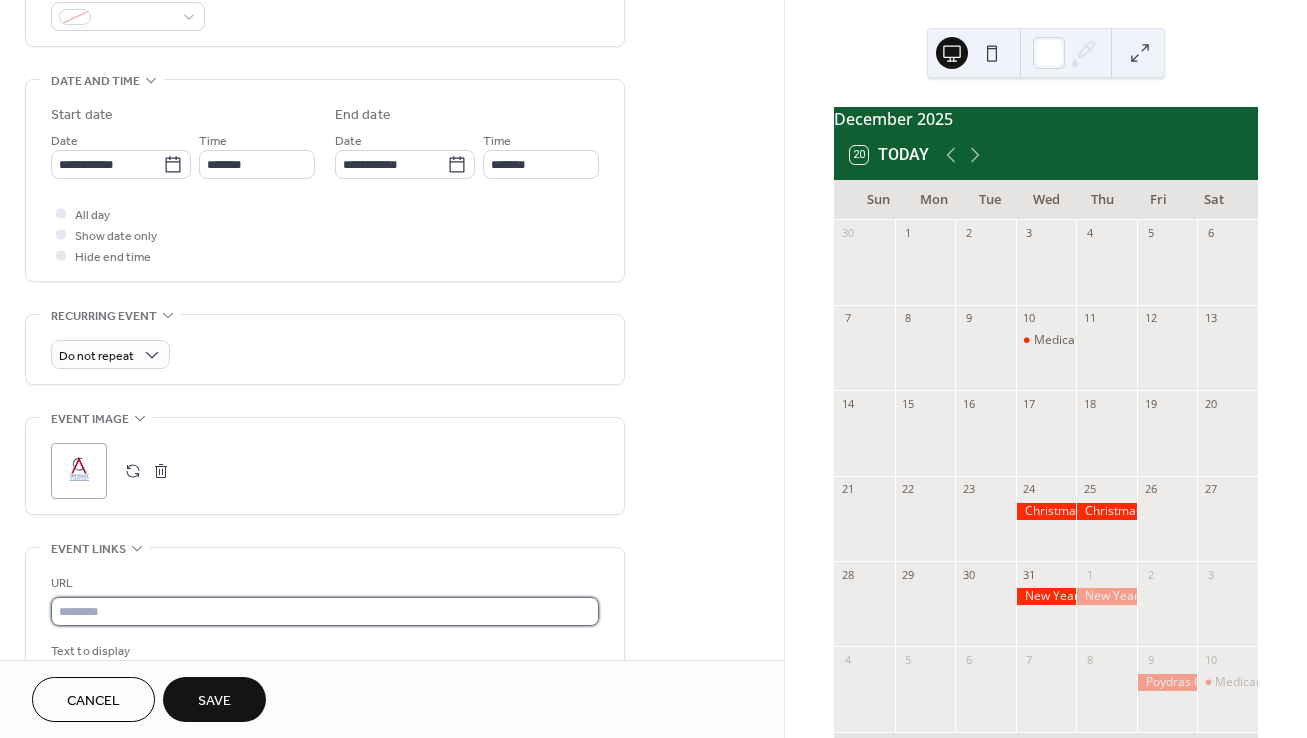 click at bounding box center (325, 611) 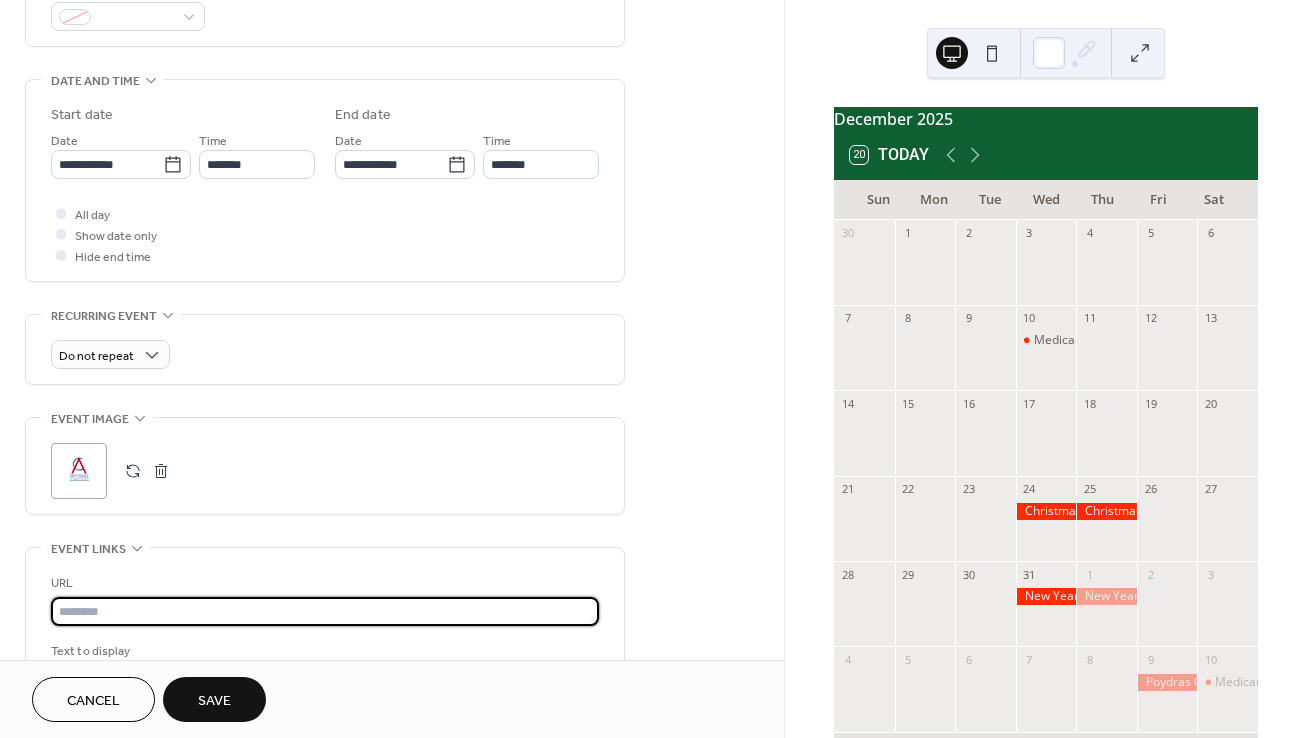 type on "**********" 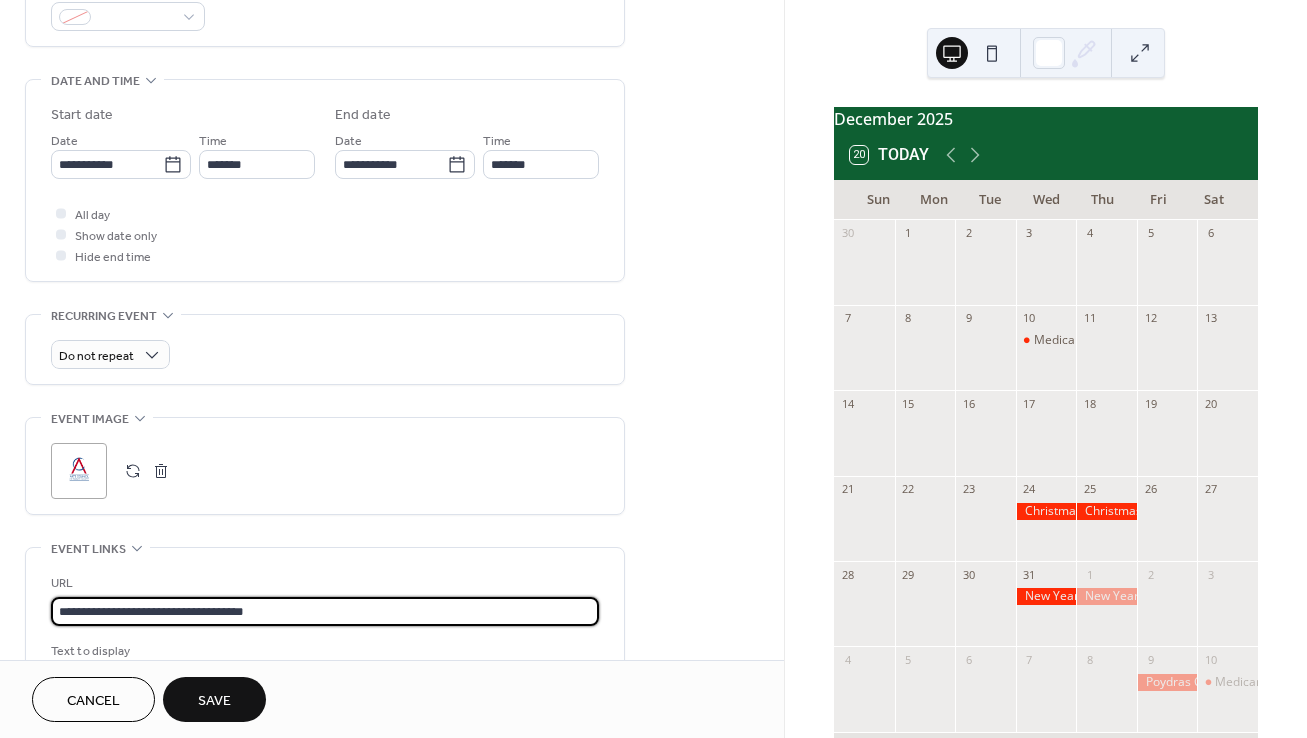 scroll, scrollTop: 1, scrollLeft: 0, axis: vertical 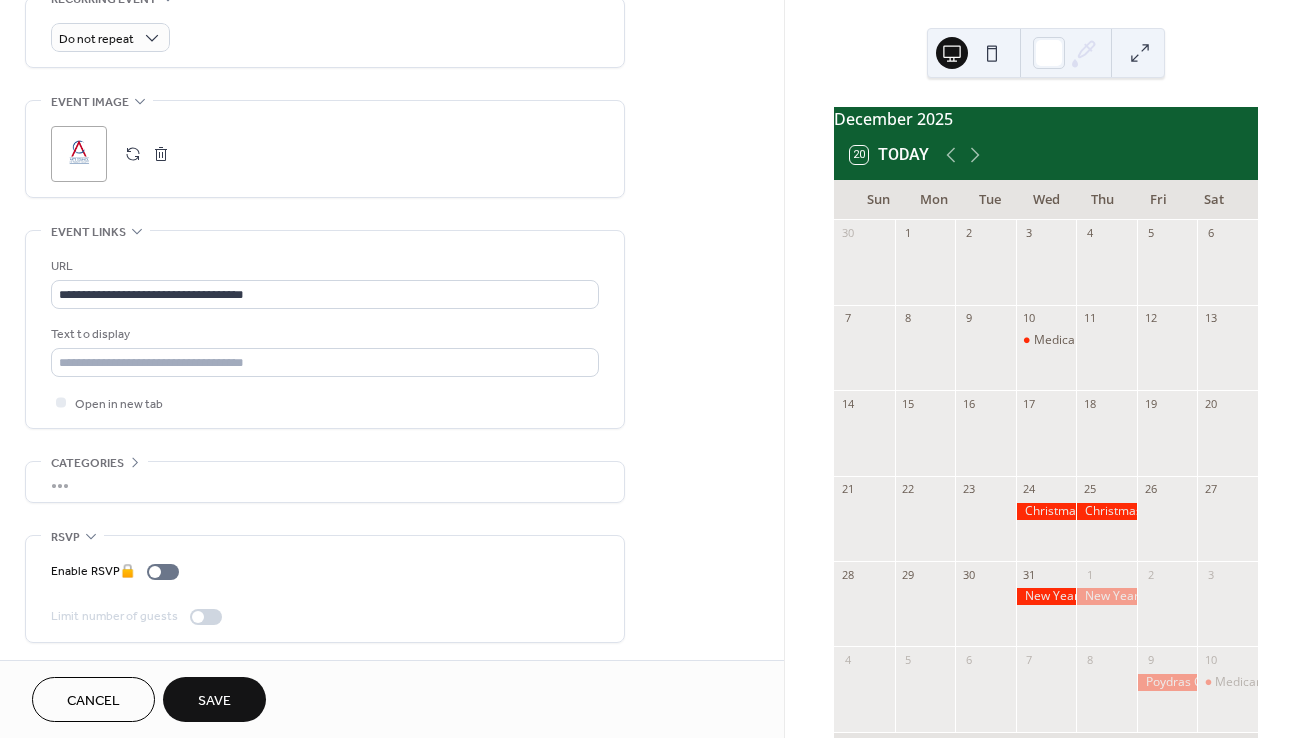 click on "Save" at bounding box center (214, 701) 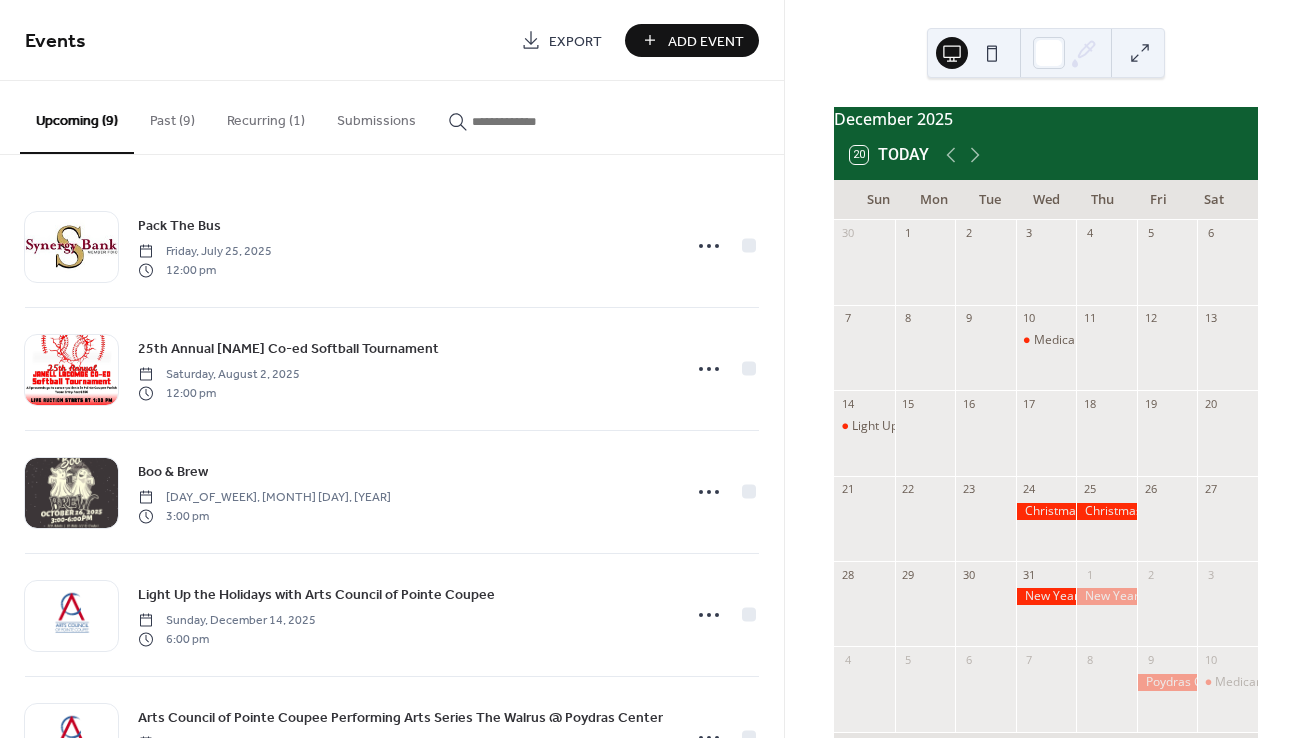 click on "Add Event" at bounding box center (706, 41) 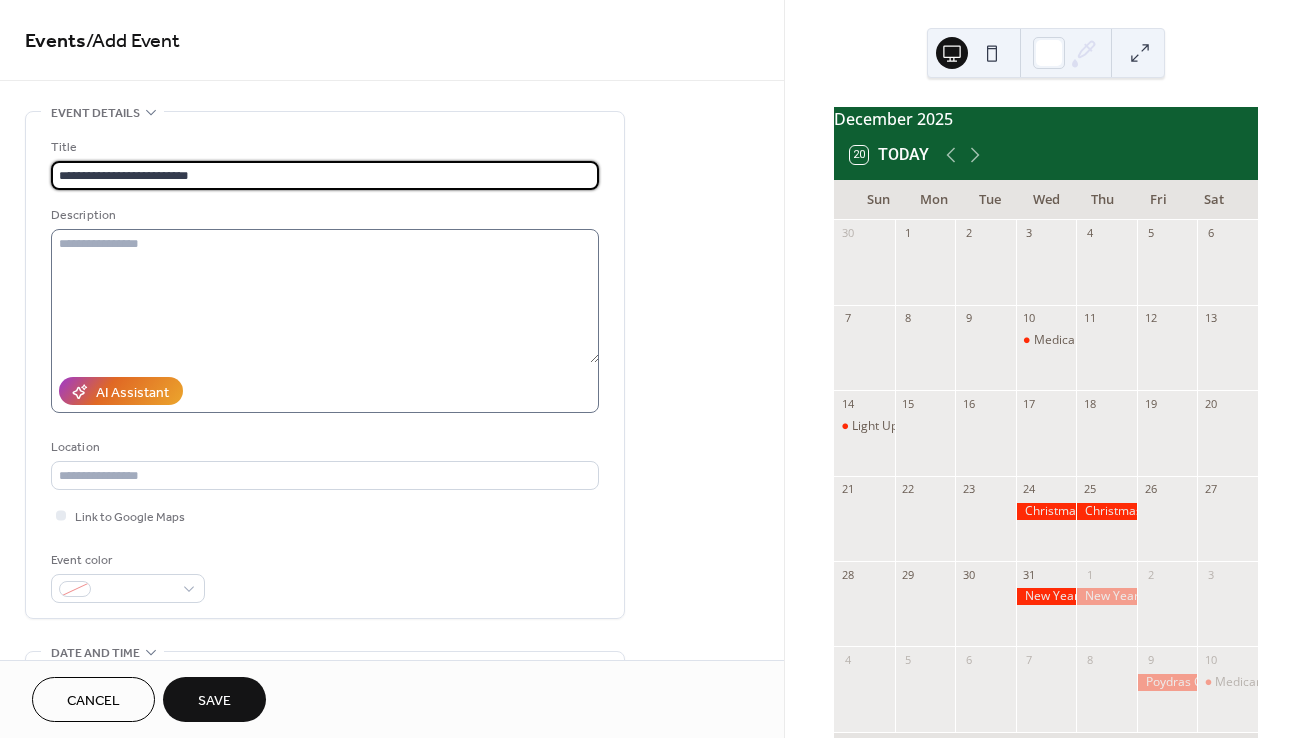 type on "**********" 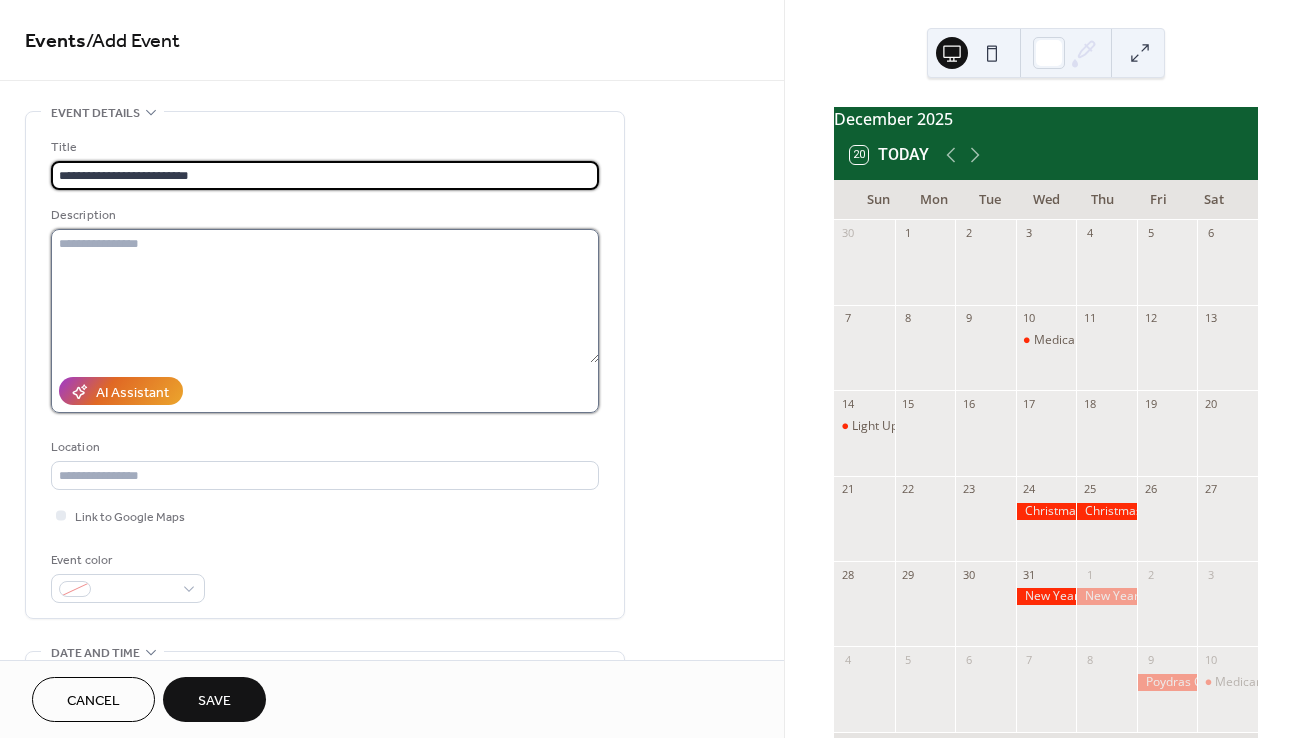 click at bounding box center (325, 296) 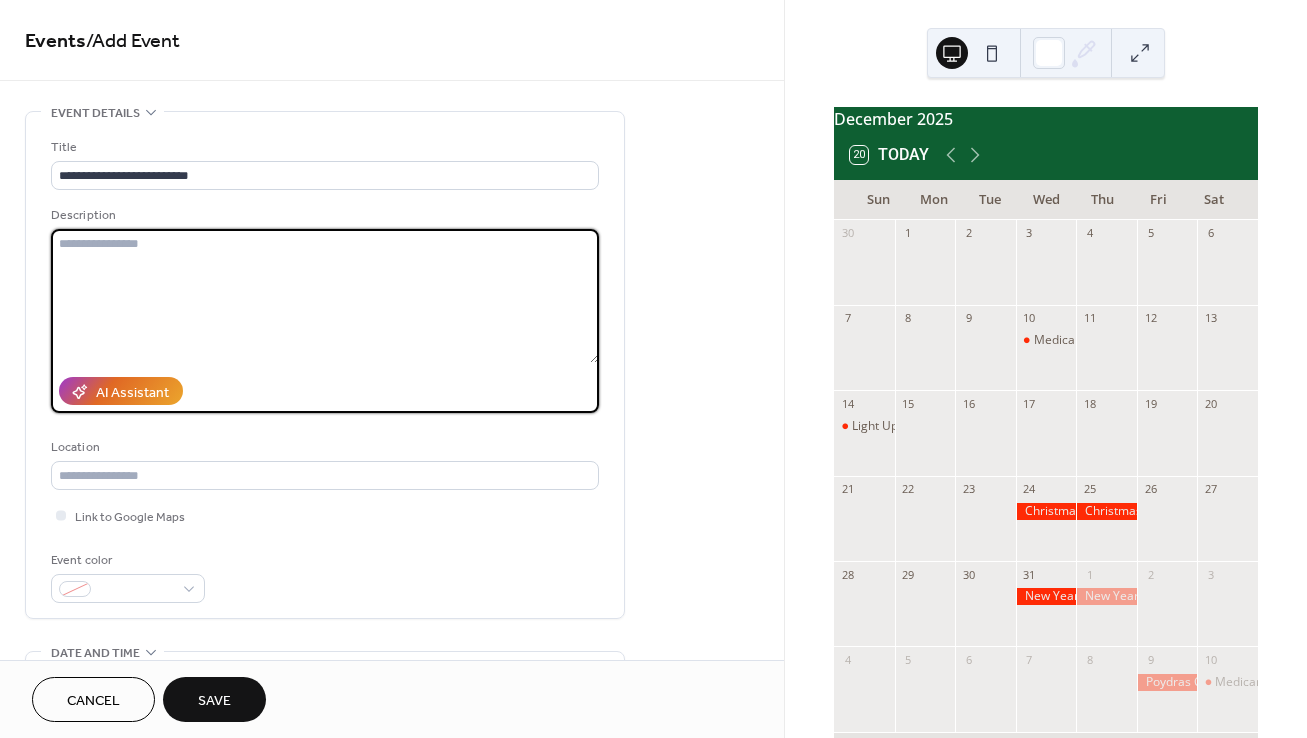 paste on "**********" 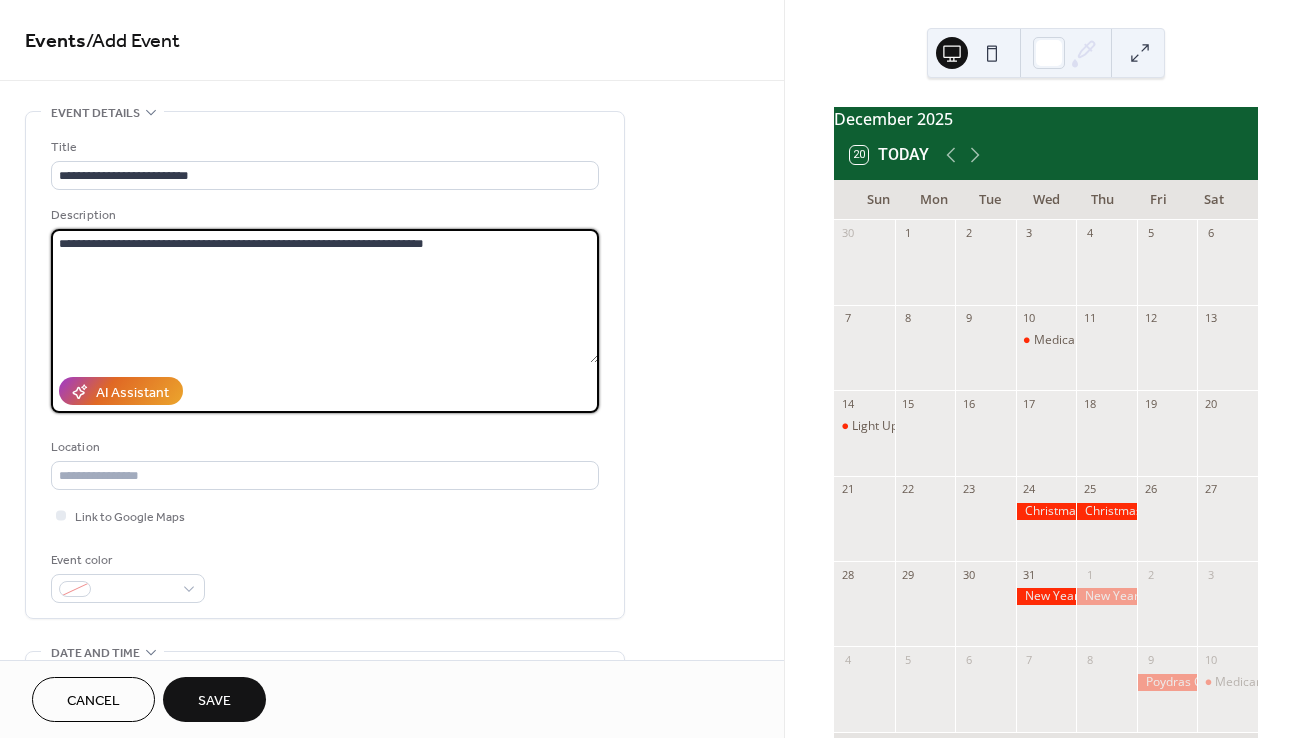 paste on "**********" 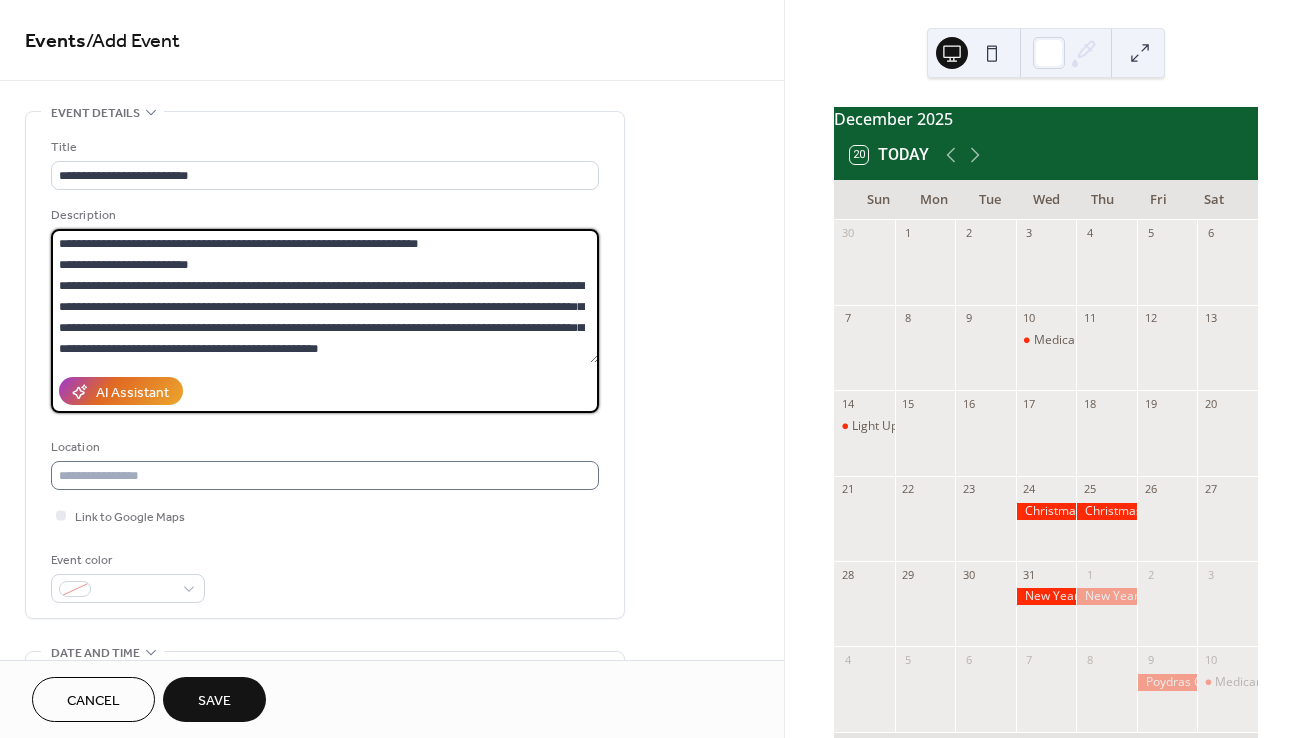 type on "**********" 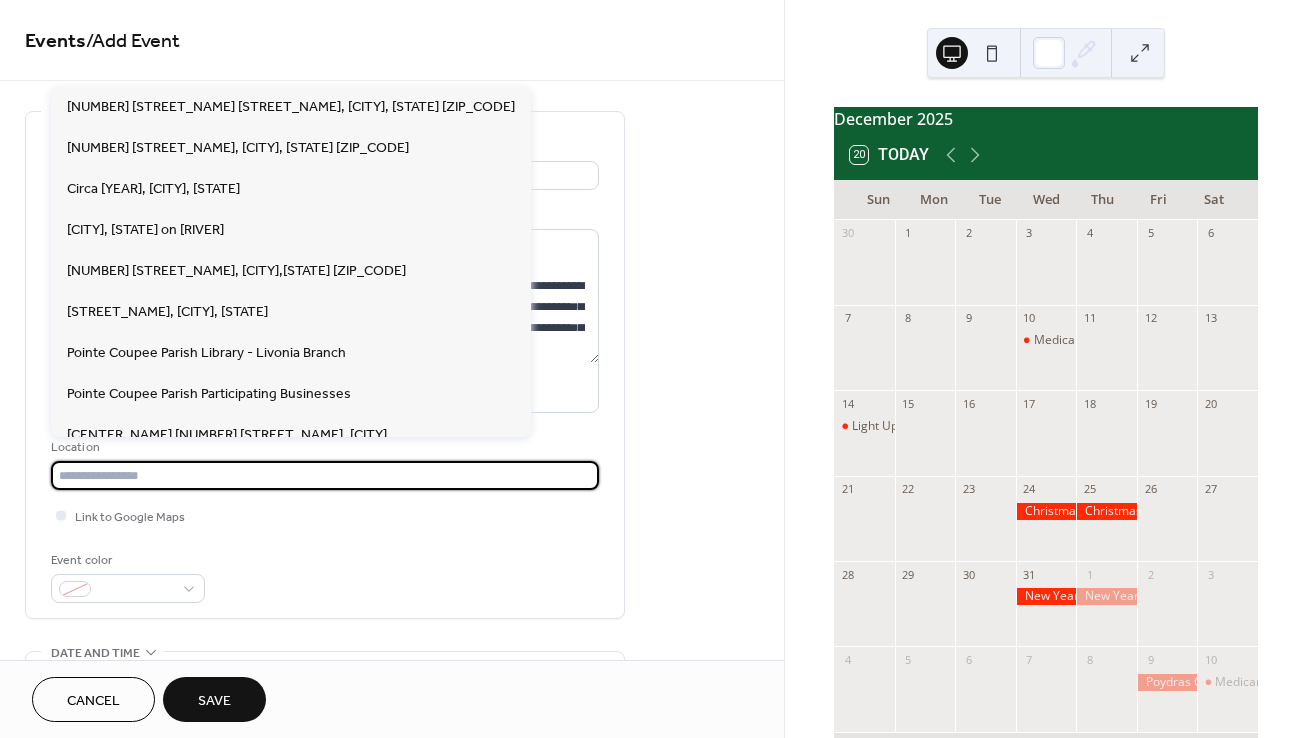 click at bounding box center [325, 475] 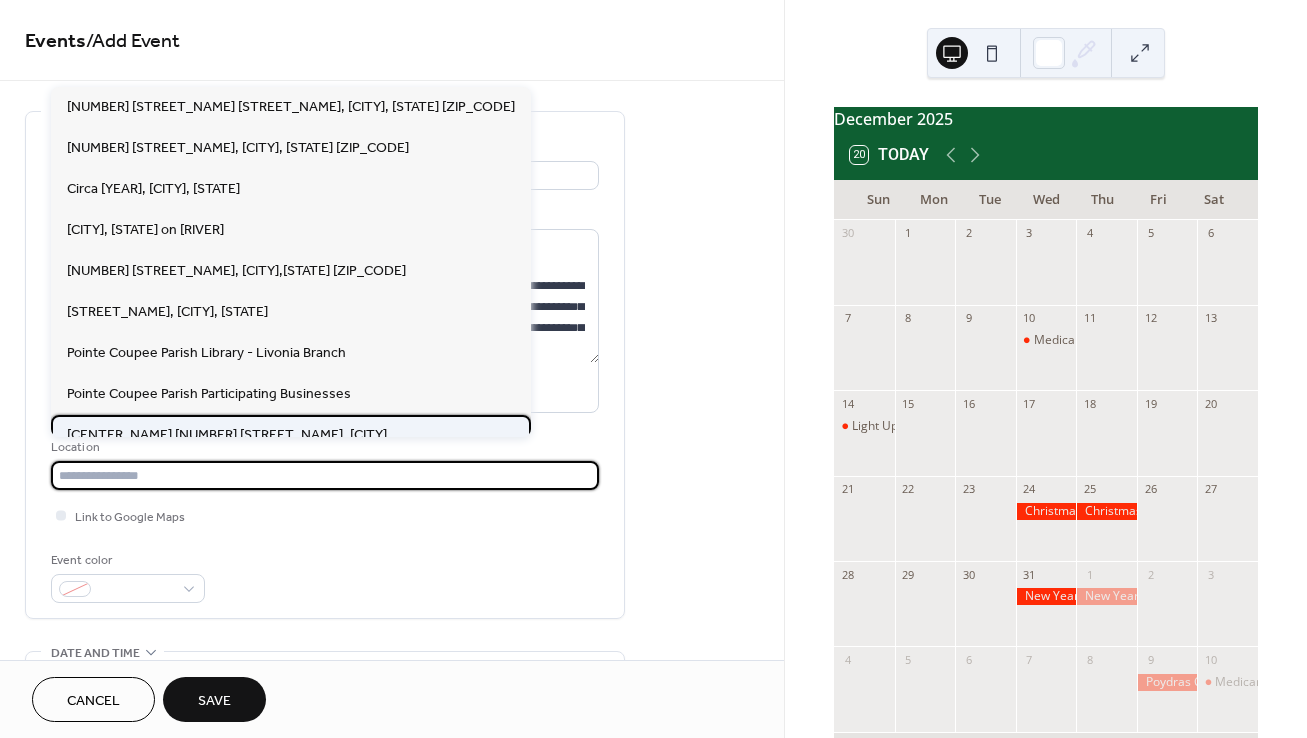 click on "The Julien Poydras Center 500 West Main Street, New Roads" at bounding box center [227, 434] 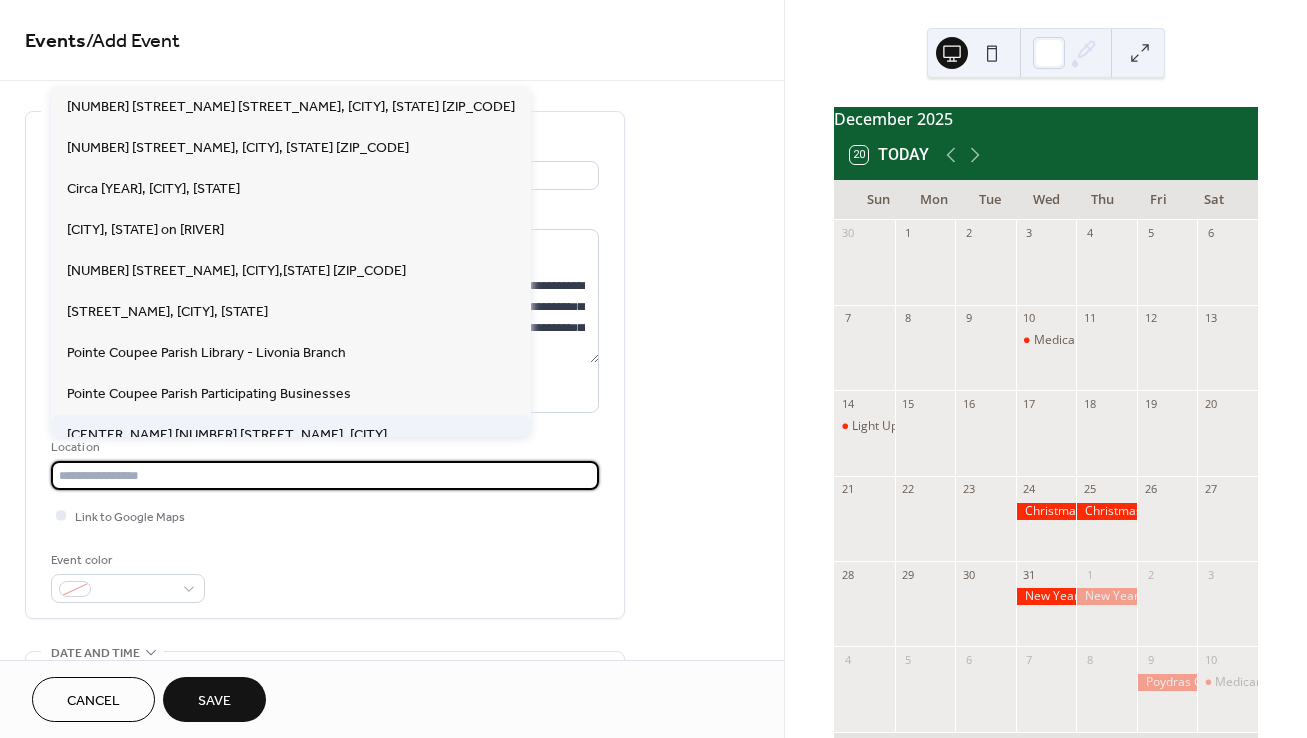 type on "**********" 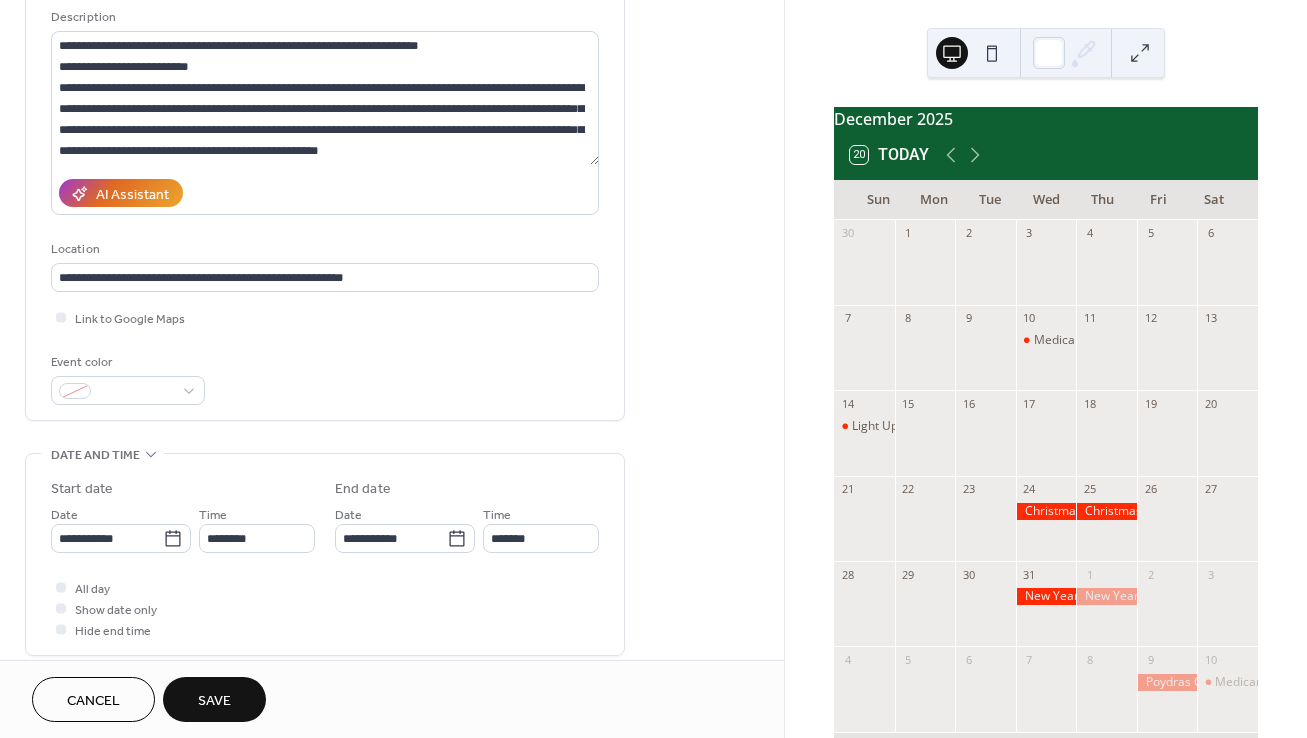 scroll, scrollTop: 199, scrollLeft: 0, axis: vertical 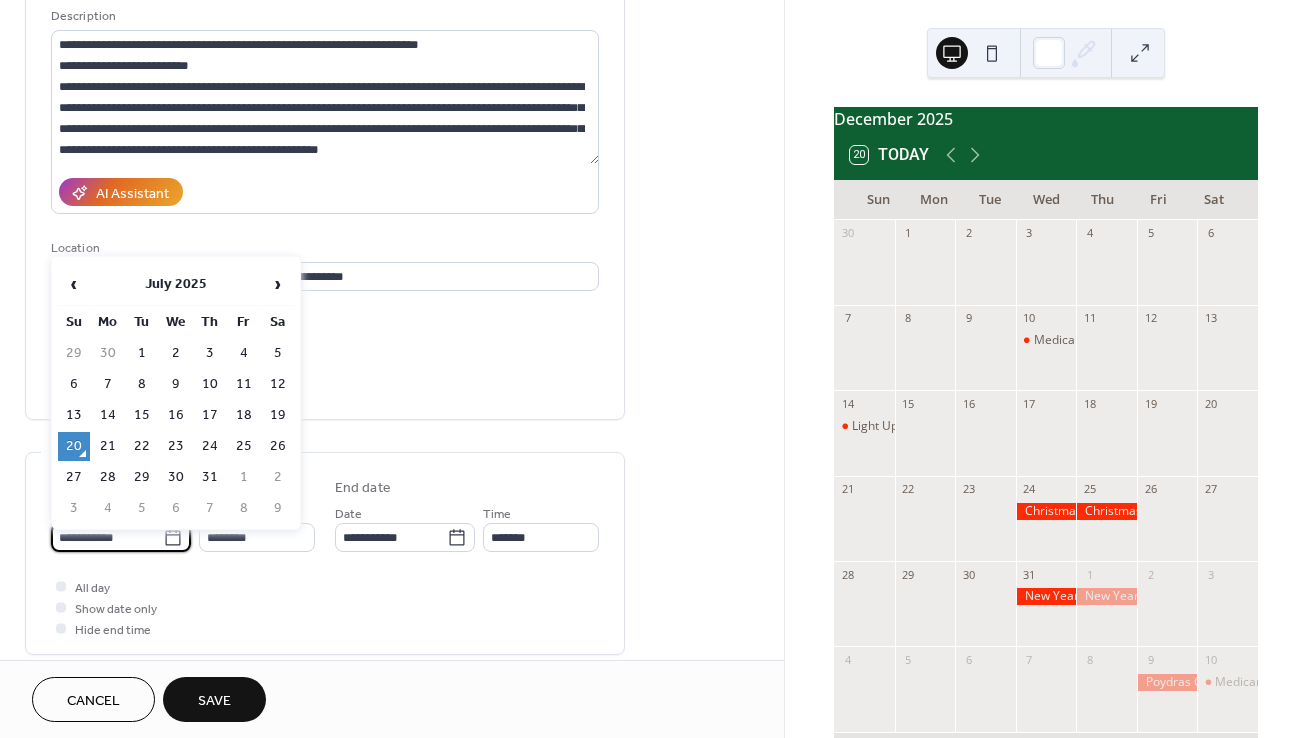 click on "**********" at bounding box center (107, 537) 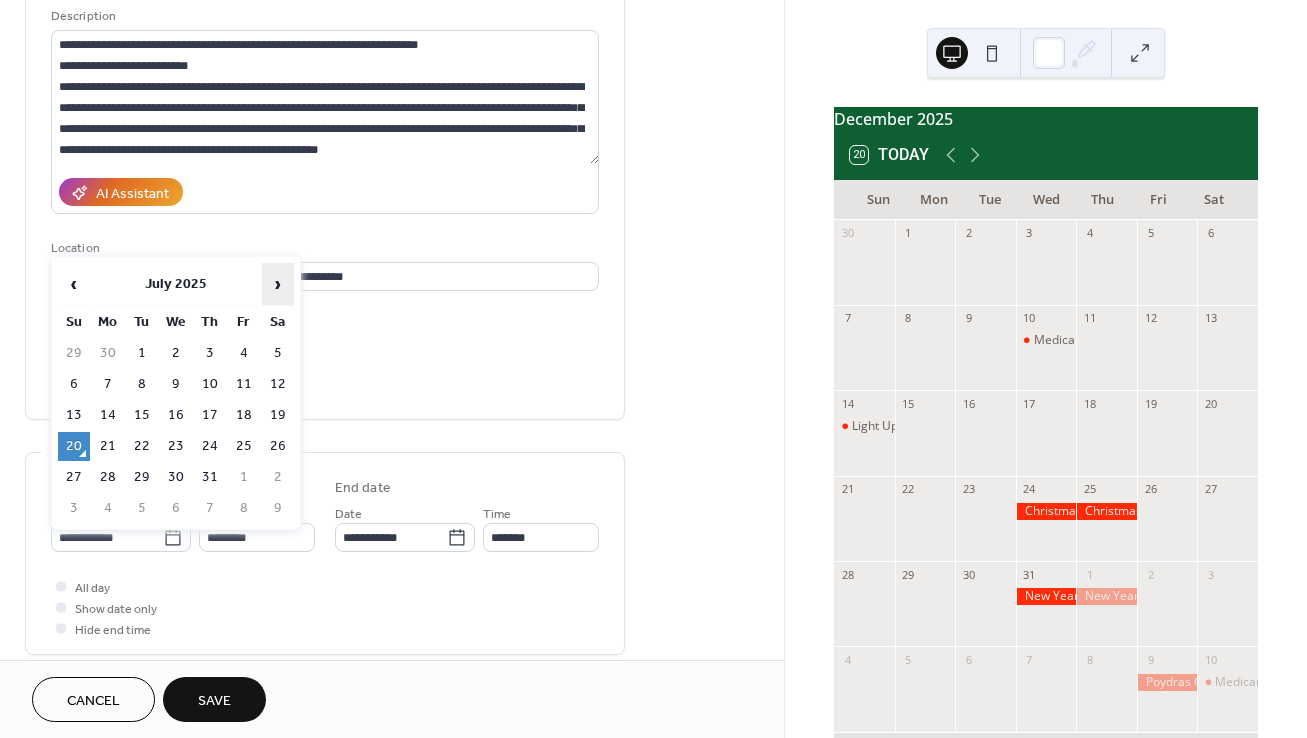 click on "›" at bounding box center (278, 284) 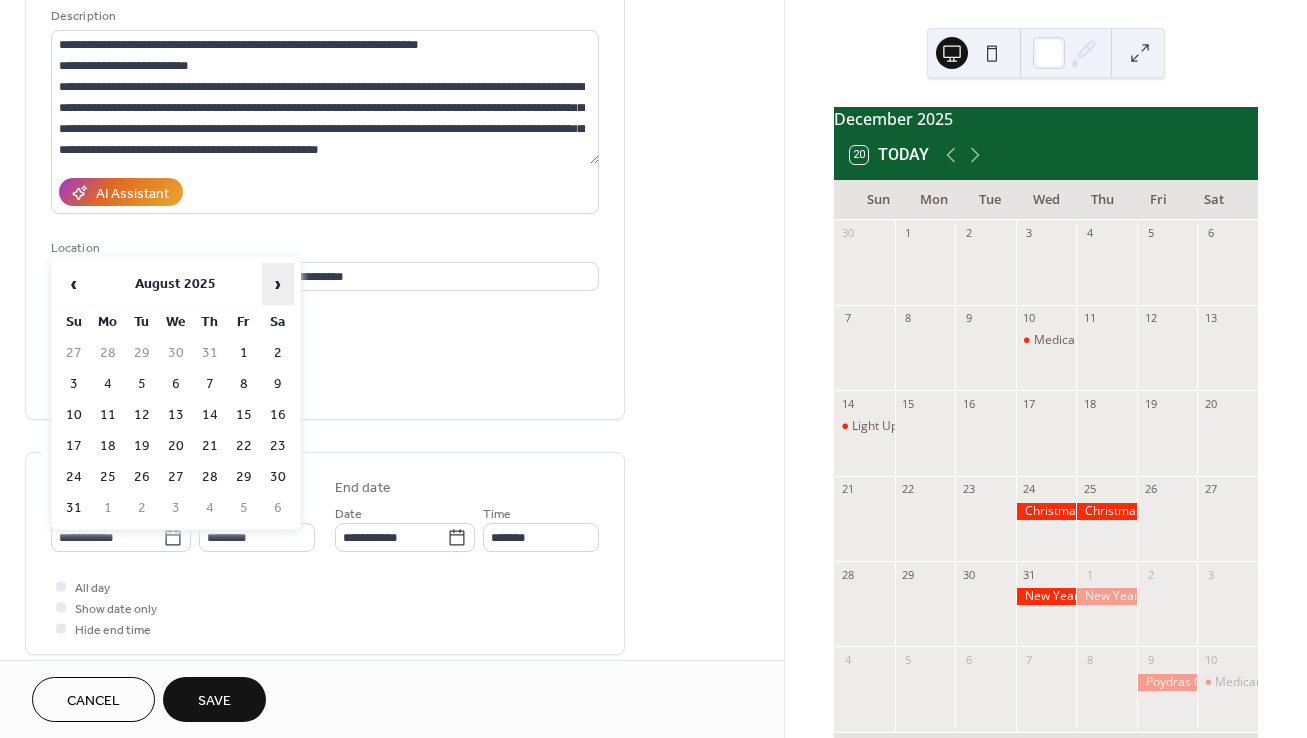 click on "›" at bounding box center (278, 284) 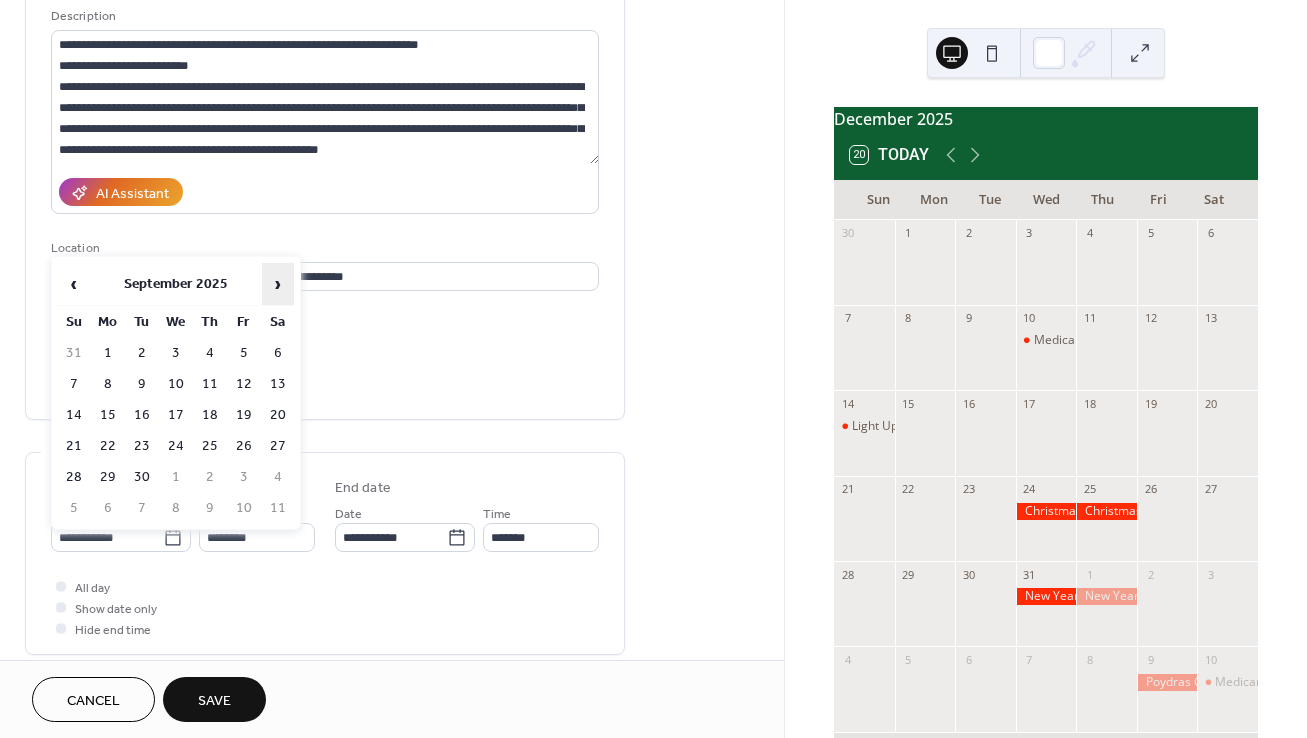 click on "›" at bounding box center (278, 284) 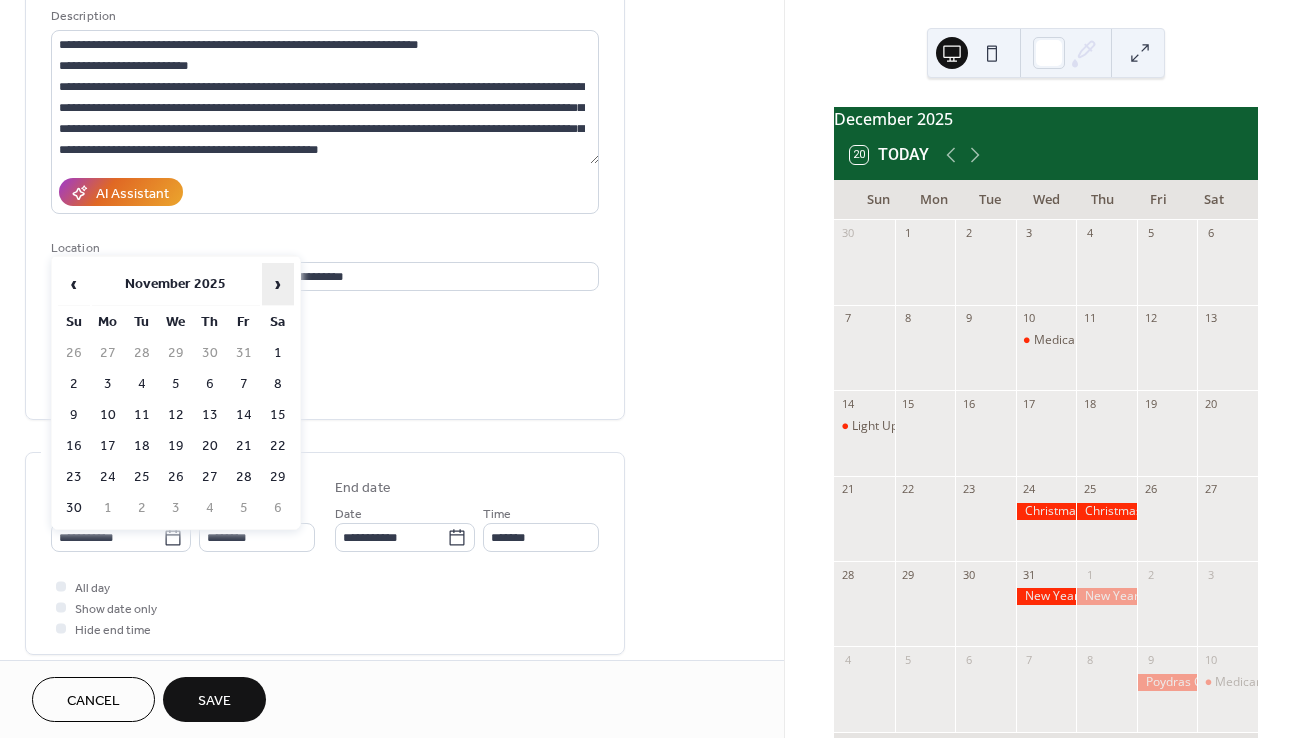 click on "›" at bounding box center (278, 284) 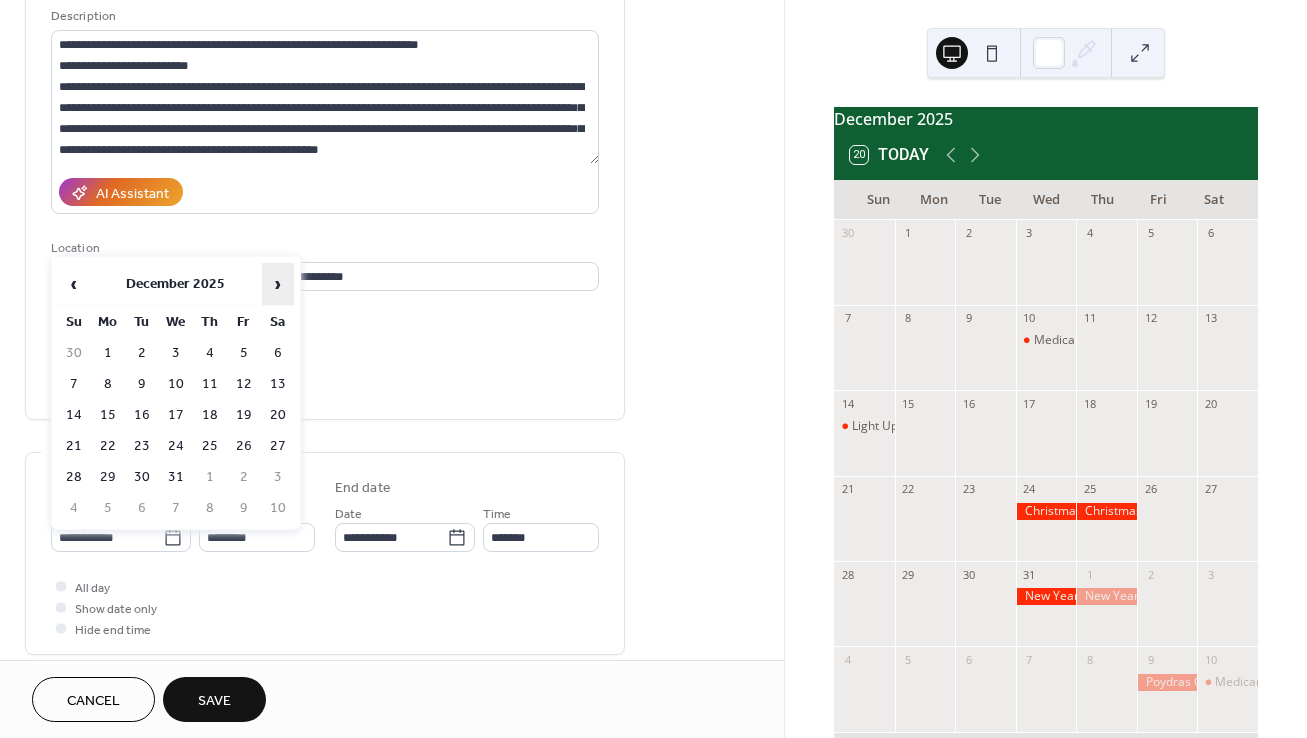 click on "›" at bounding box center (278, 284) 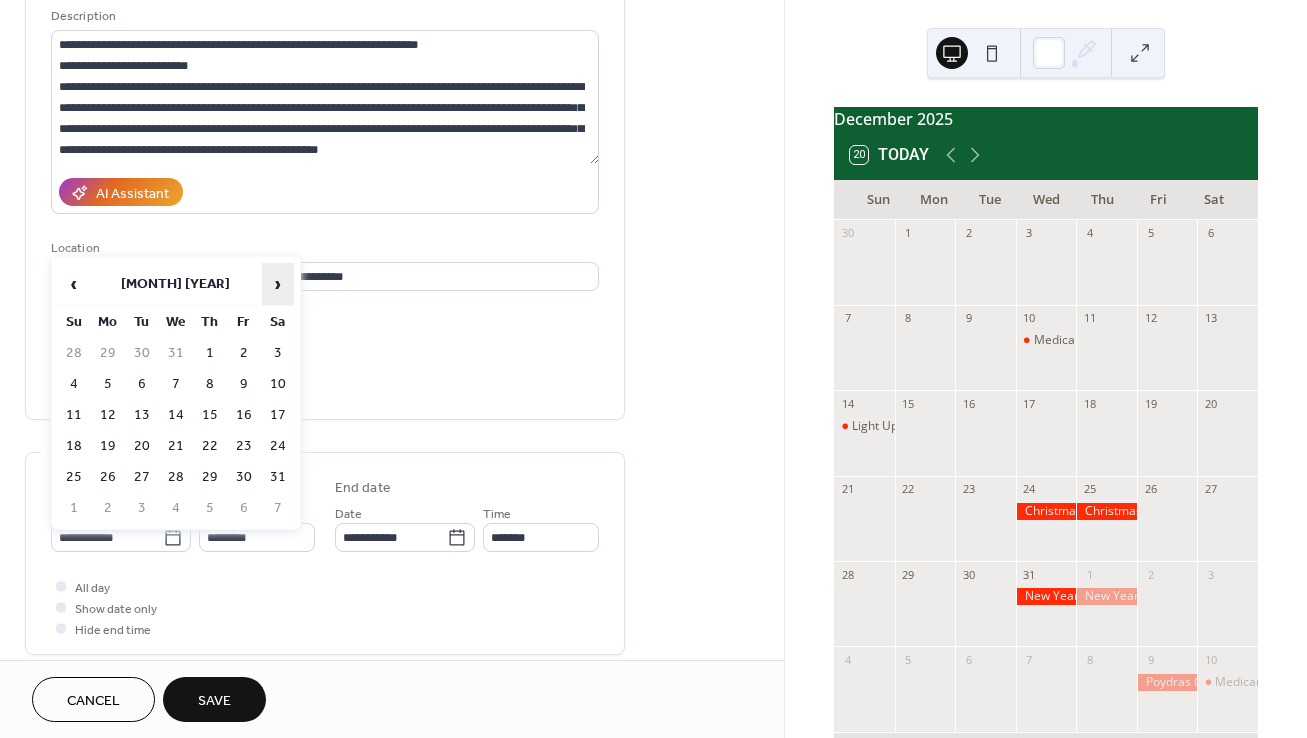 click on "›" at bounding box center (278, 284) 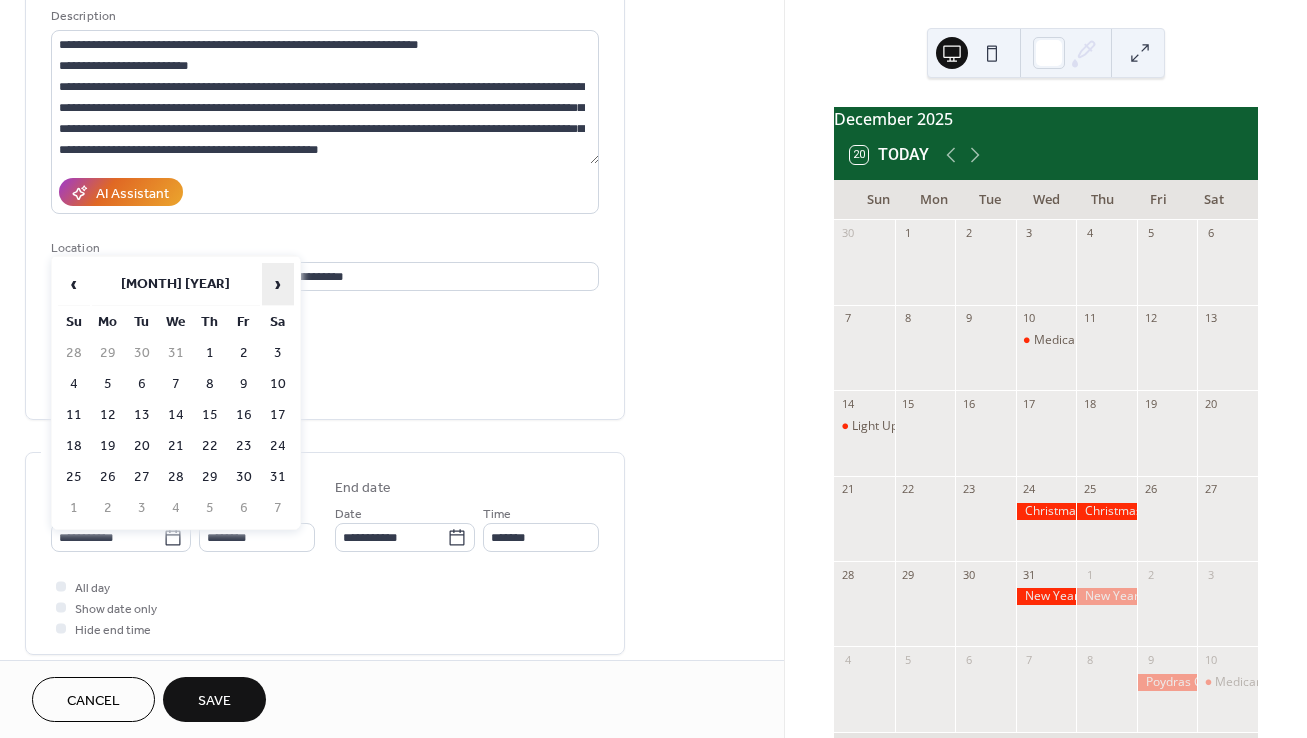 click on "›" at bounding box center [278, 284] 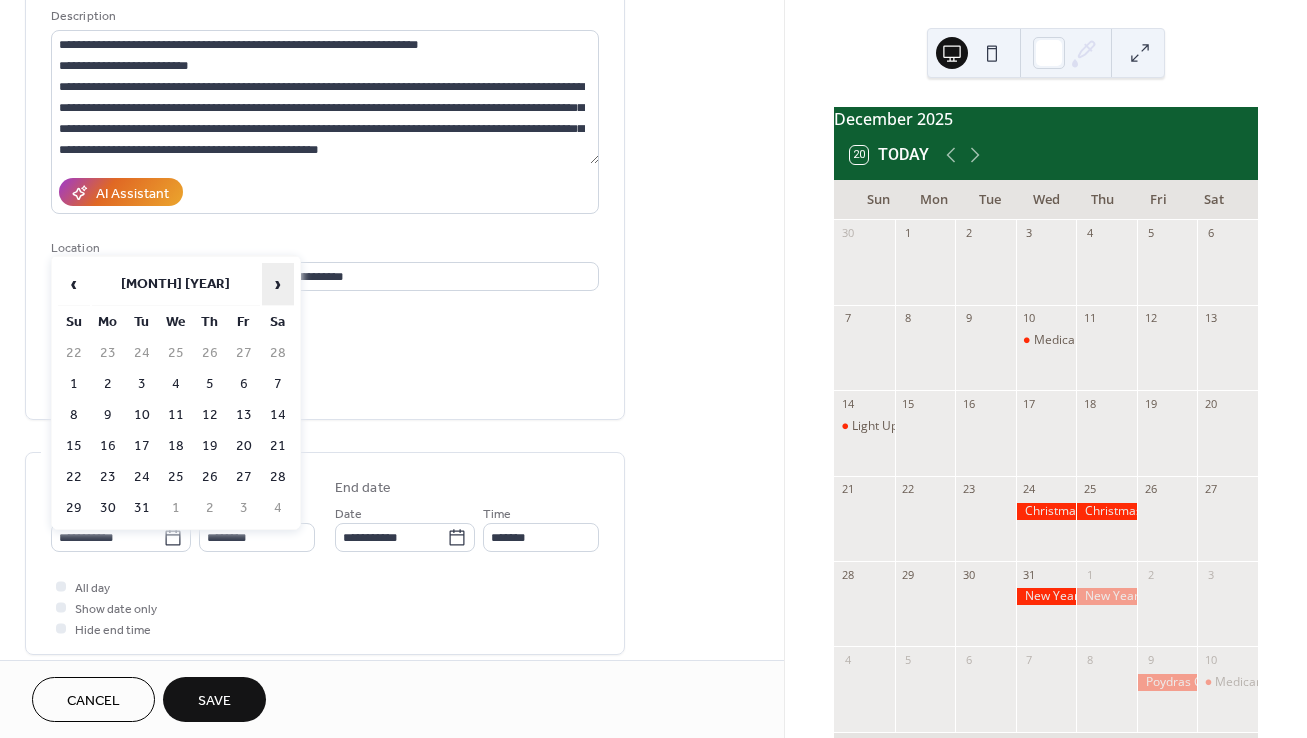 click on "›" at bounding box center (278, 284) 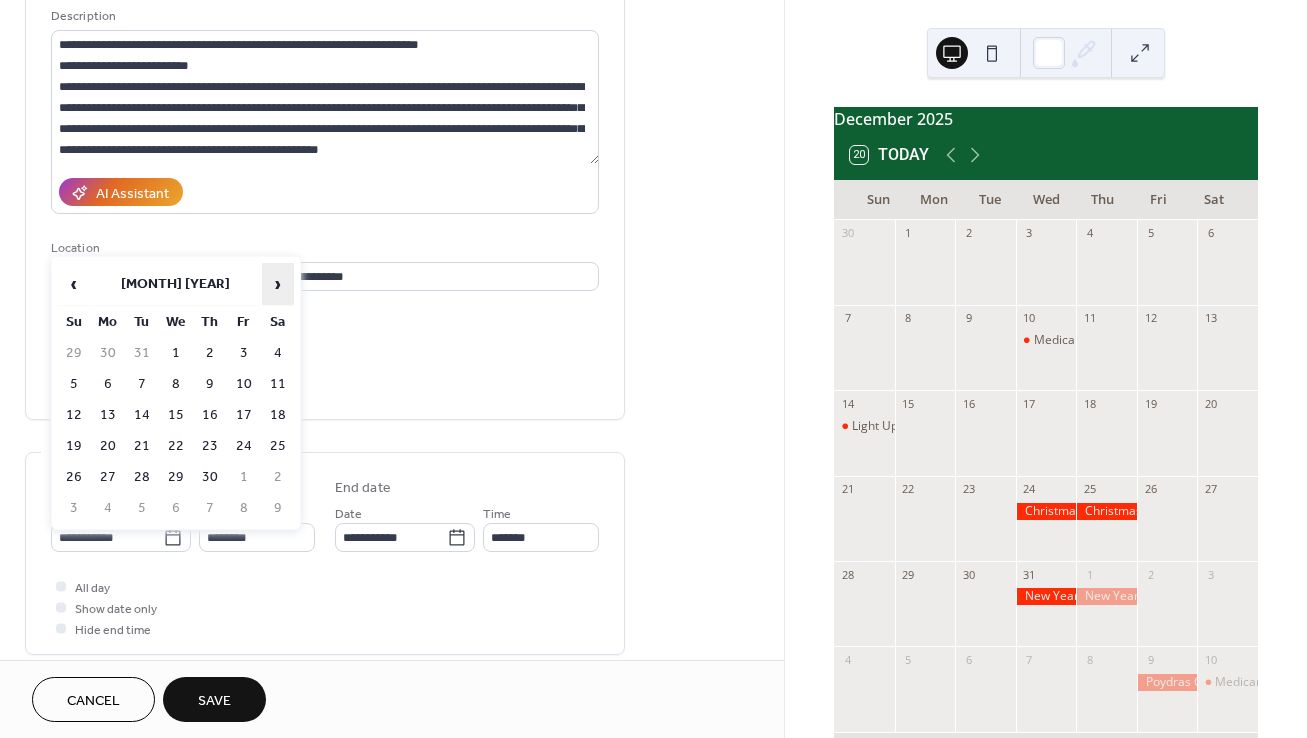 click on "›" at bounding box center [278, 284] 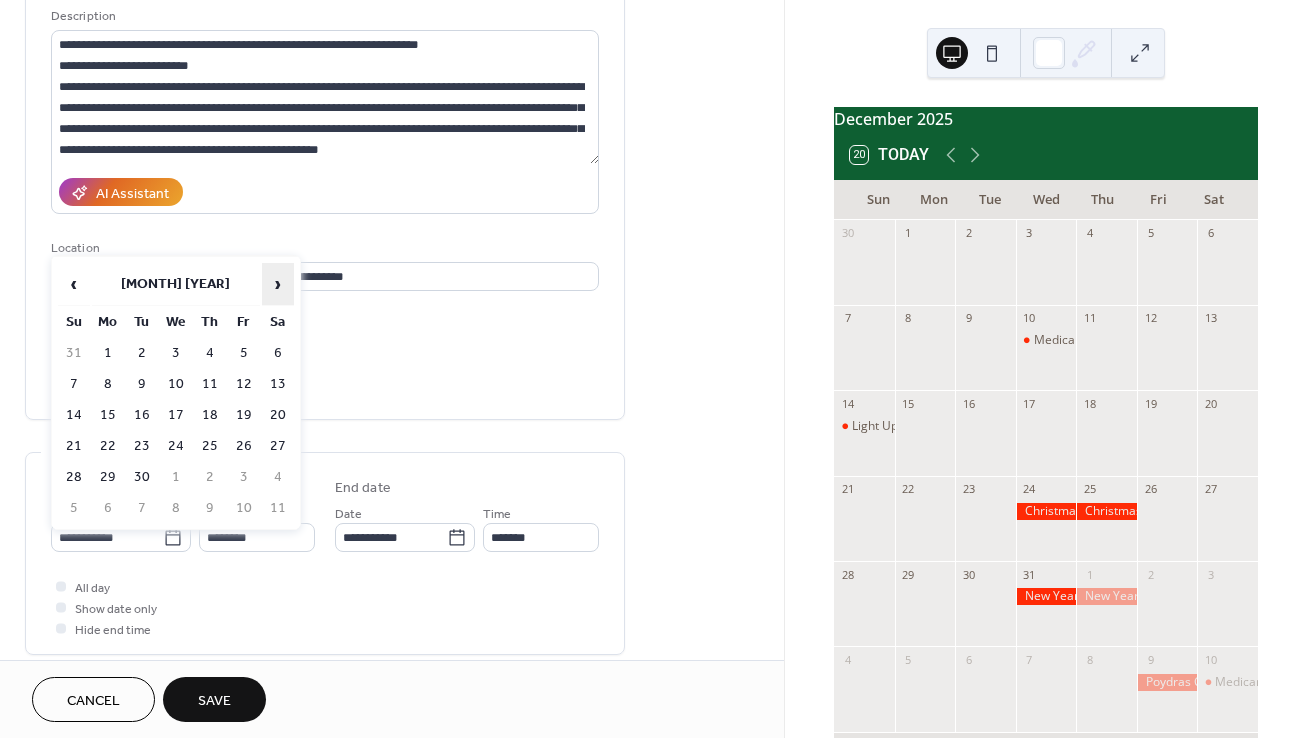 click on "›" at bounding box center [278, 284] 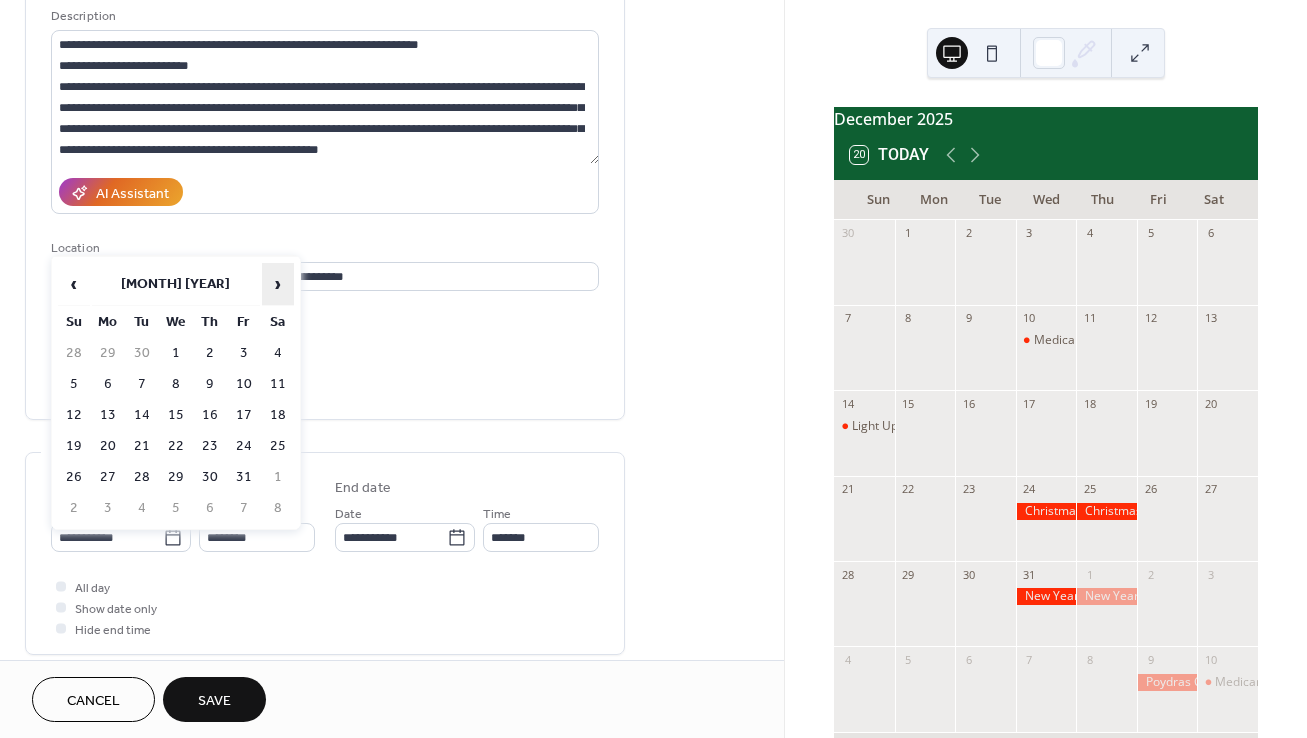 click on "›" at bounding box center (278, 284) 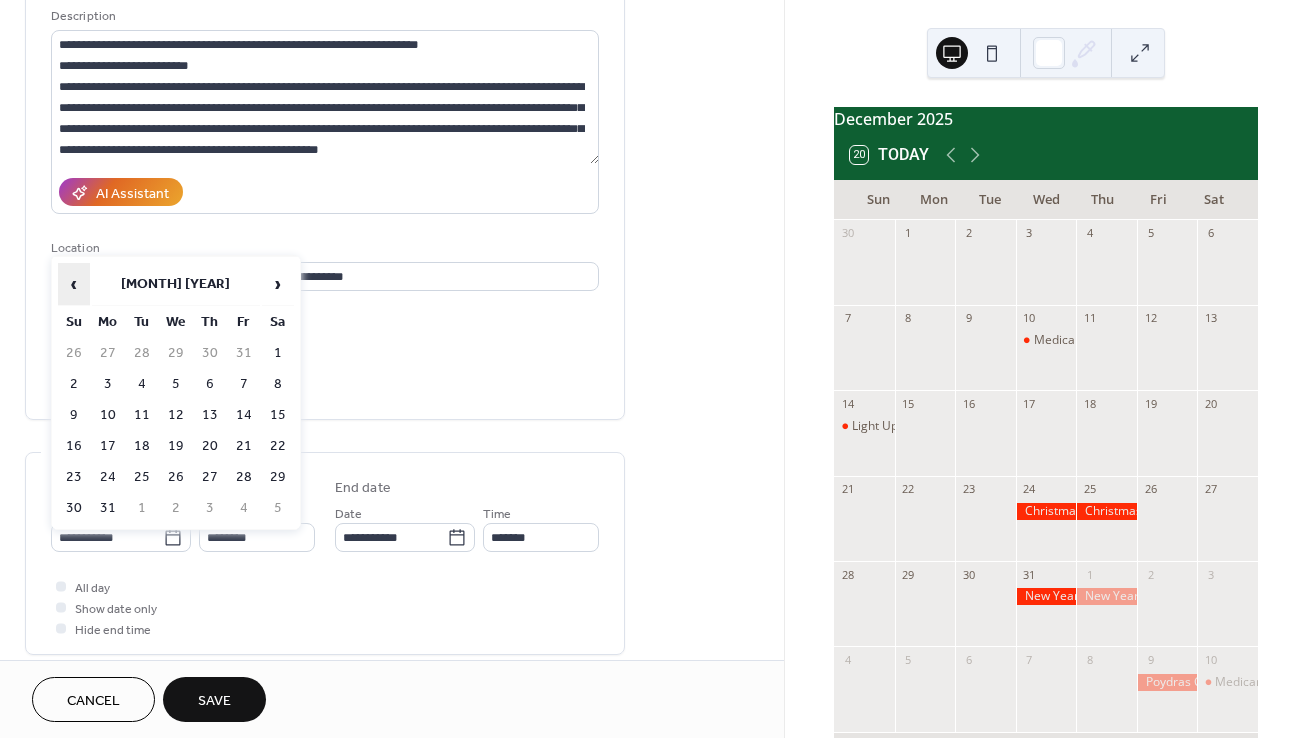 click on "‹" at bounding box center [74, 284] 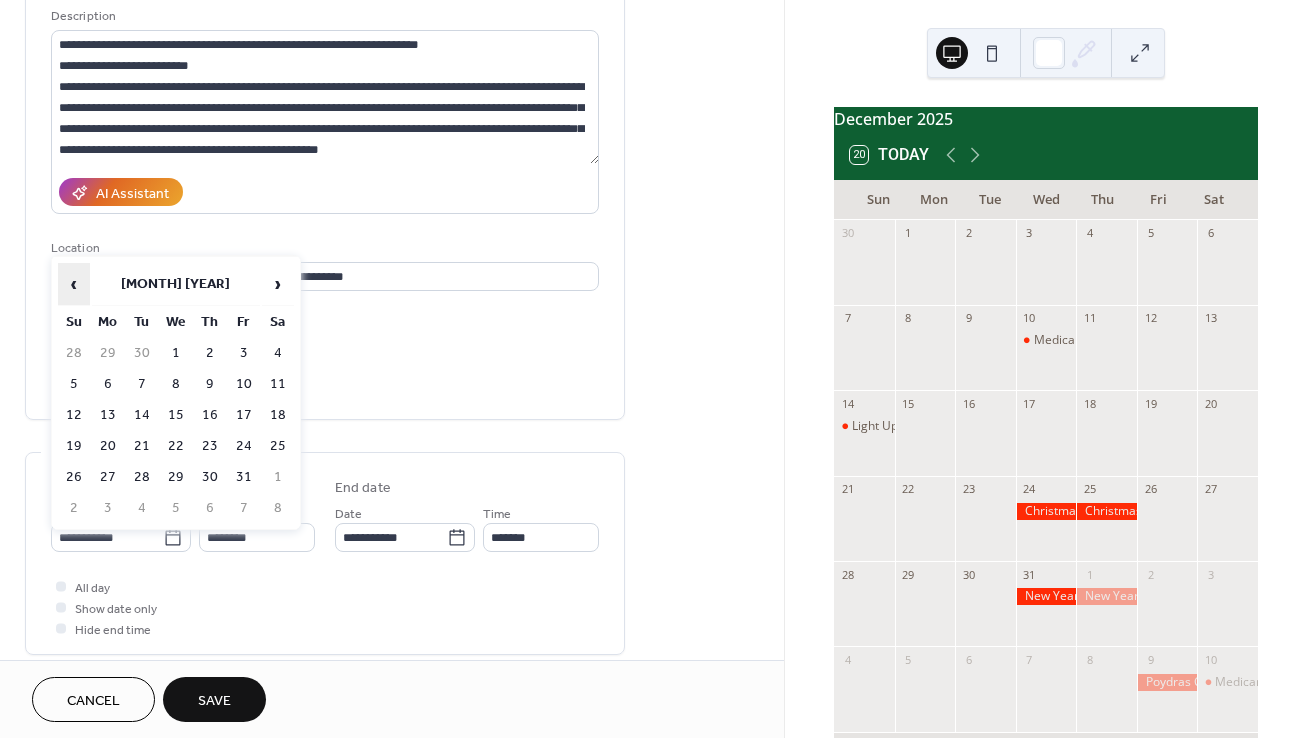 click on "‹" at bounding box center (74, 284) 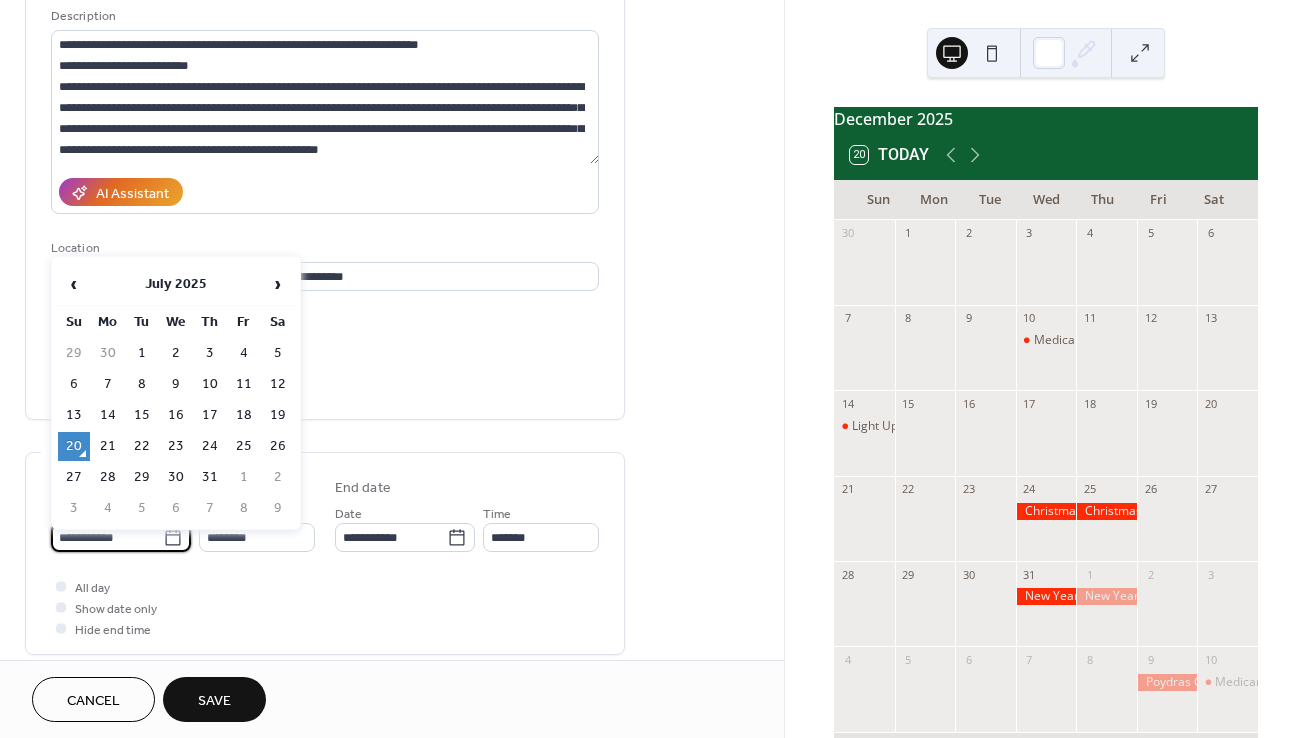 click on "**********" at bounding box center [107, 537] 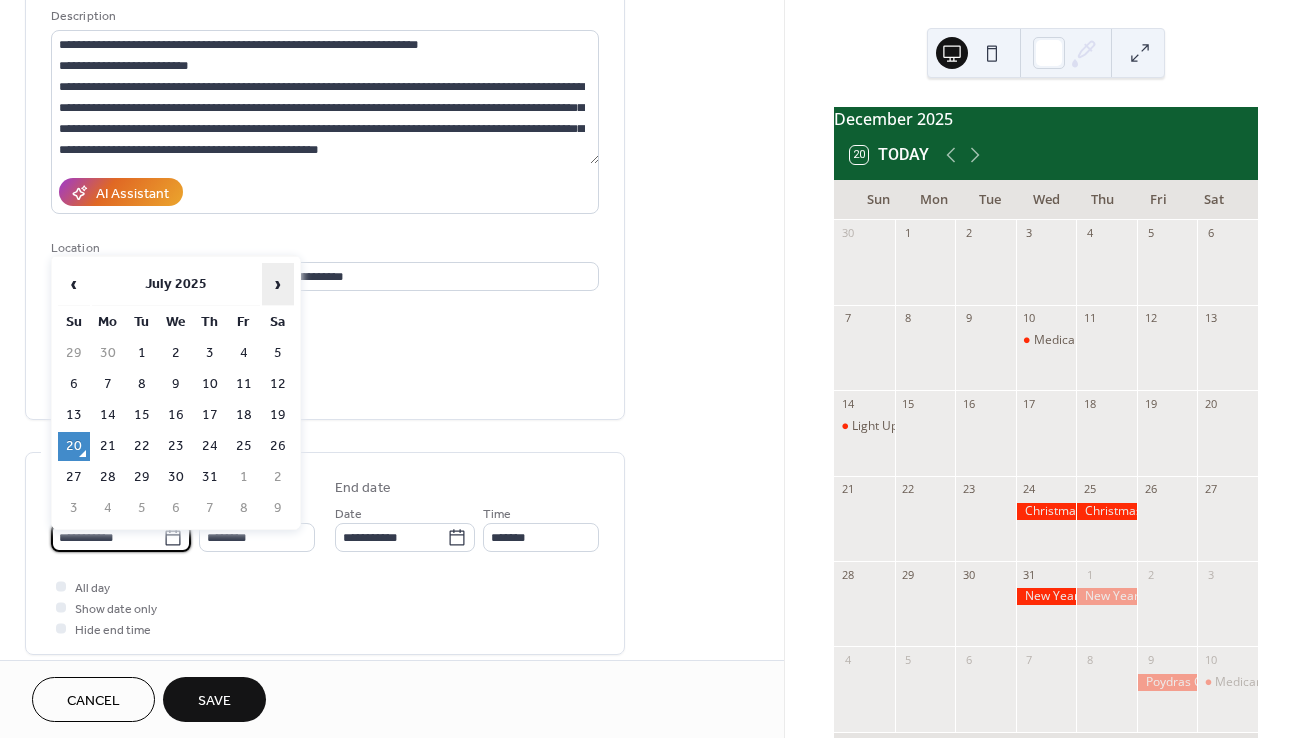 click on "›" at bounding box center [278, 284] 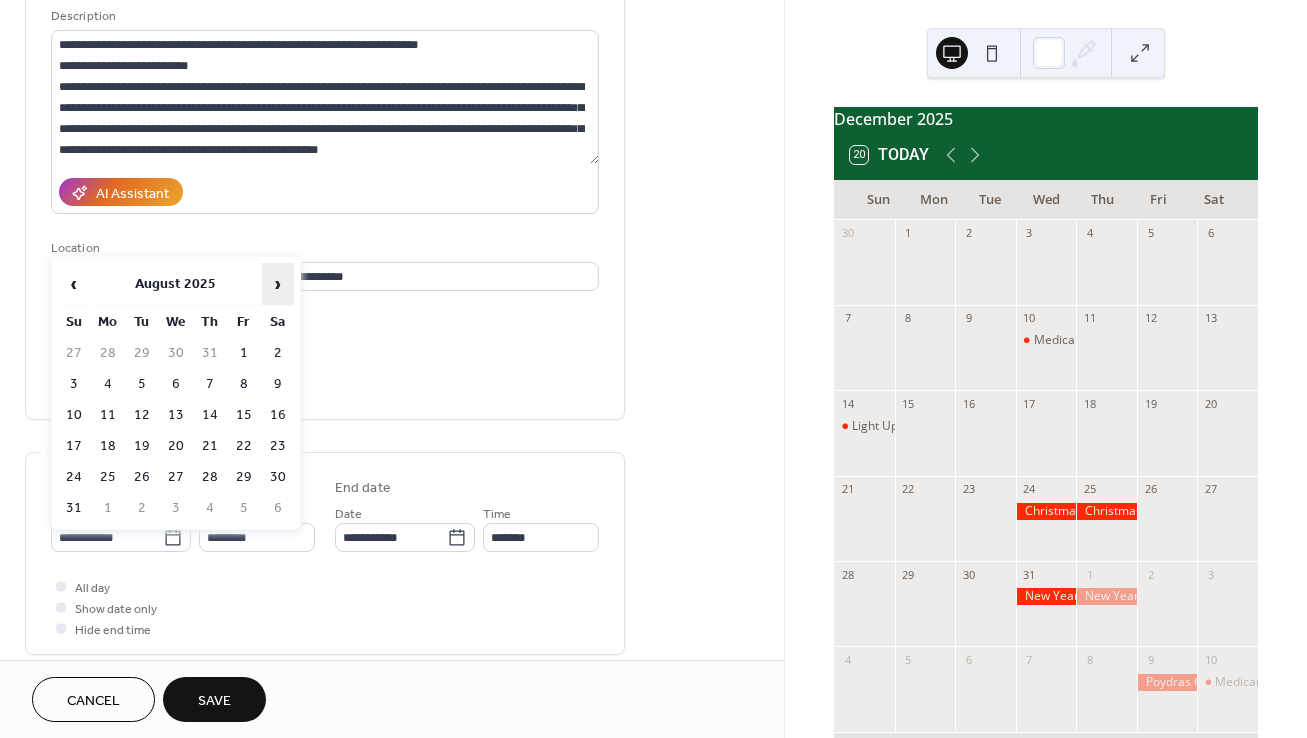 click on "›" at bounding box center [278, 284] 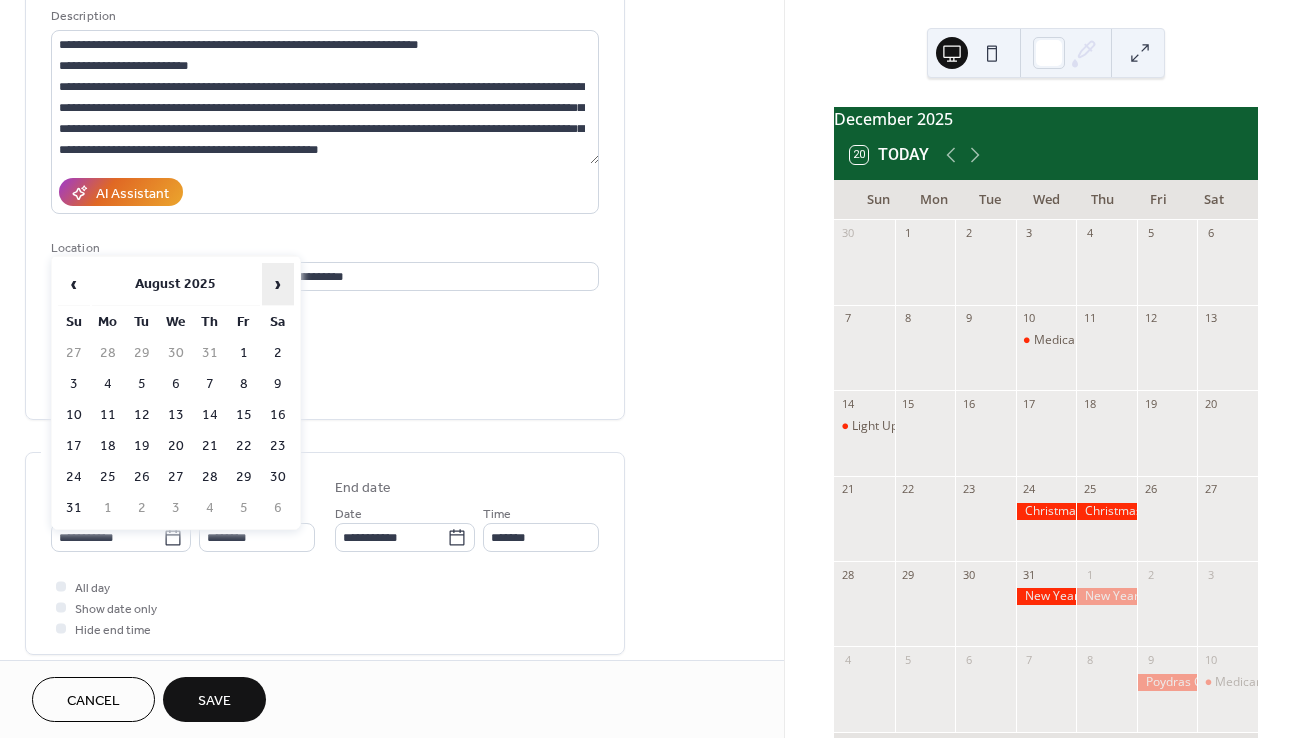 click on "›" at bounding box center (278, 284) 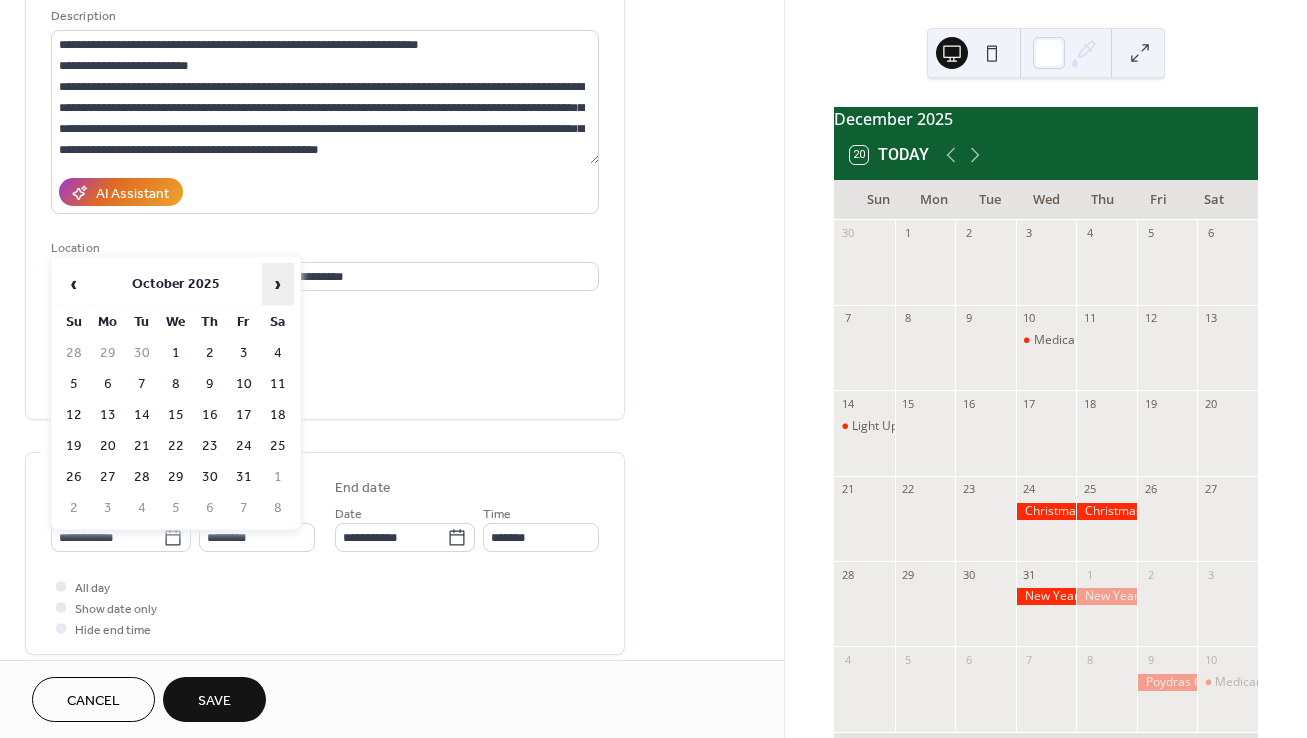 click on "›" at bounding box center (278, 284) 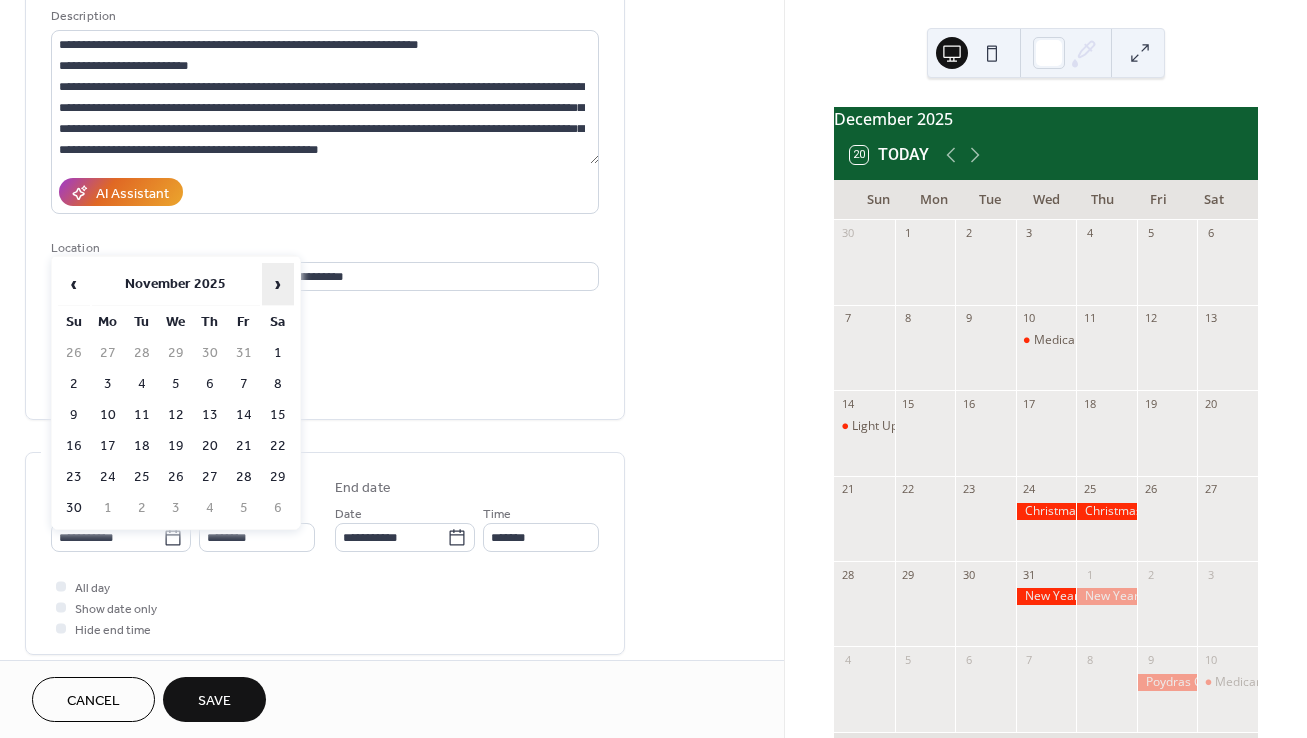 click on "›" at bounding box center [278, 284] 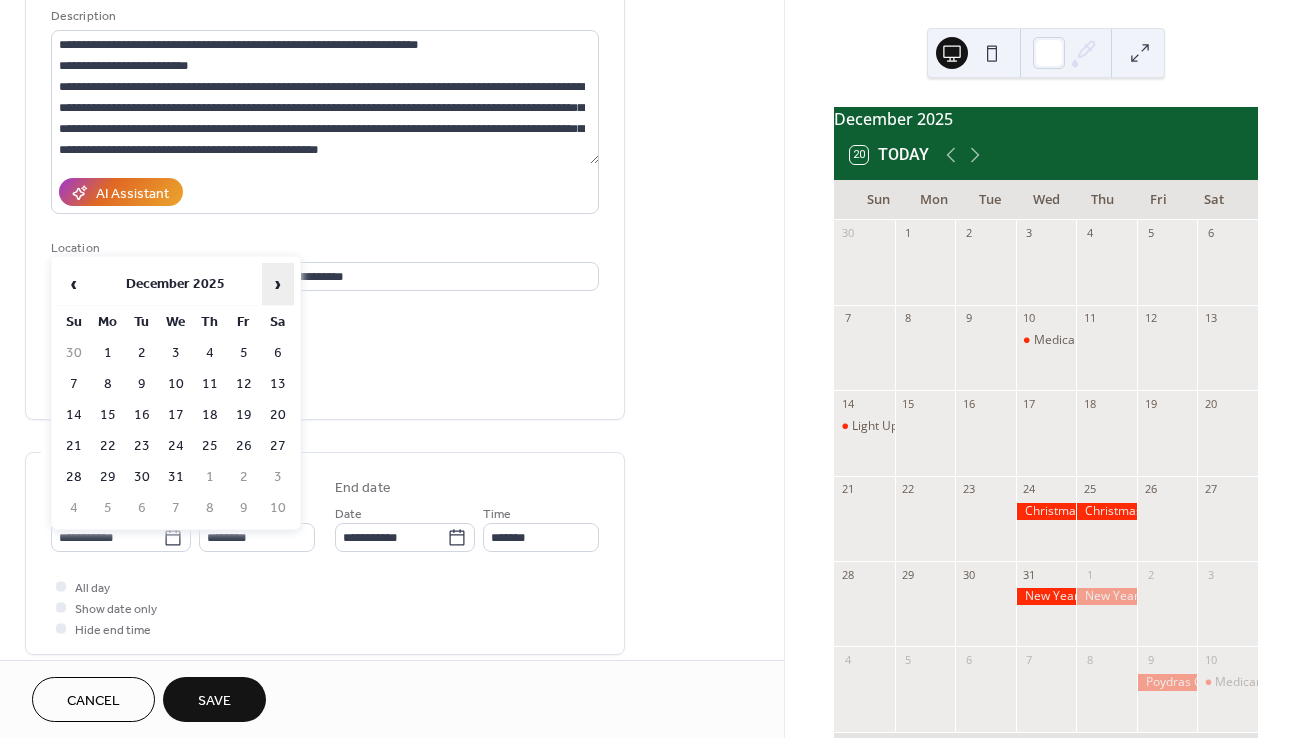click on "›" at bounding box center [278, 284] 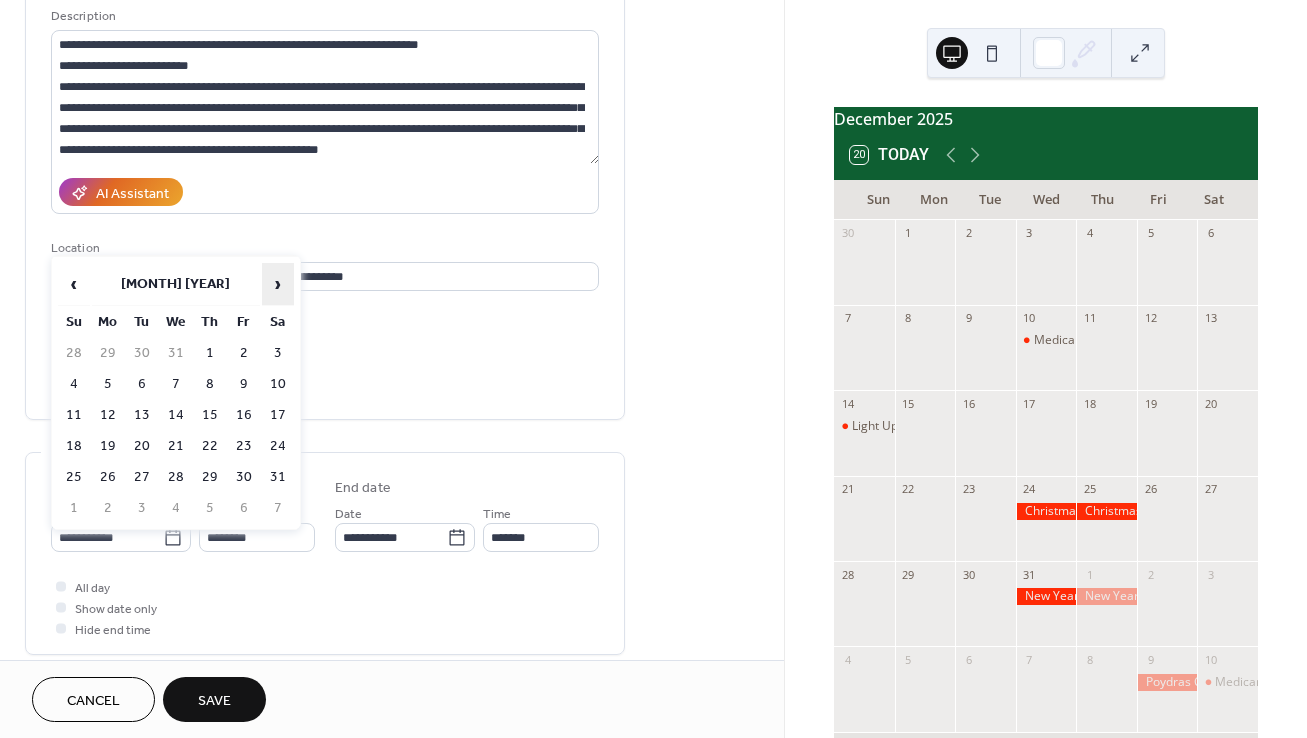 click on "›" at bounding box center (278, 284) 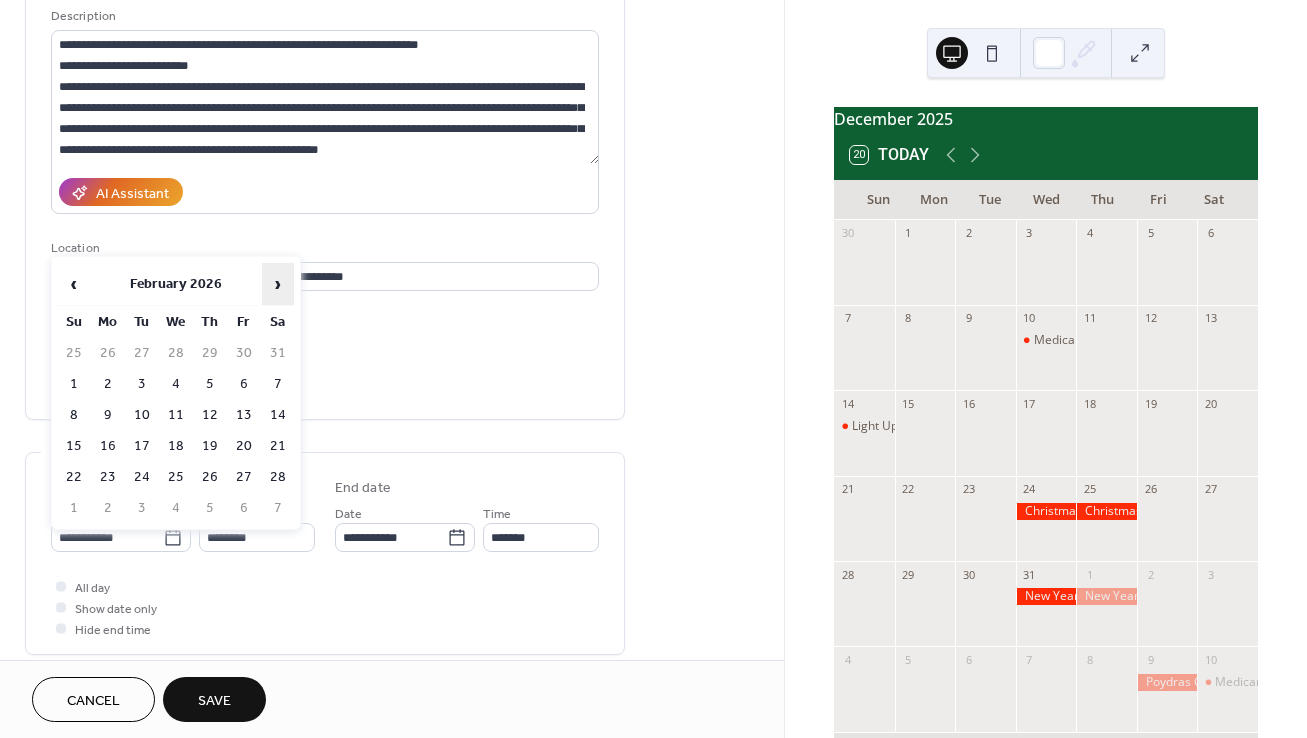 click on "›" at bounding box center (278, 284) 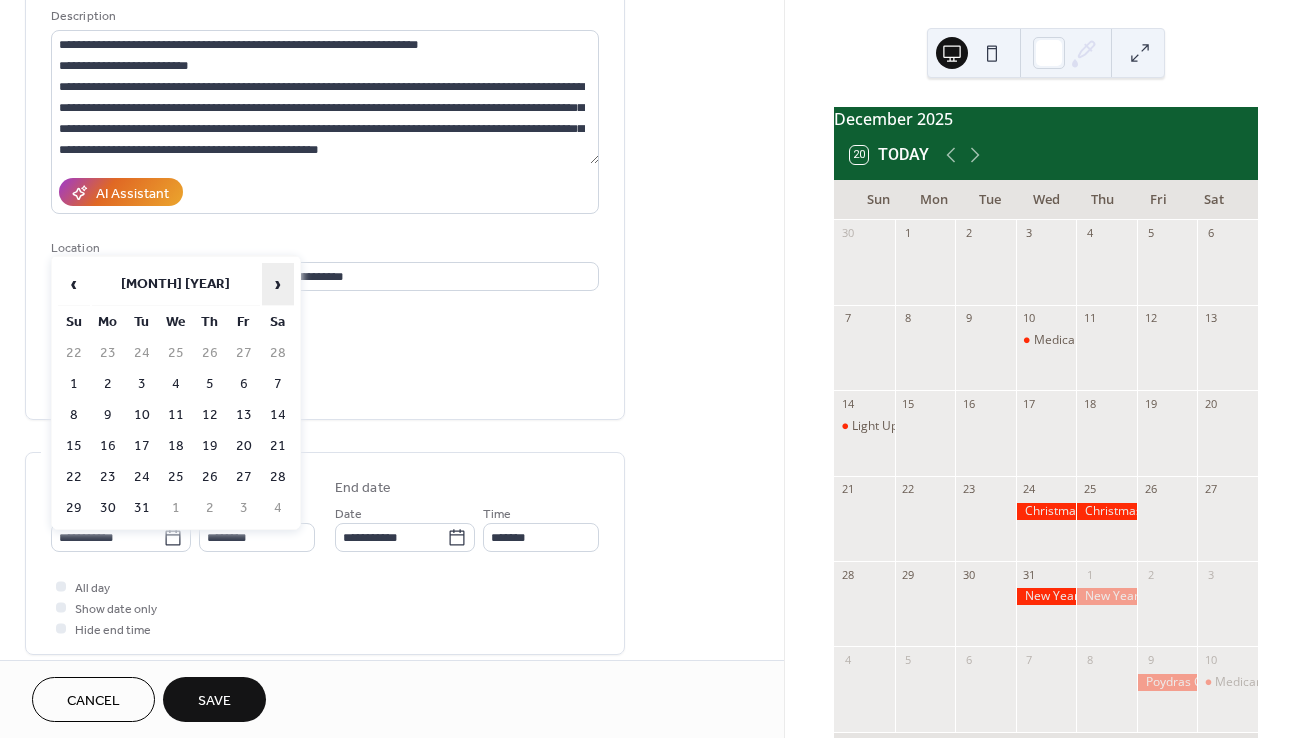 click on "›" at bounding box center [278, 284] 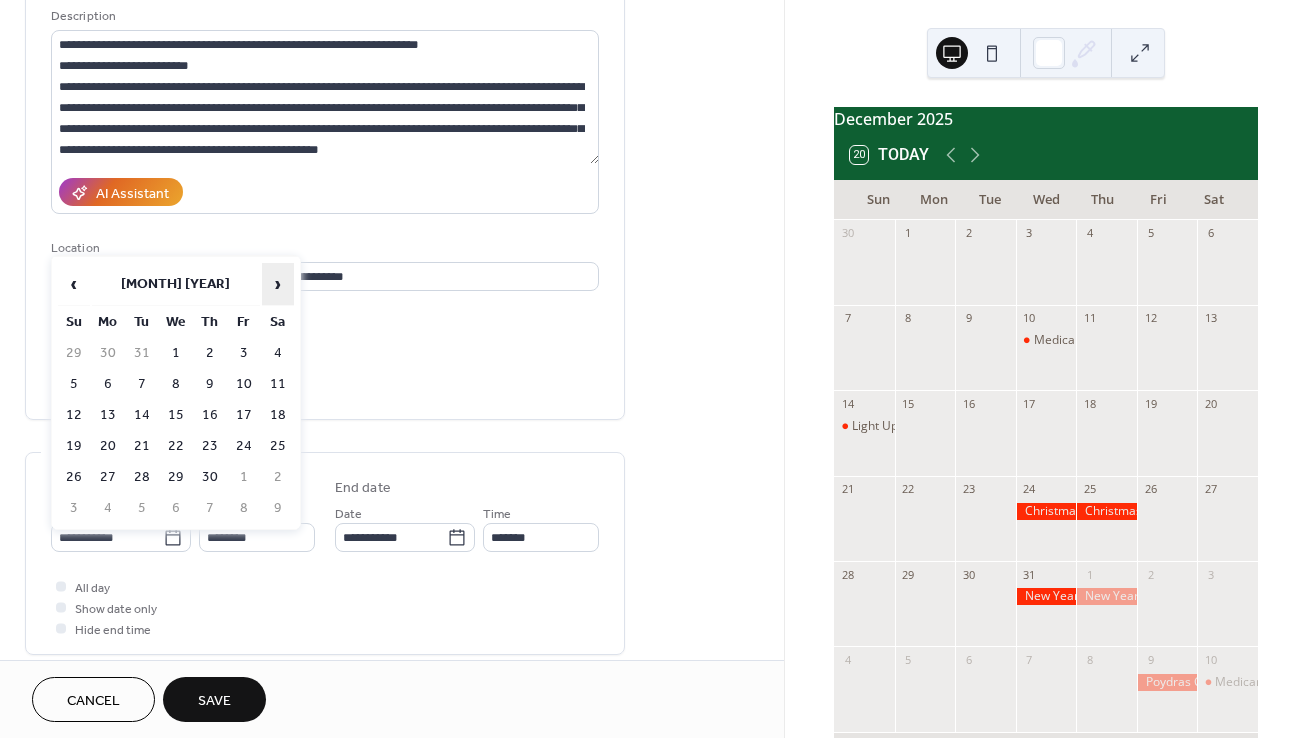 click on "›" at bounding box center [278, 284] 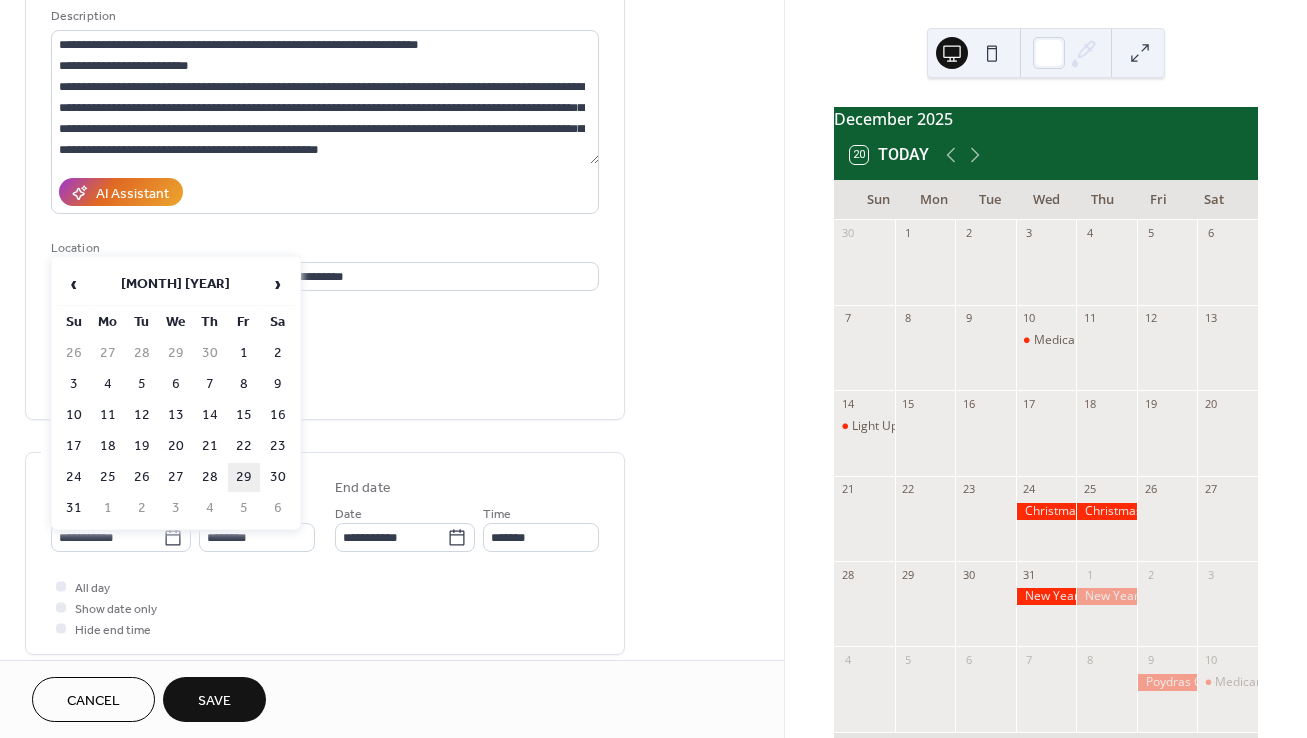click on "29" at bounding box center [244, 477] 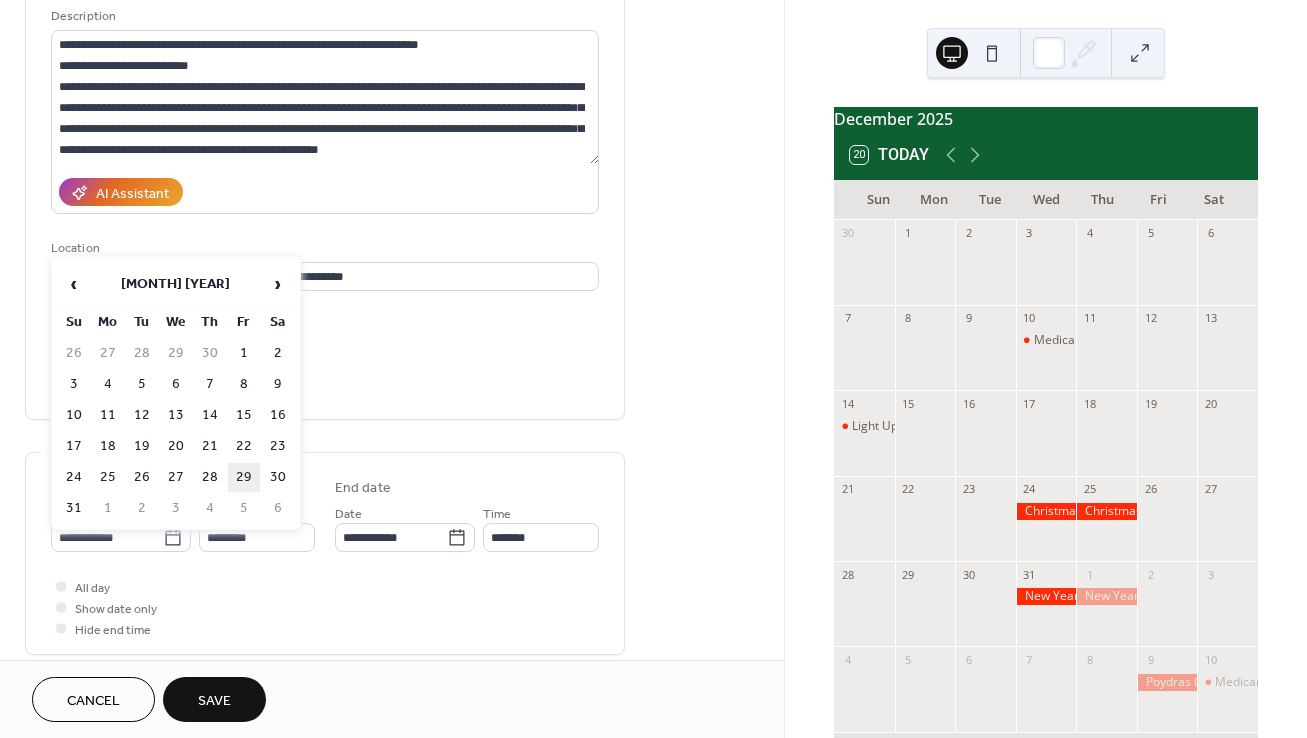 type on "**********" 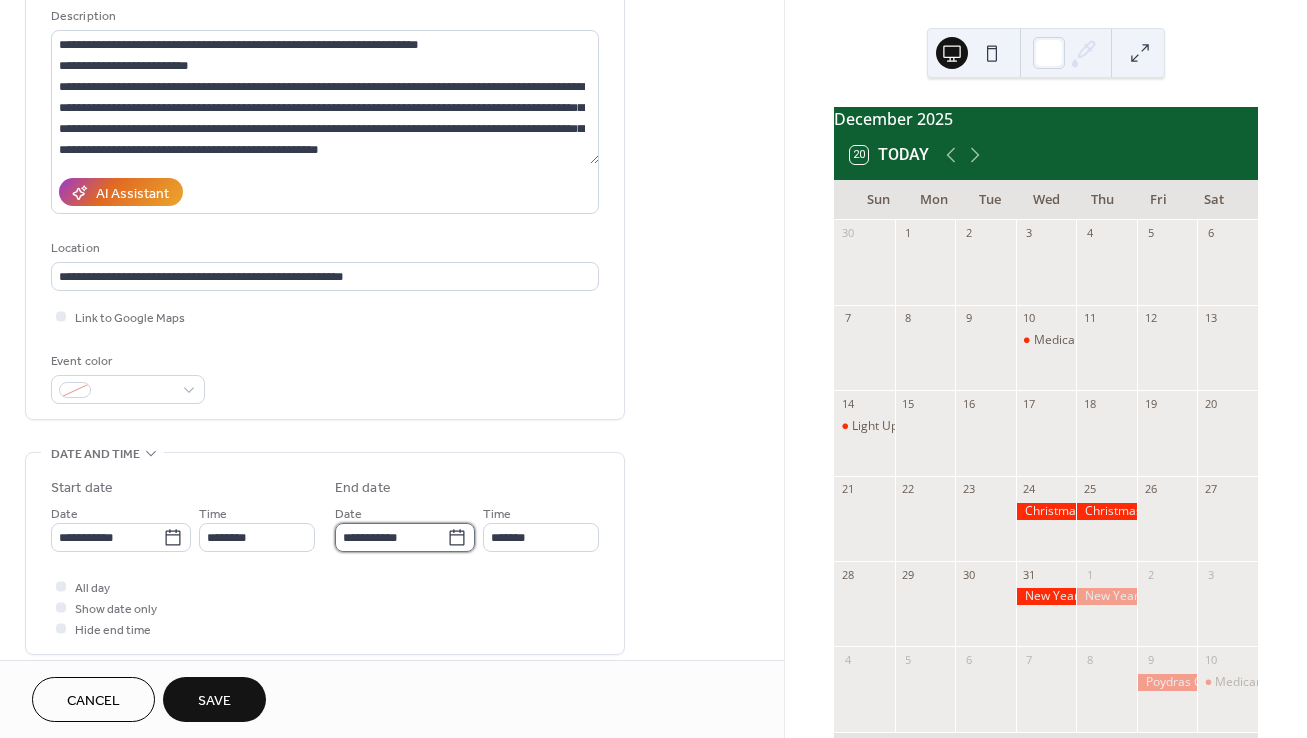 click on "**********" at bounding box center (391, 537) 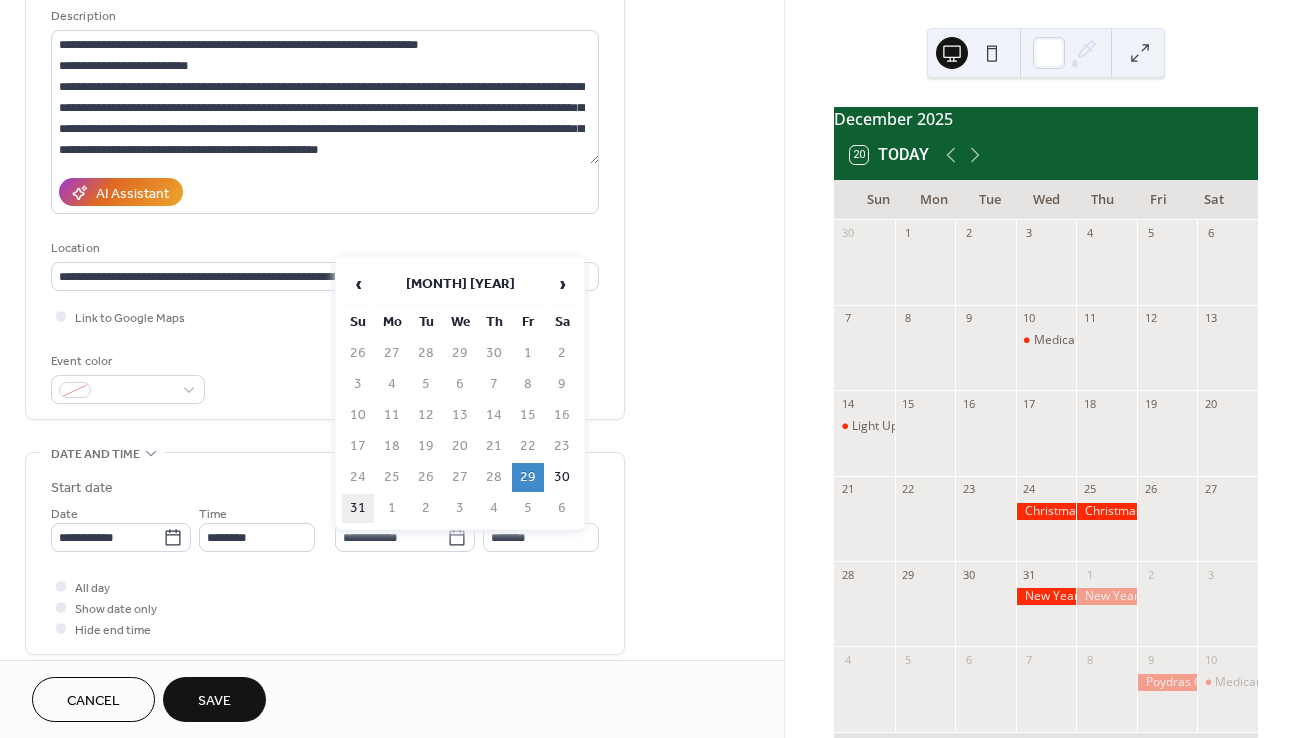 click on "31" at bounding box center [358, 508] 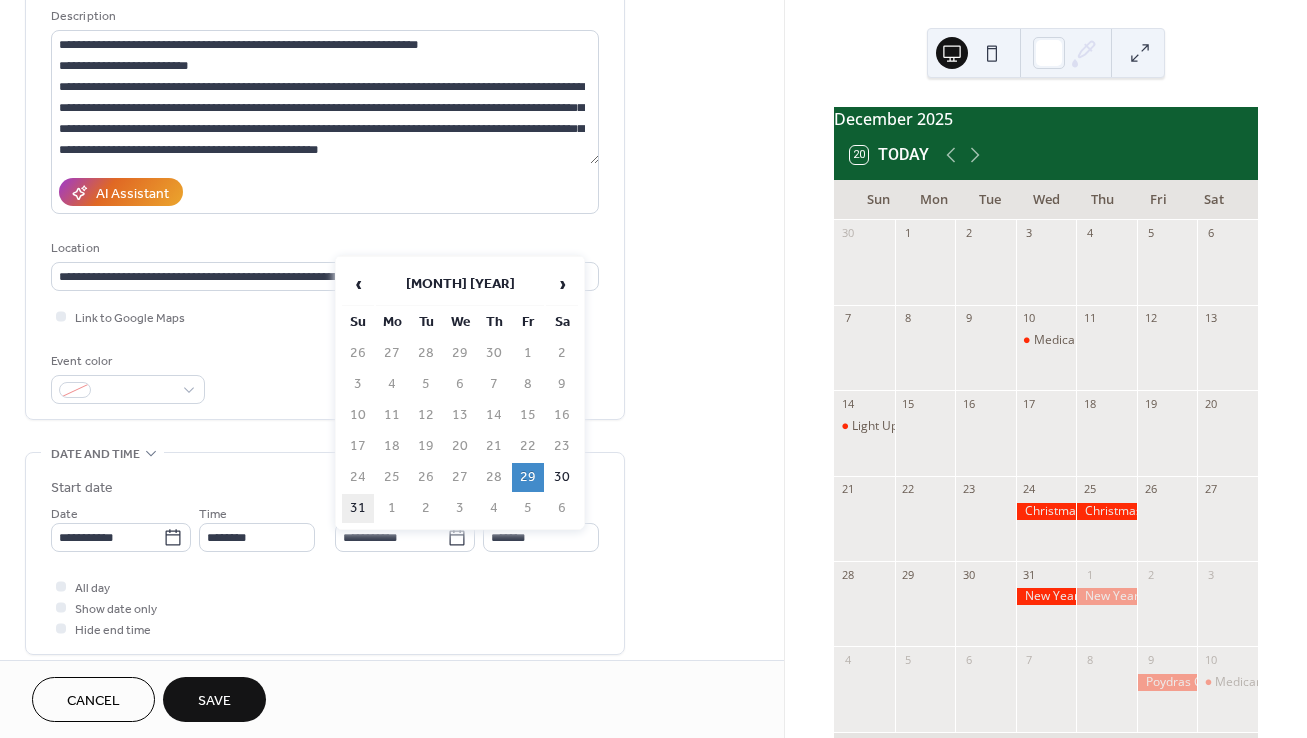 type on "**********" 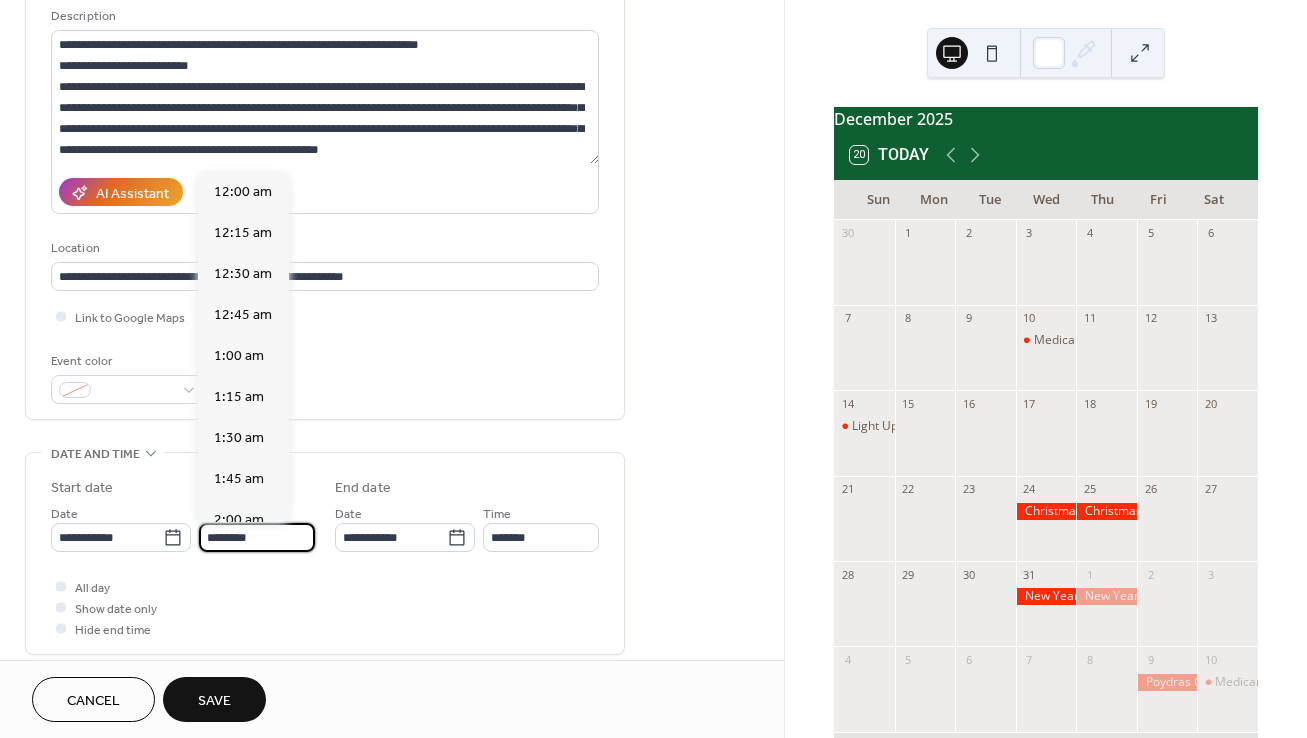 click on "********" at bounding box center (257, 537) 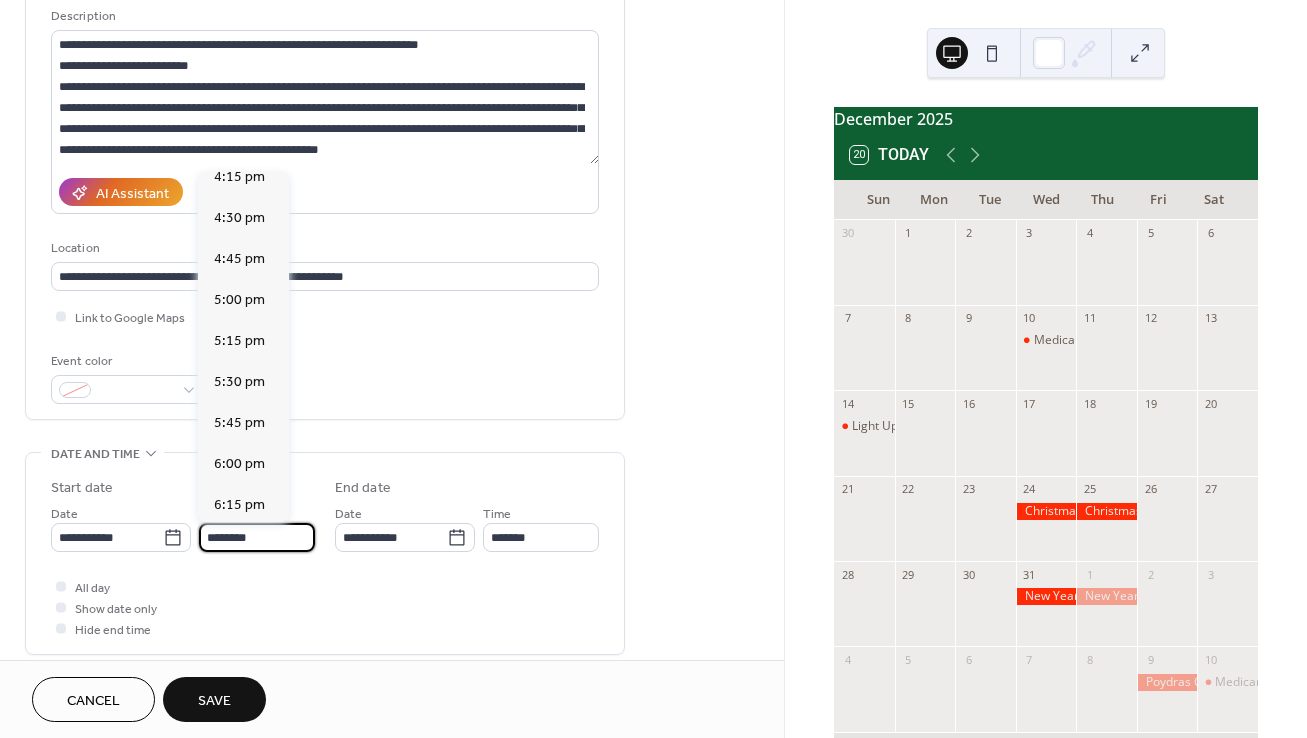 scroll, scrollTop: 2698, scrollLeft: 0, axis: vertical 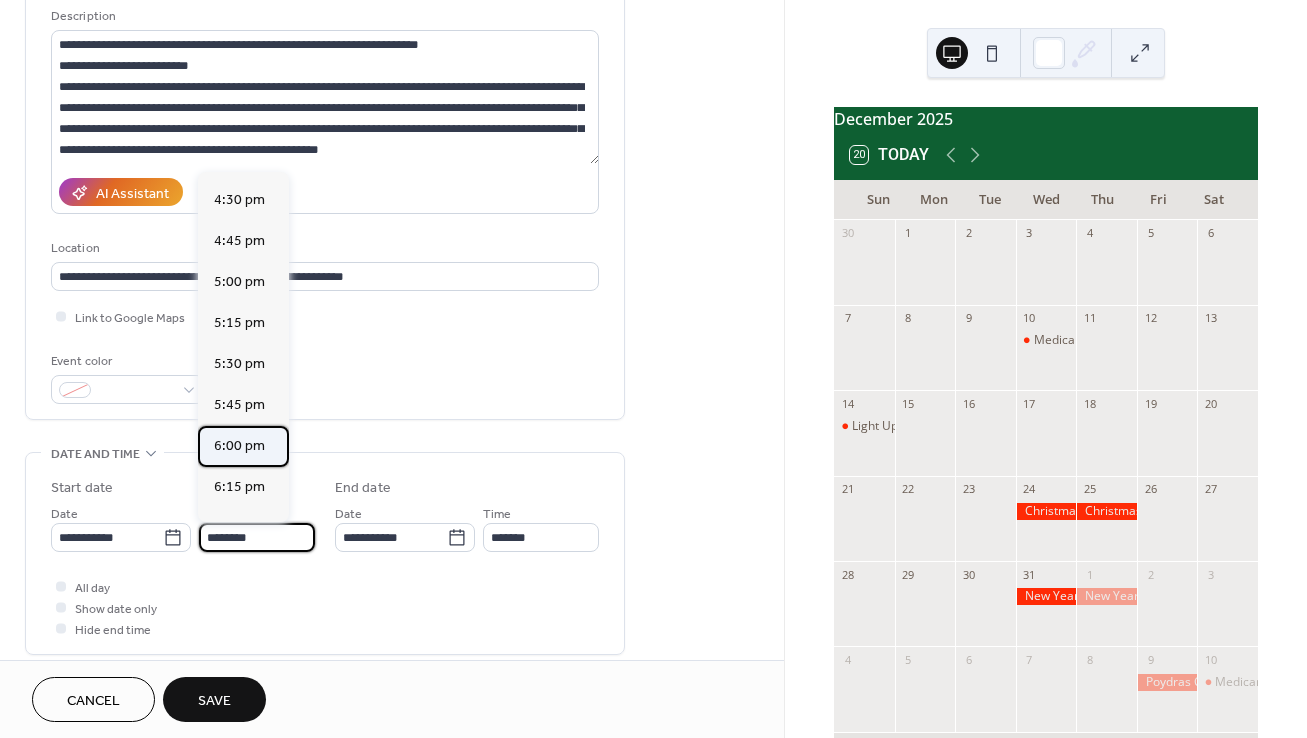 click on "6:00 pm" at bounding box center [239, 446] 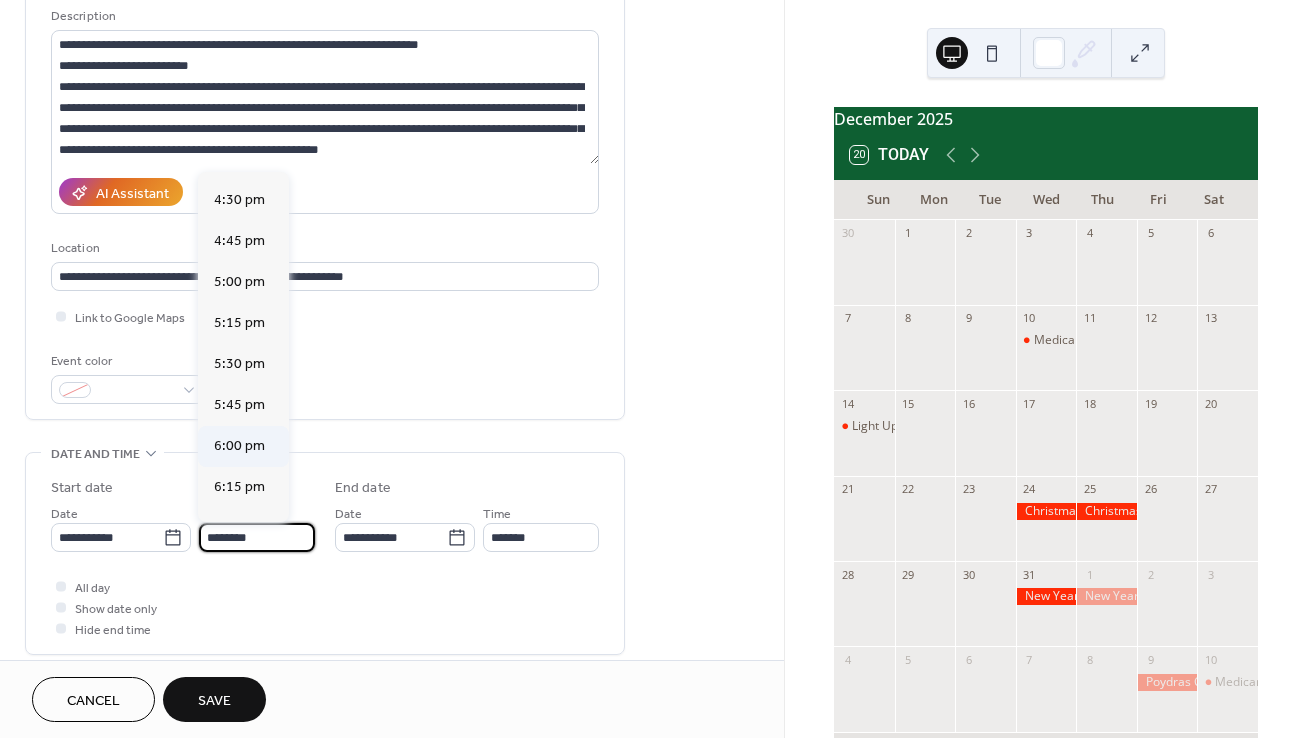 type on "*******" 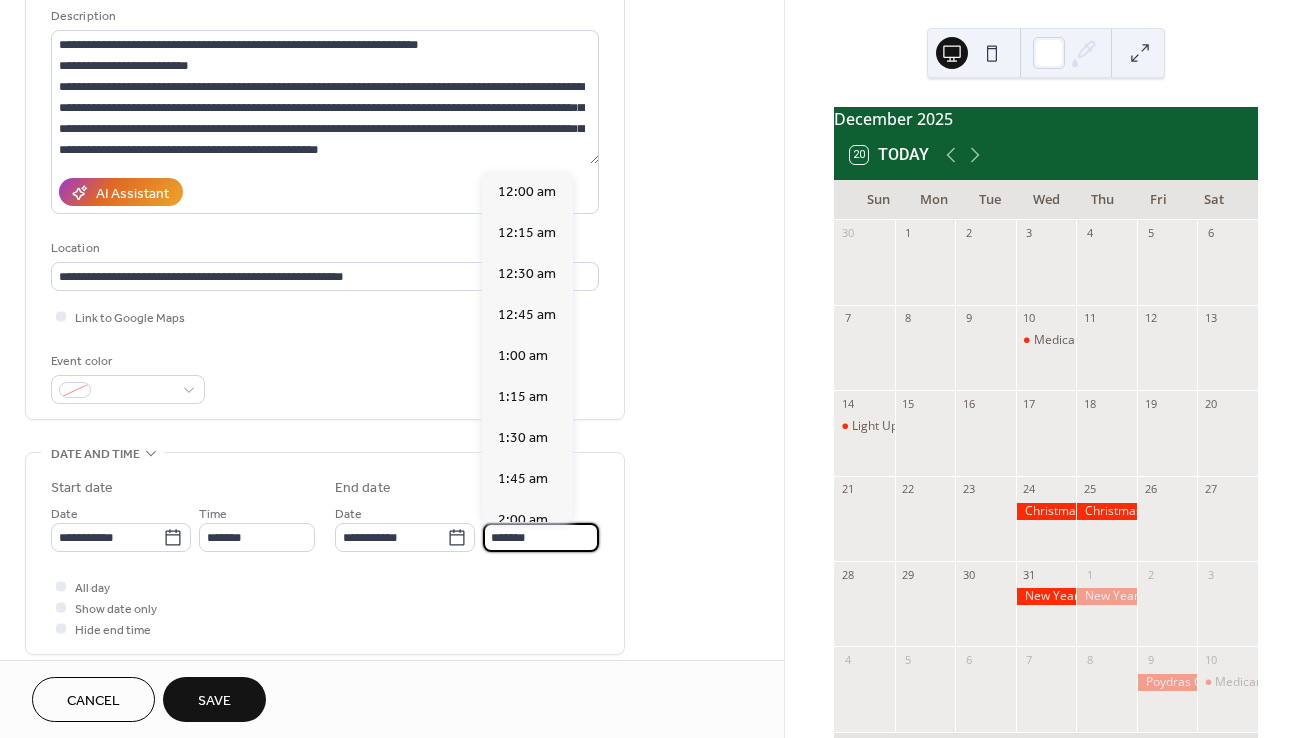 click on "*******" at bounding box center (541, 537) 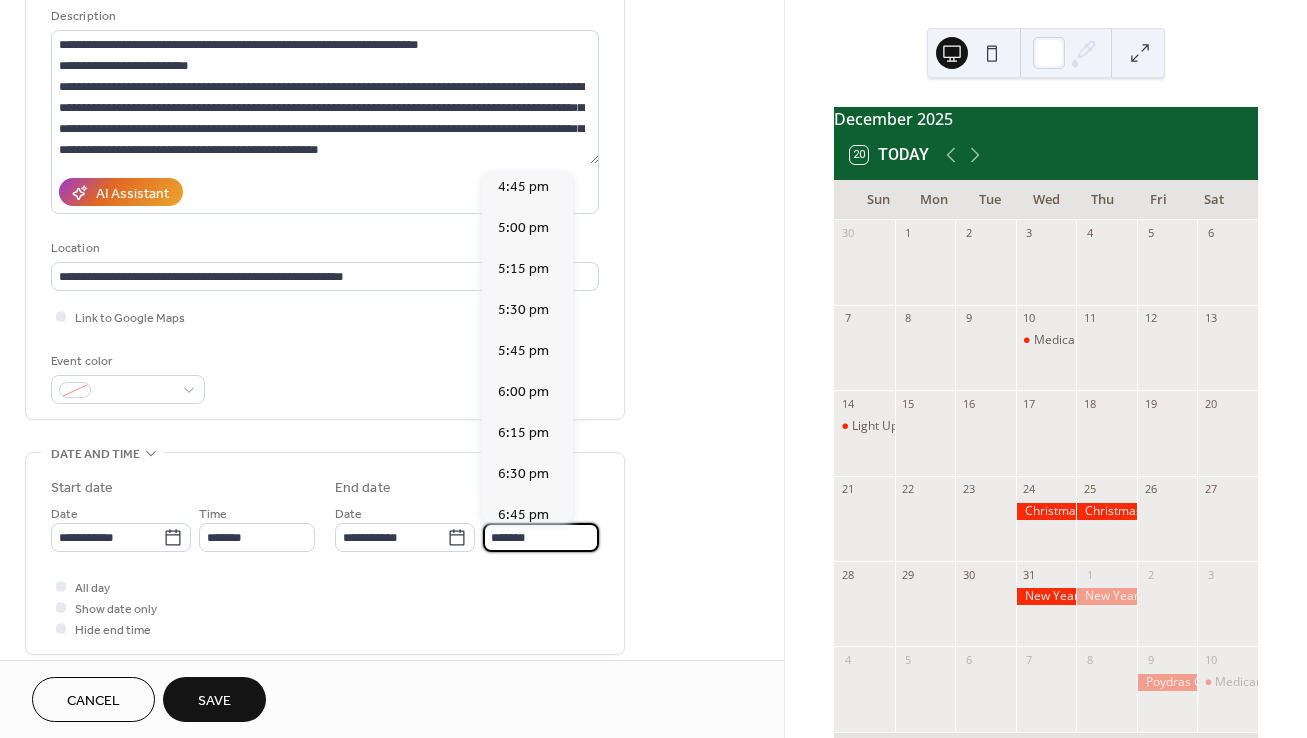 scroll, scrollTop: 2735, scrollLeft: 0, axis: vertical 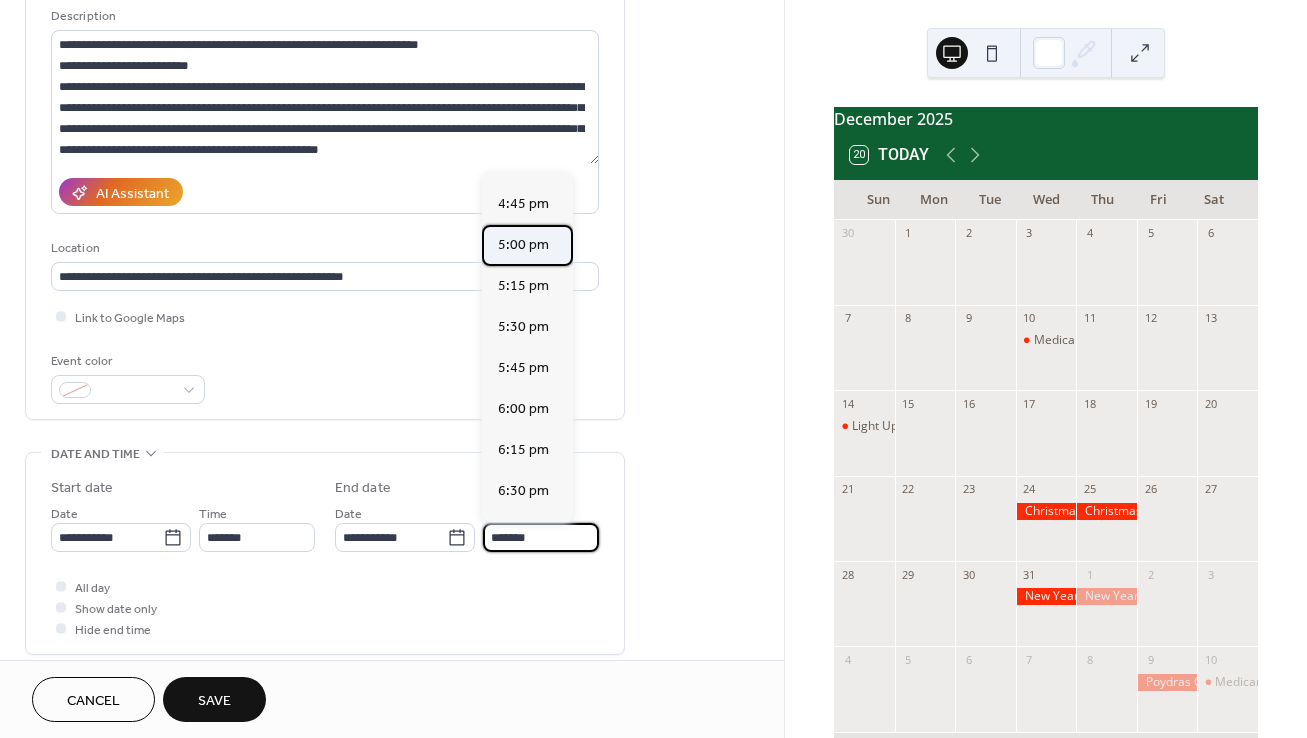 click on "5:00 pm" at bounding box center [523, 245] 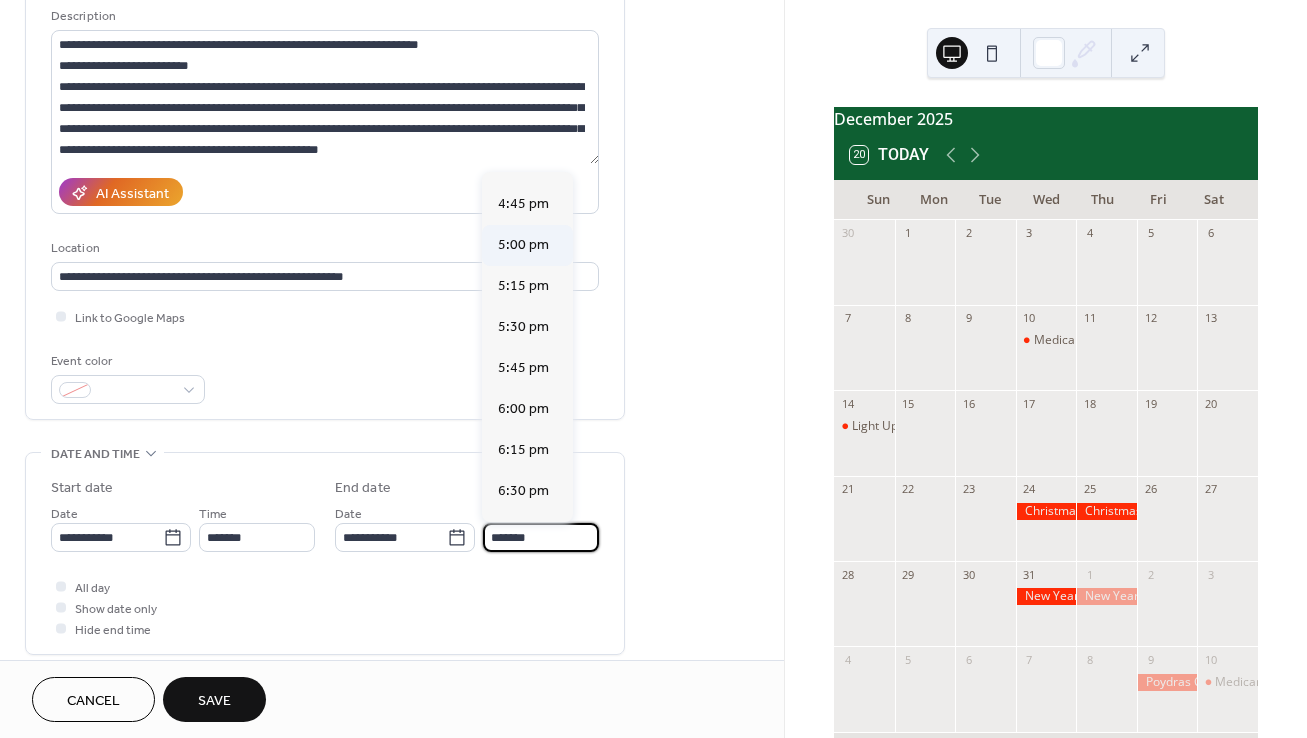 type on "*******" 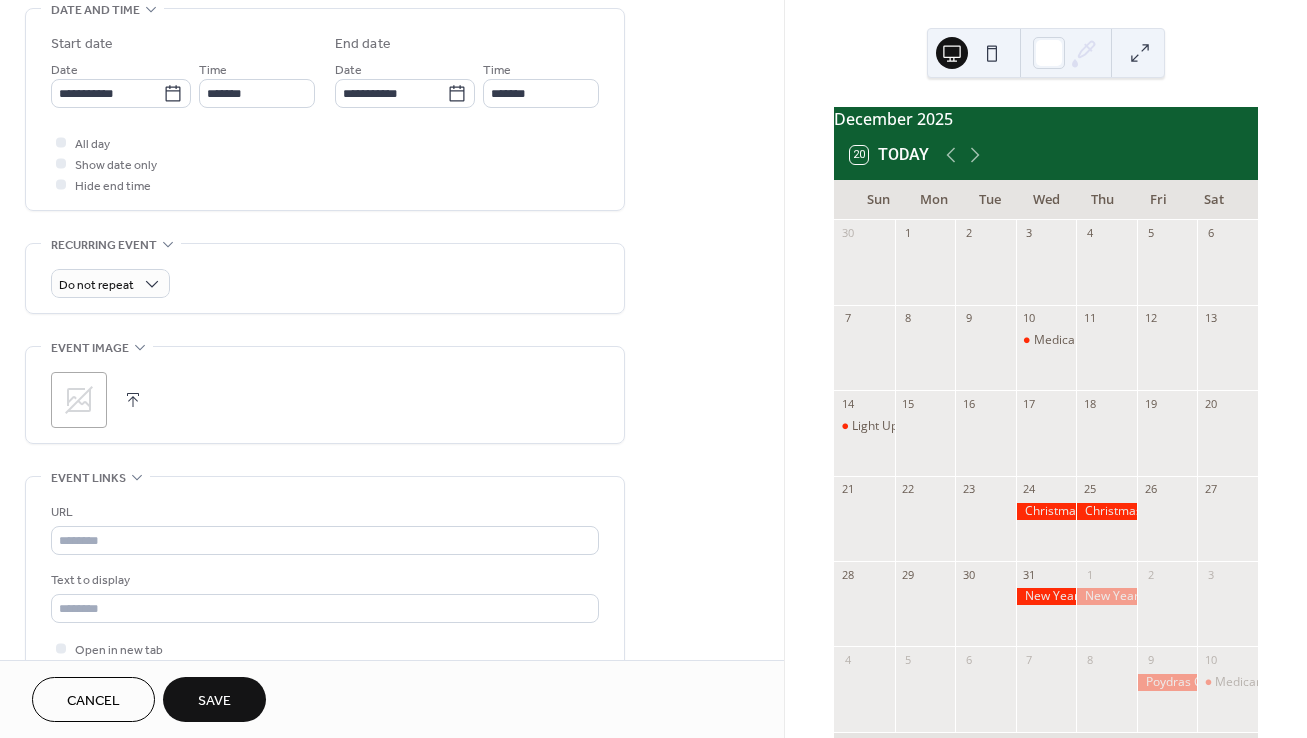 scroll, scrollTop: 648, scrollLeft: 0, axis: vertical 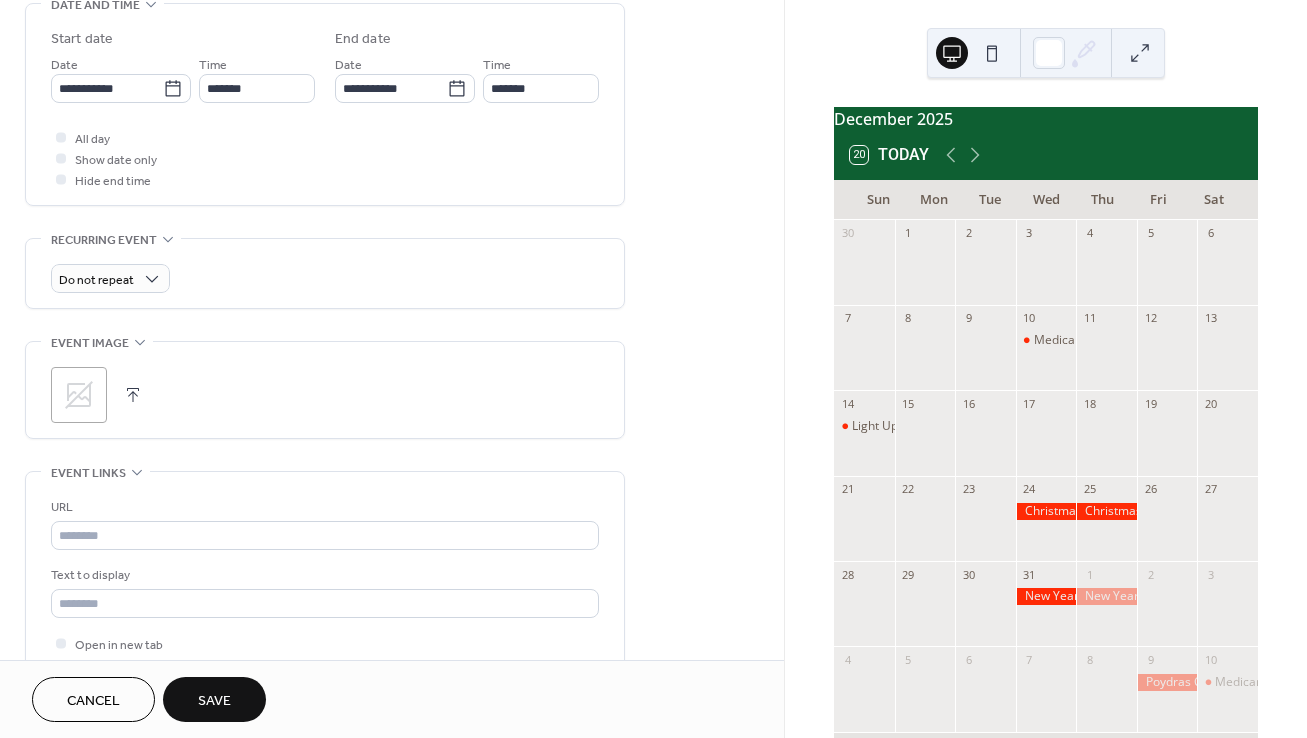 click 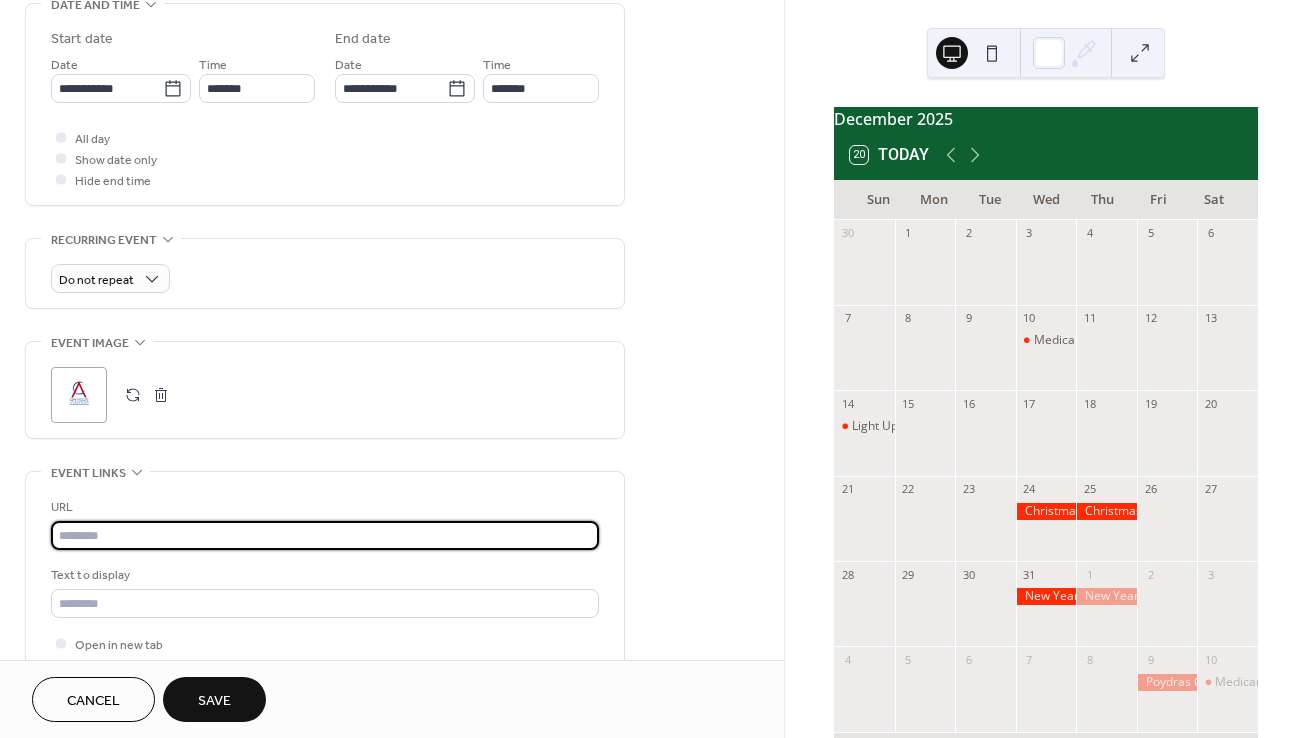 click at bounding box center [325, 535] 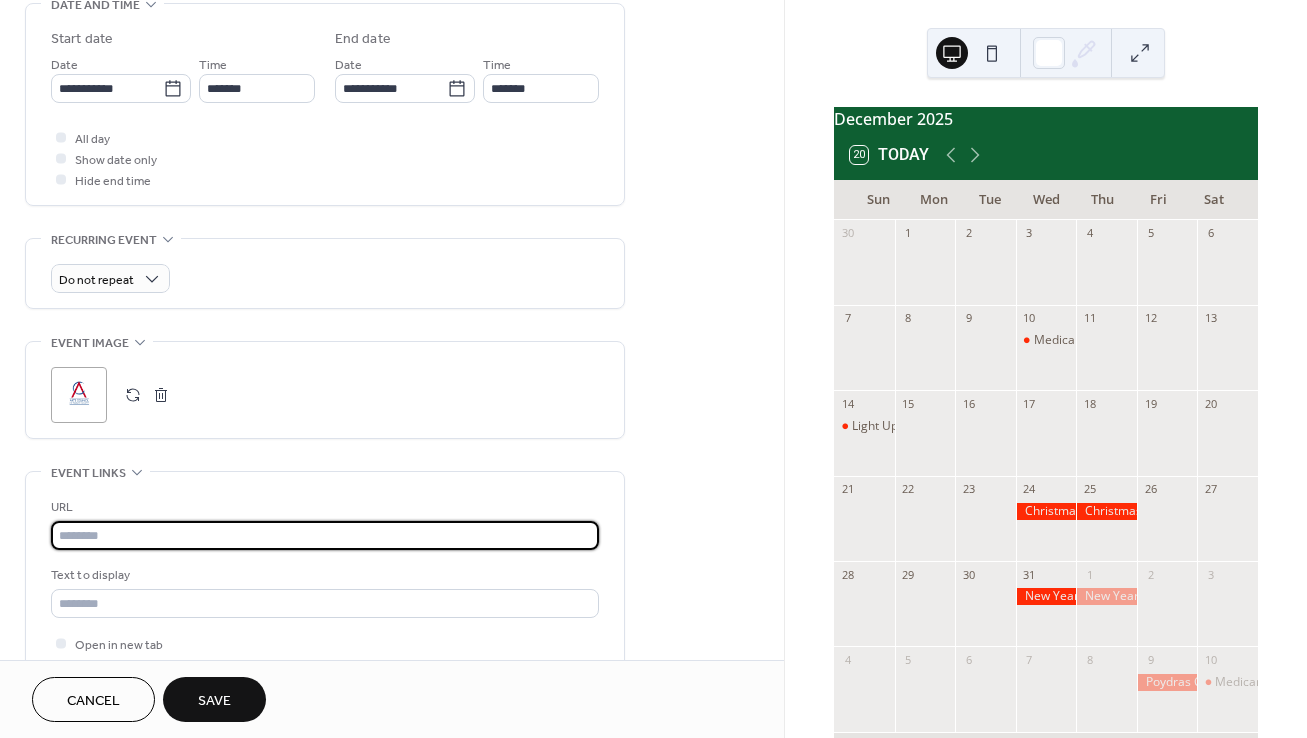 type on "**********" 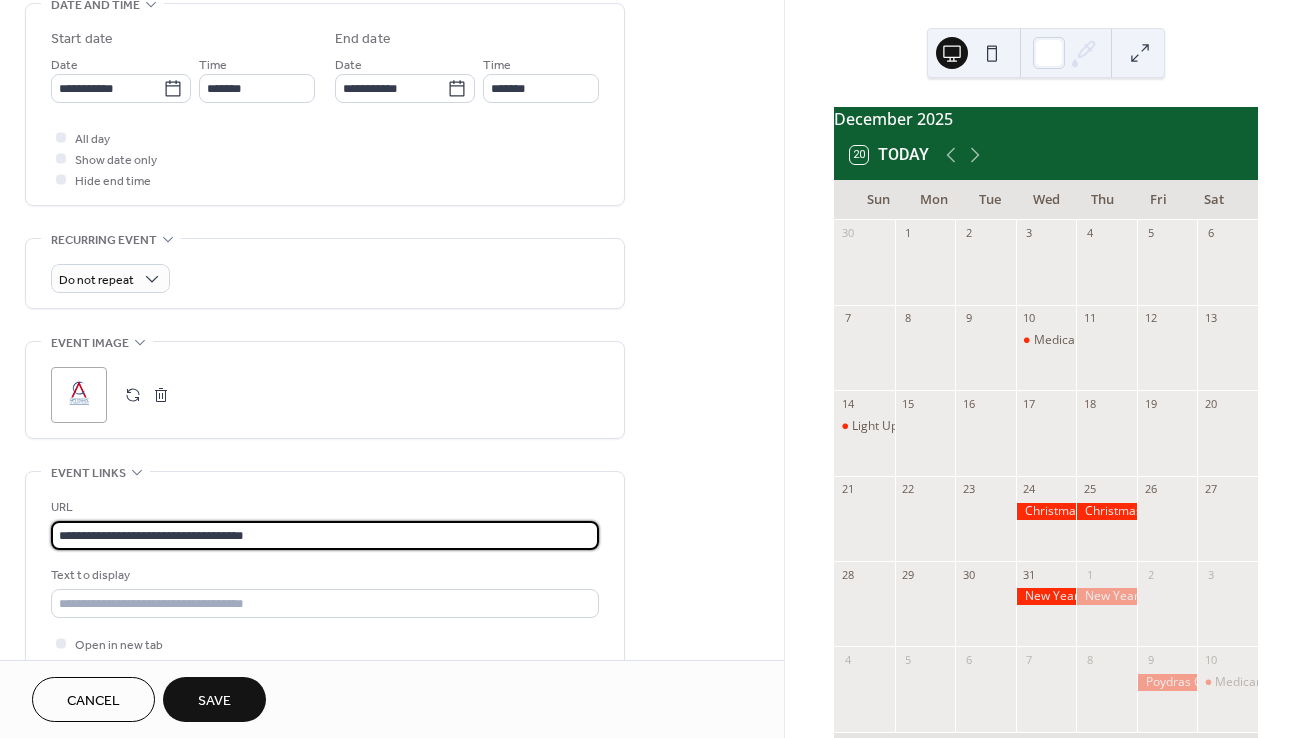 scroll, scrollTop: 1, scrollLeft: 0, axis: vertical 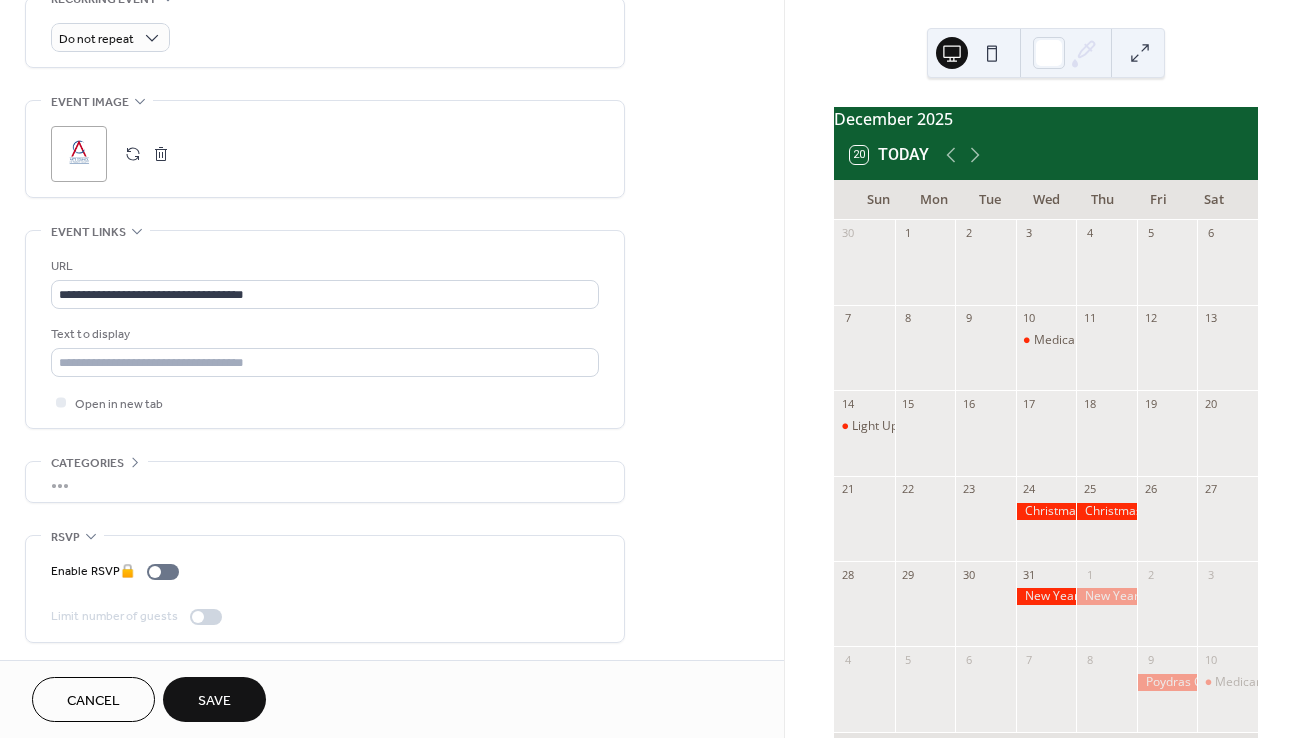 click on "•••" at bounding box center [325, 482] 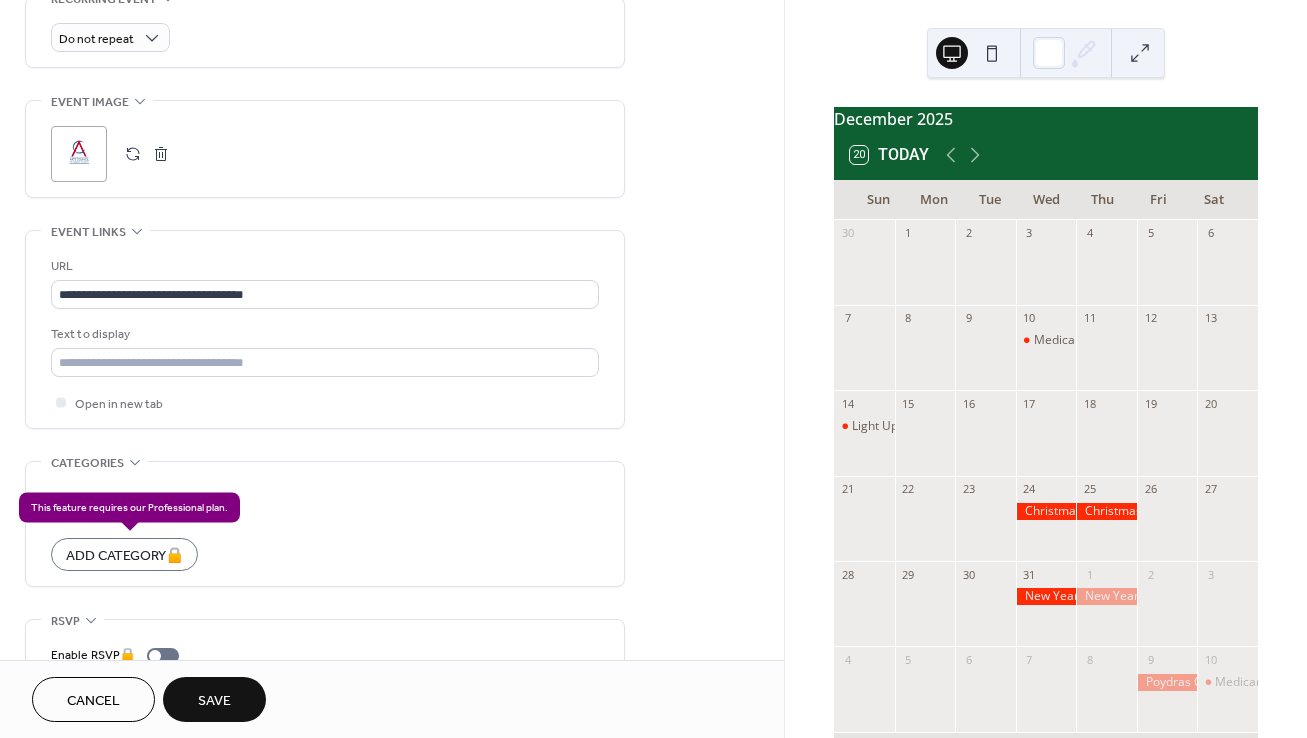 click on "Add Category  🔒" at bounding box center (124, 554) 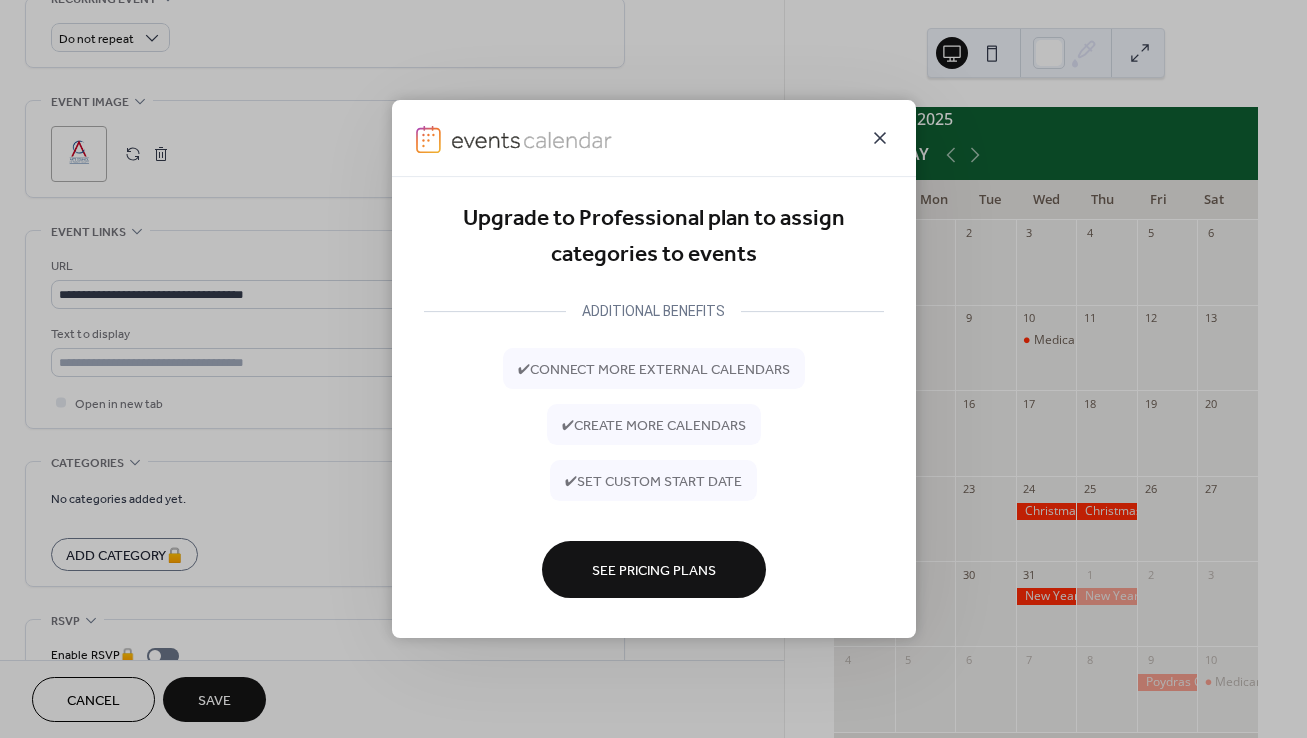 click 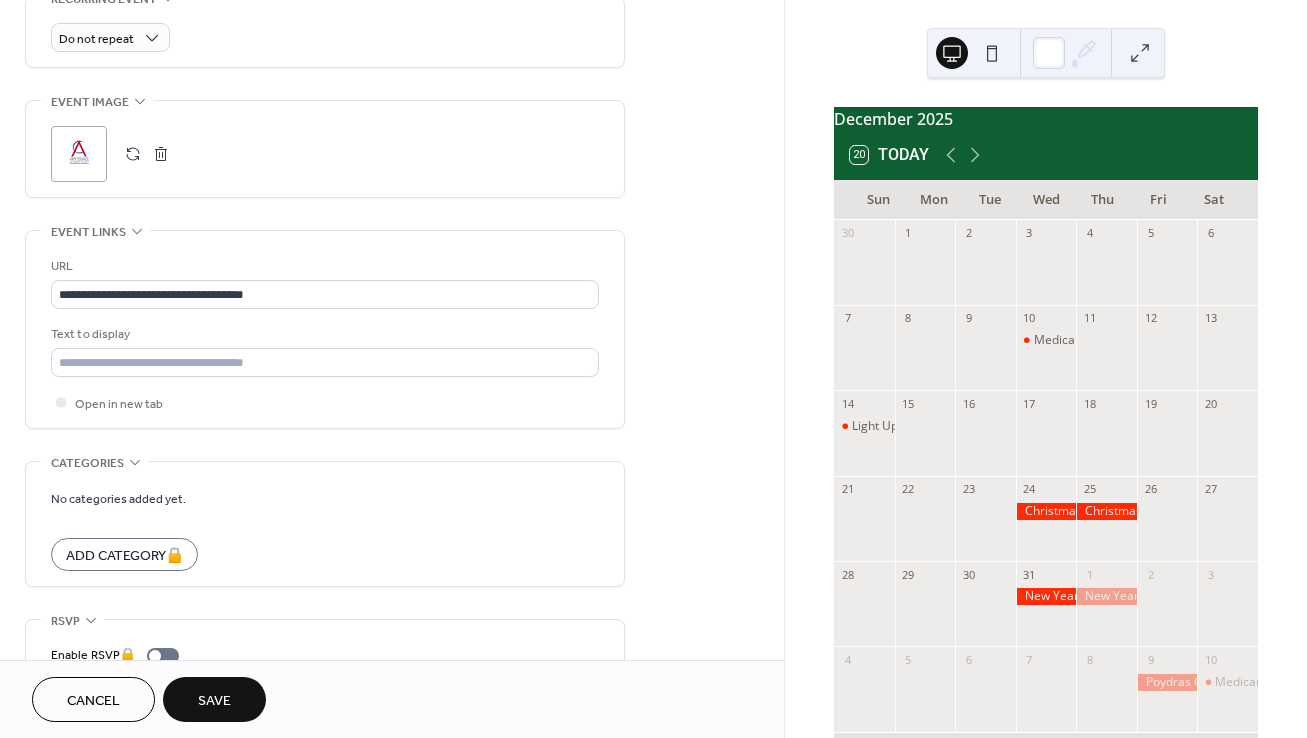 scroll, scrollTop: 973, scrollLeft: 0, axis: vertical 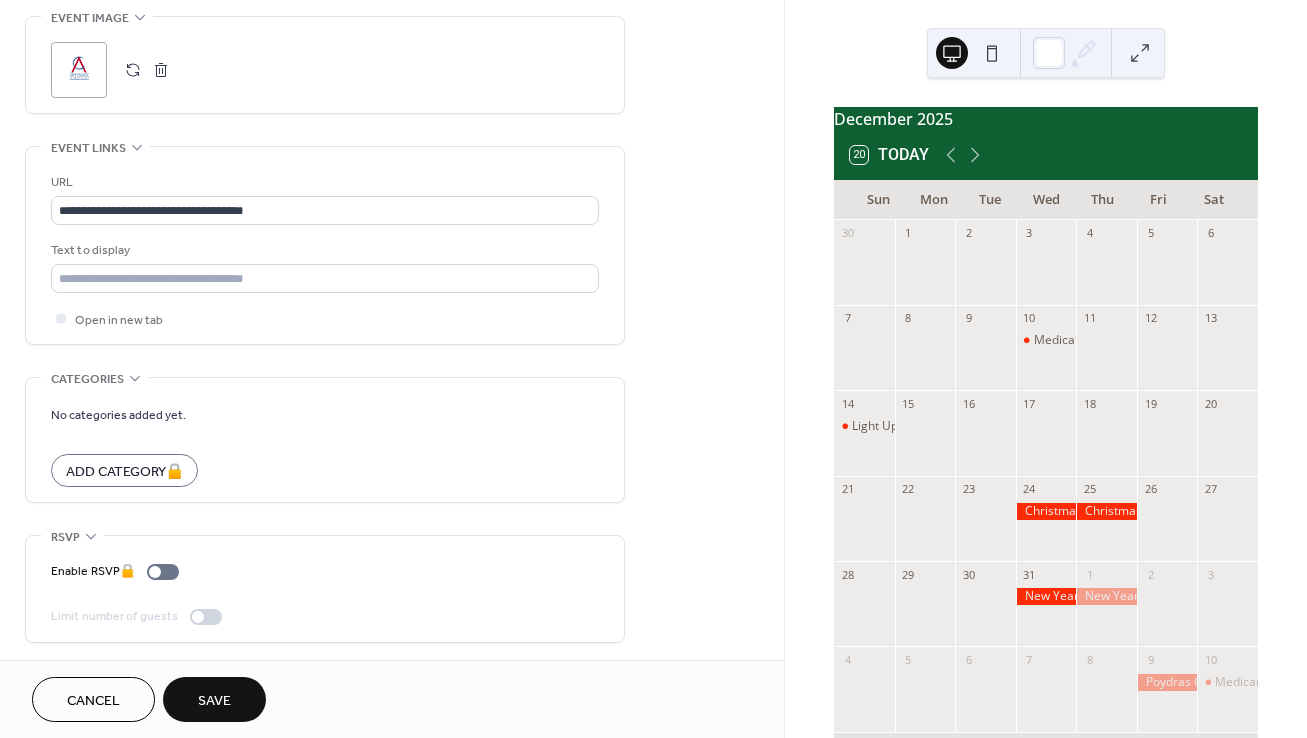 click on "Save" at bounding box center (214, 699) 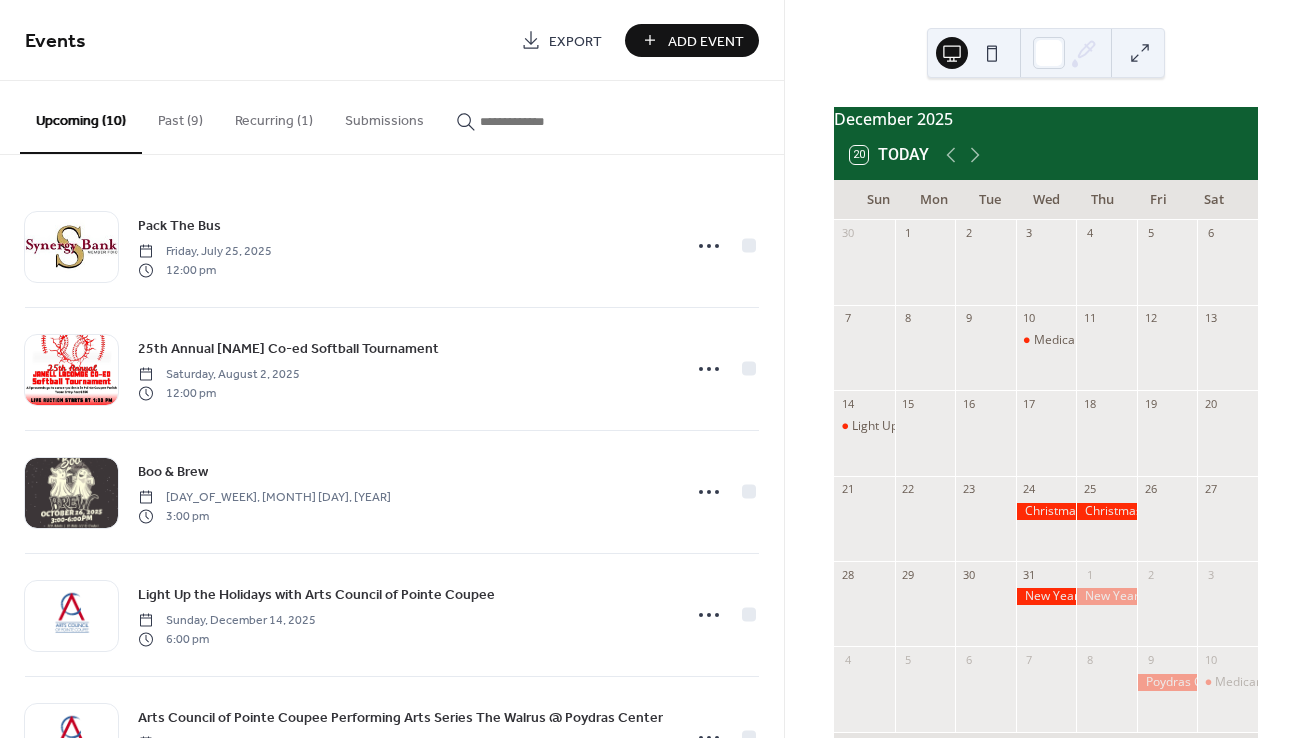 click on "Add Event" at bounding box center [706, 41] 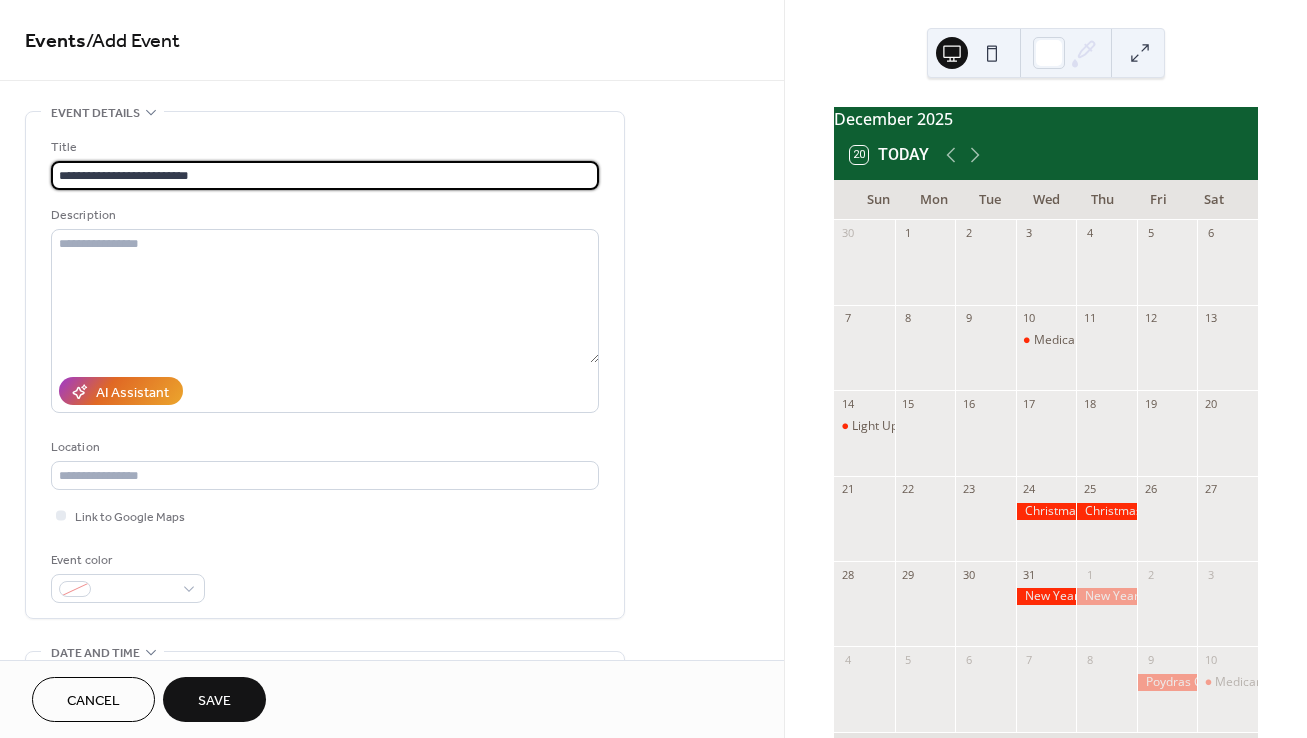 type on "**********" 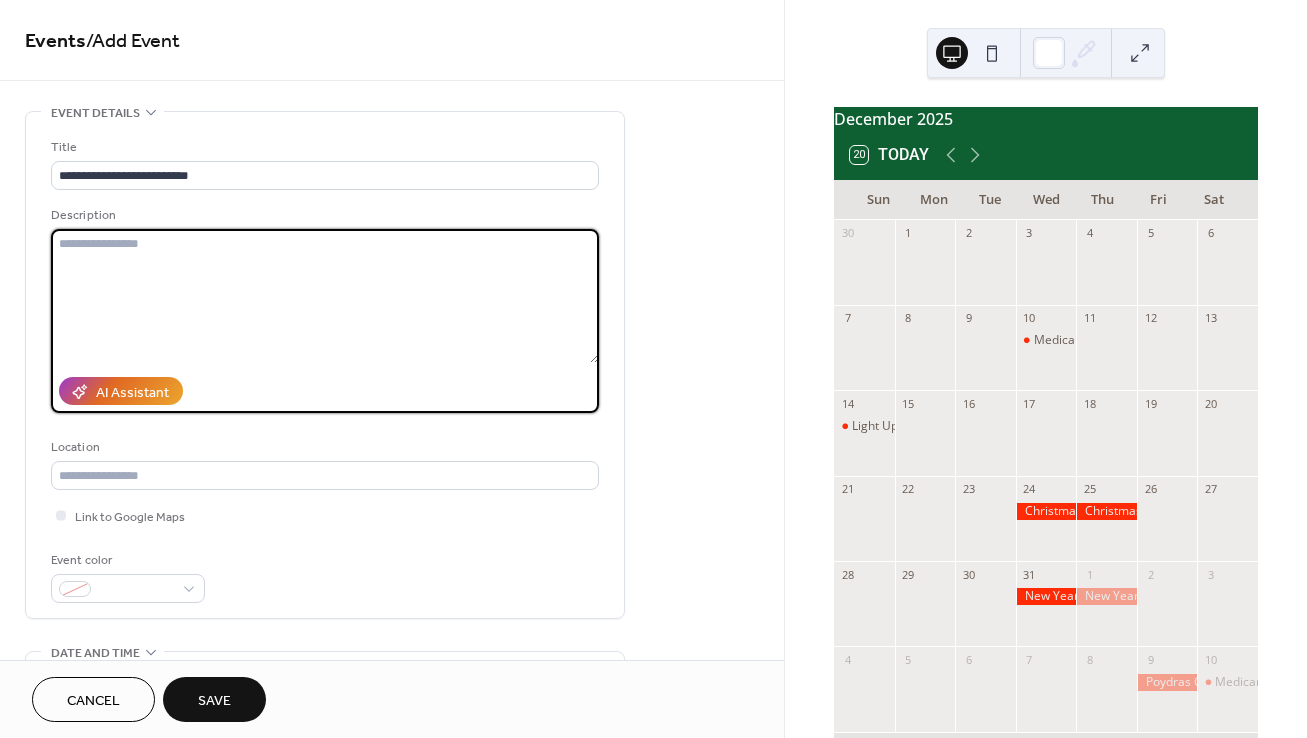 click at bounding box center (325, 296) 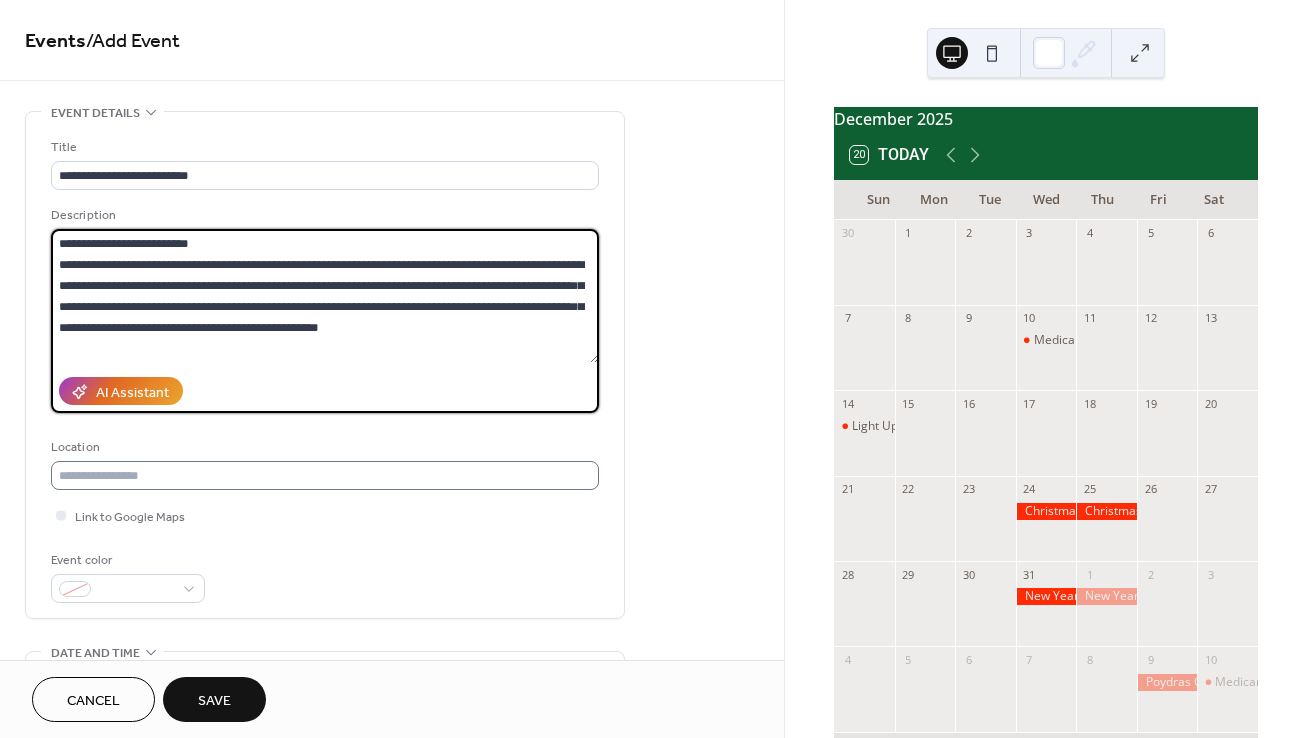 type on "**********" 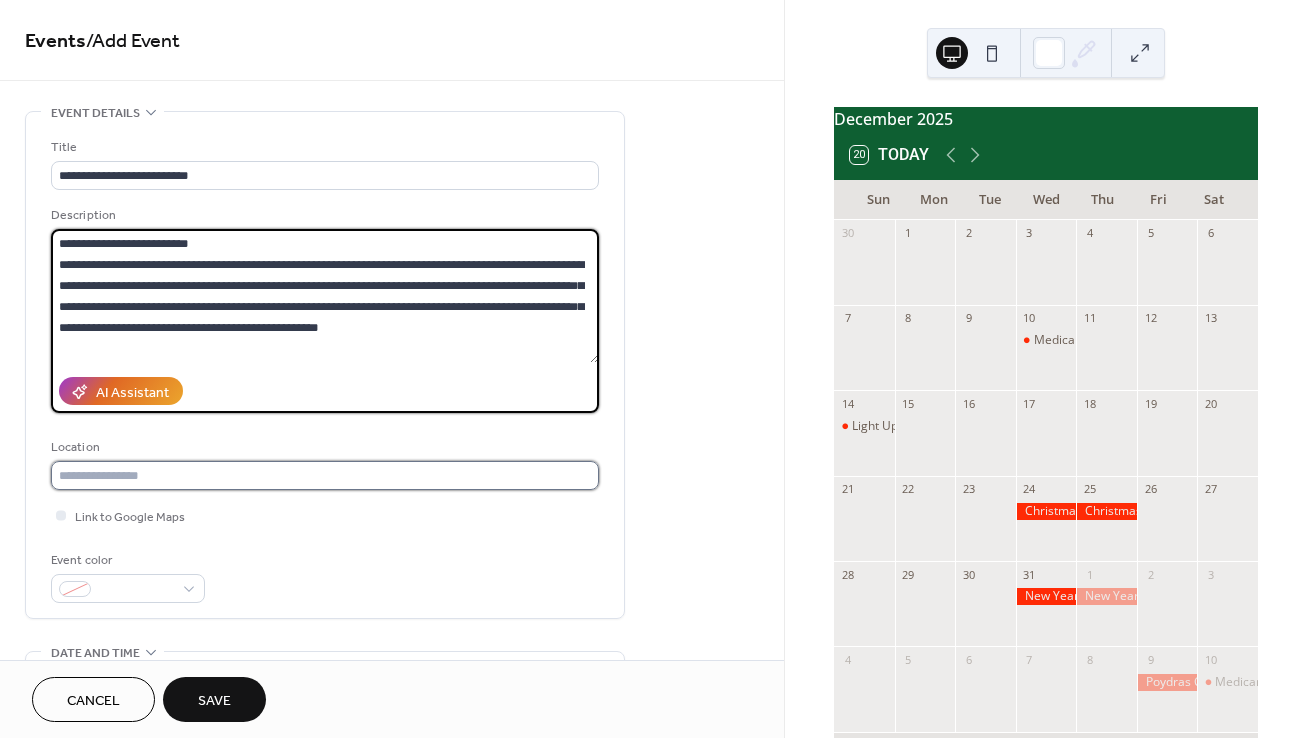 click at bounding box center [325, 475] 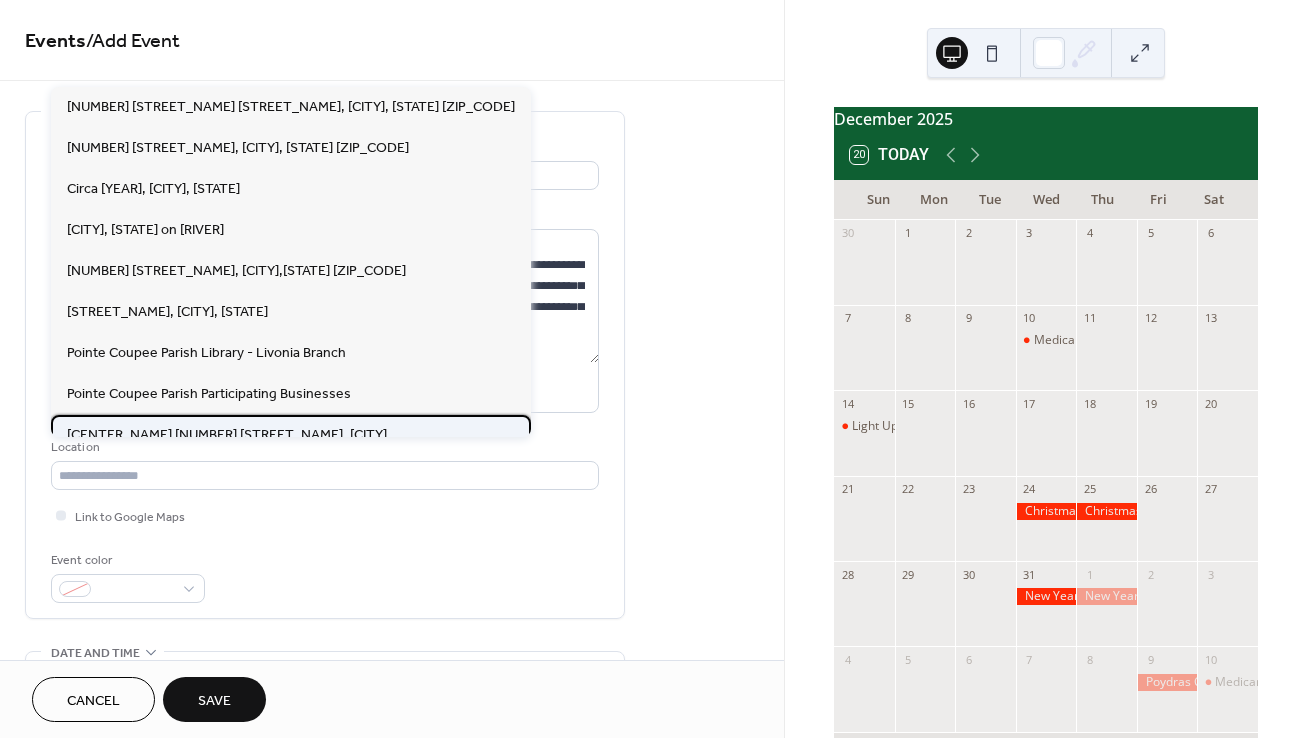 click on "The Julien Poydras Center 500 West Main Street, New Roads" at bounding box center [227, 434] 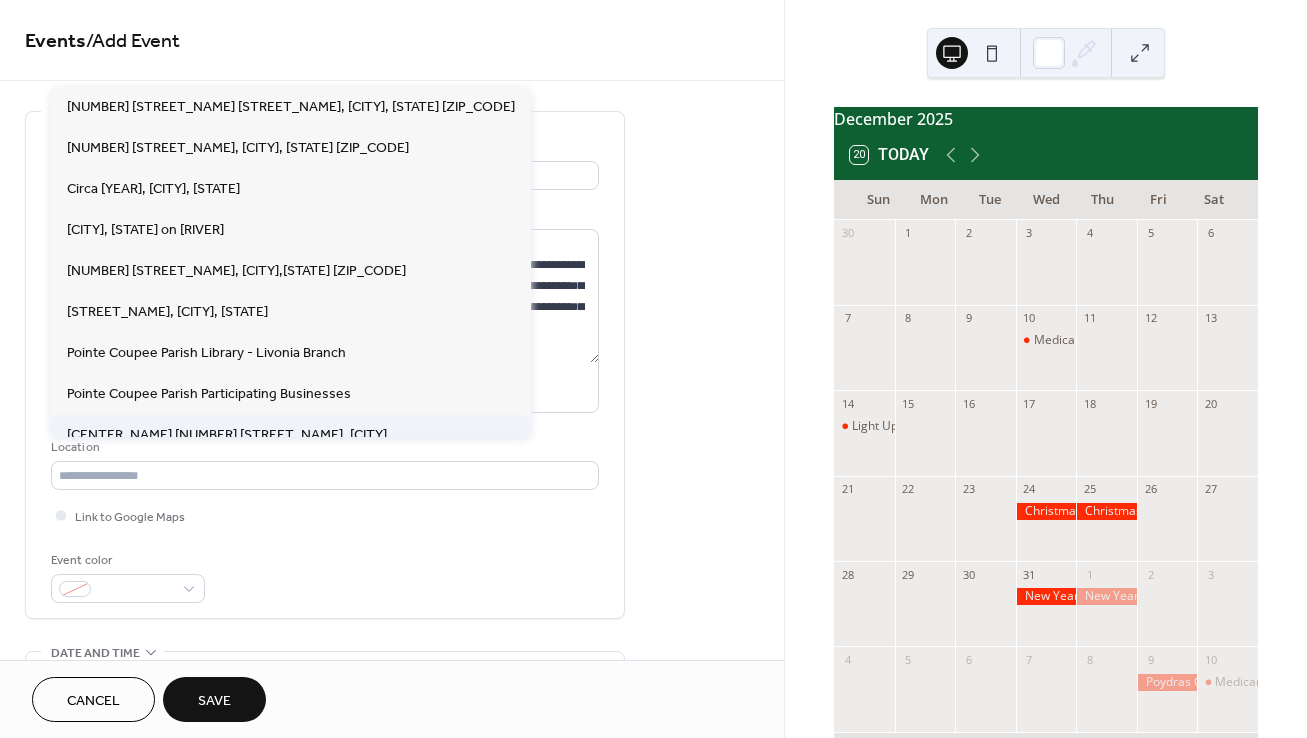 type on "**********" 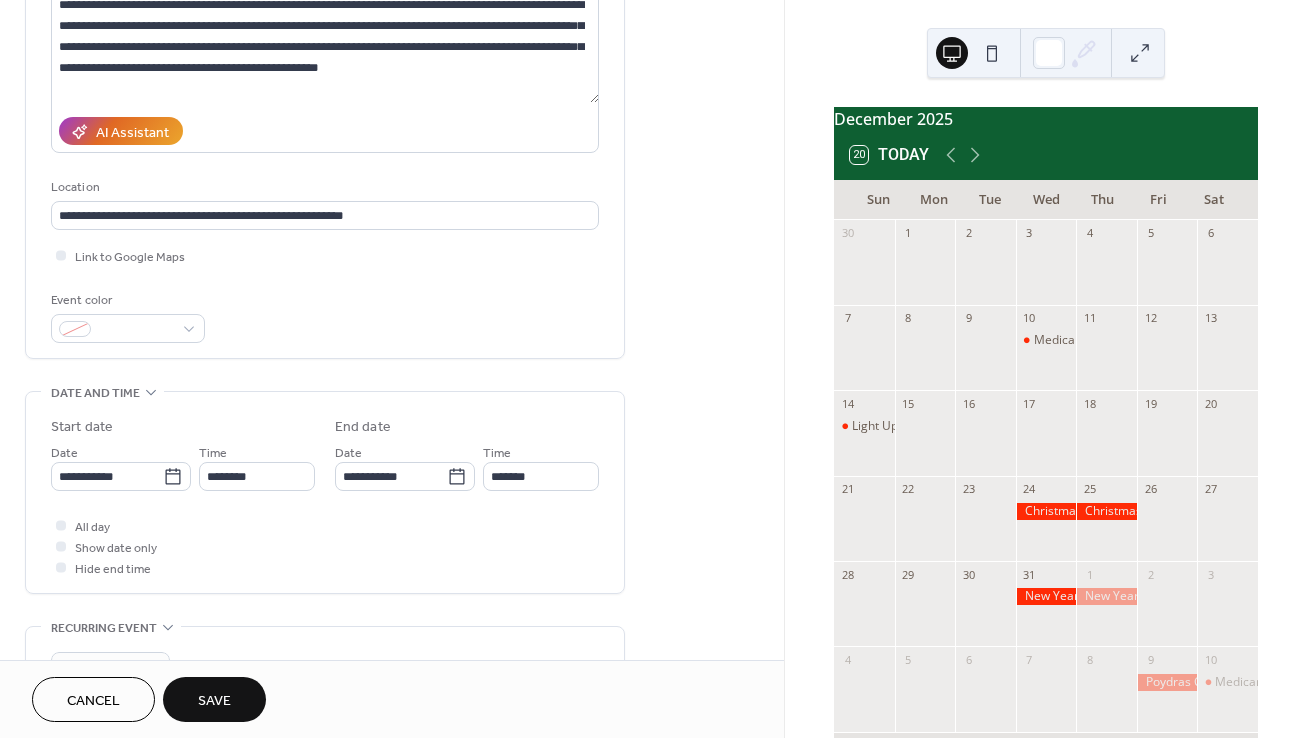 scroll, scrollTop: 264, scrollLeft: 0, axis: vertical 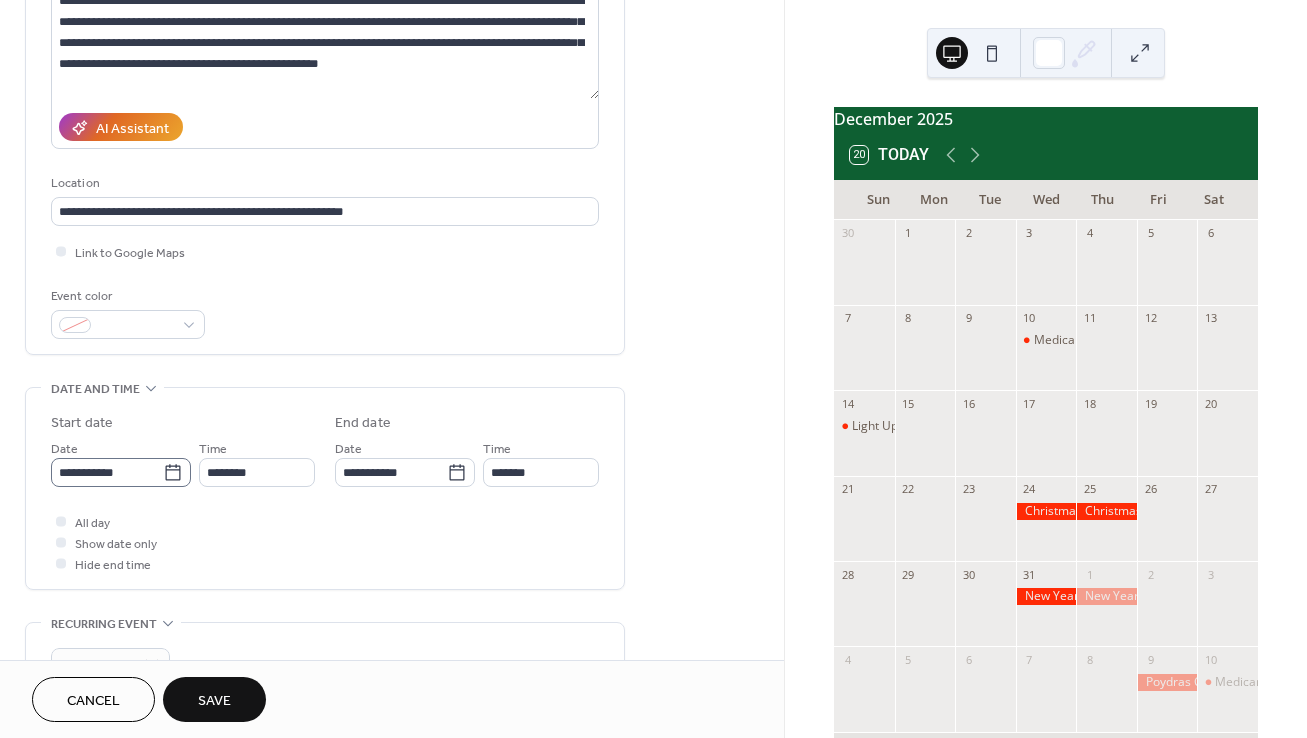 click 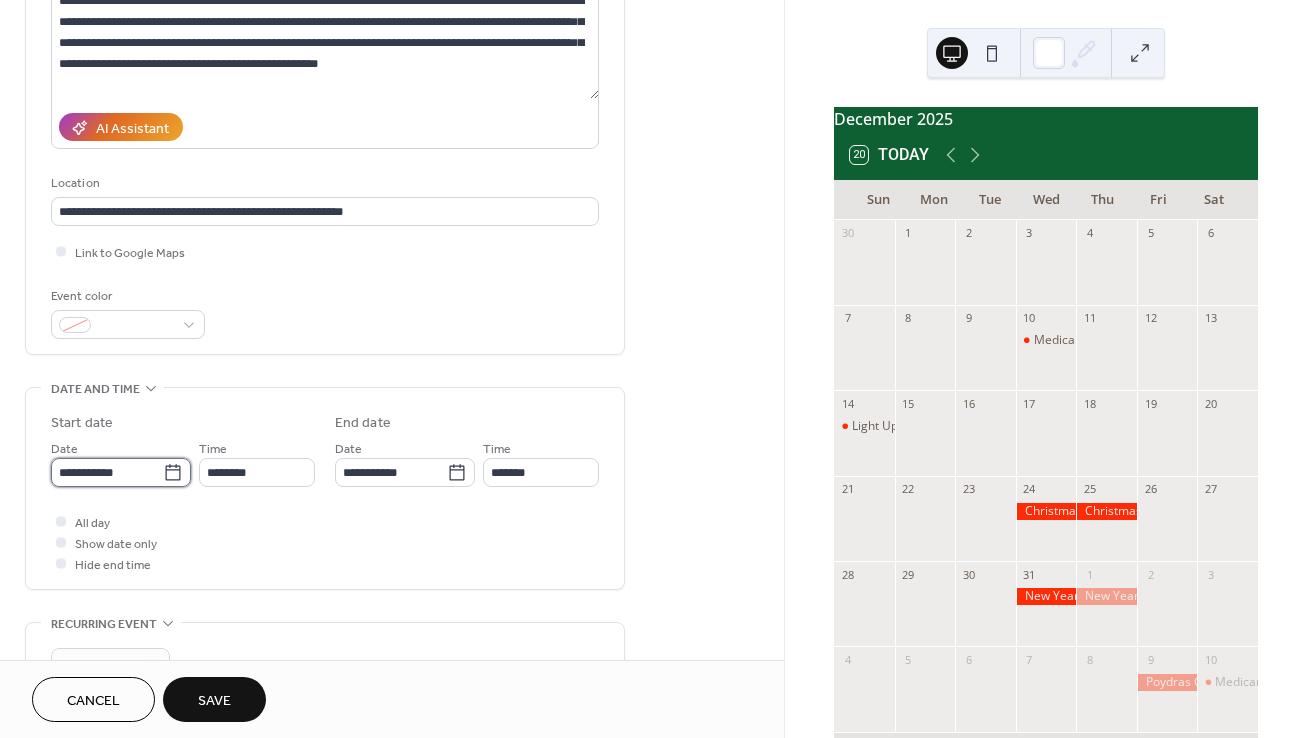 click on "**********" at bounding box center (107, 472) 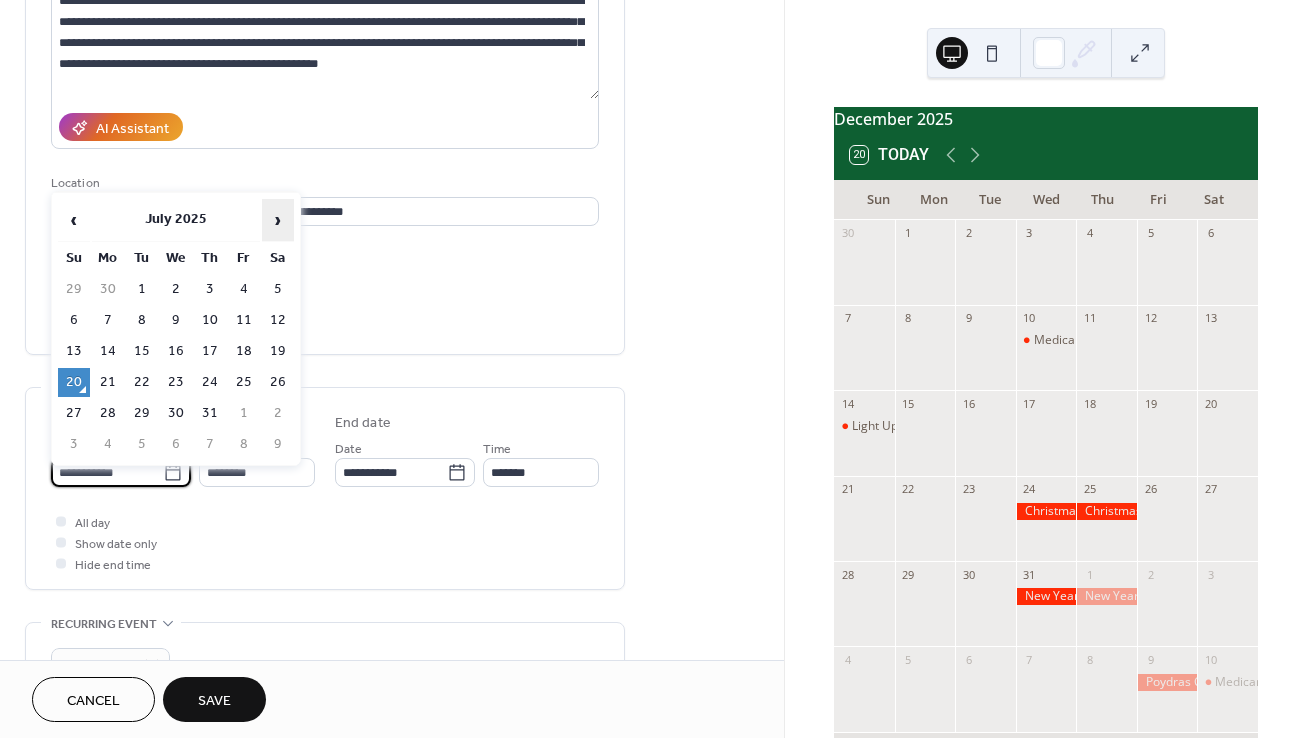 click on "›" at bounding box center (278, 220) 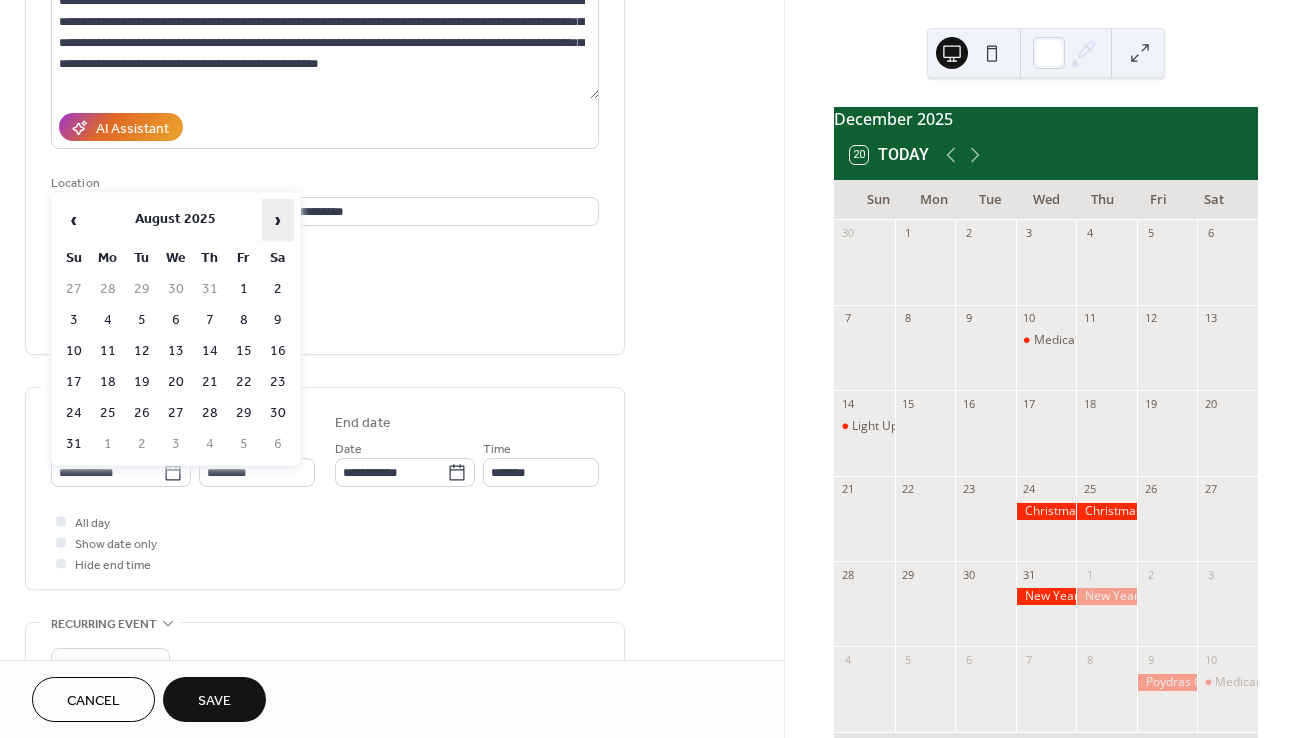 click on "›" at bounding box center [278, 220] 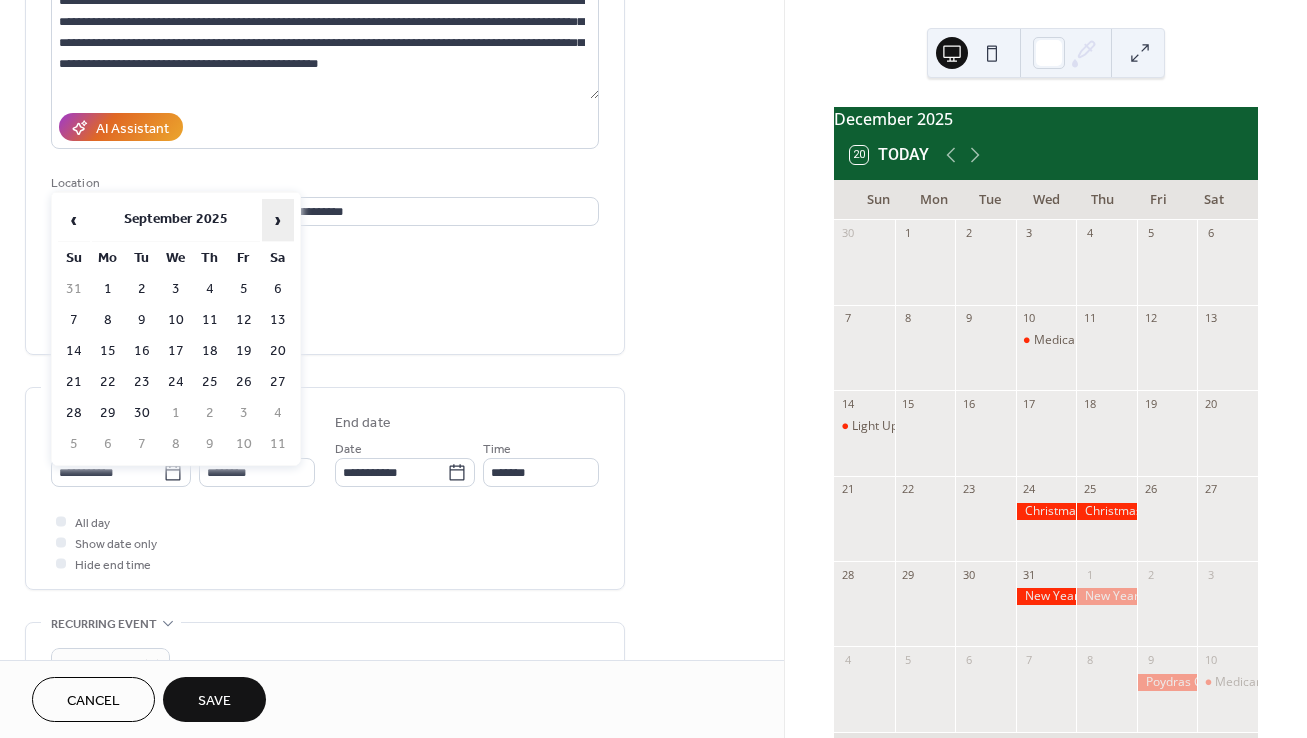 click on "›" at bounding box center [278, 220] 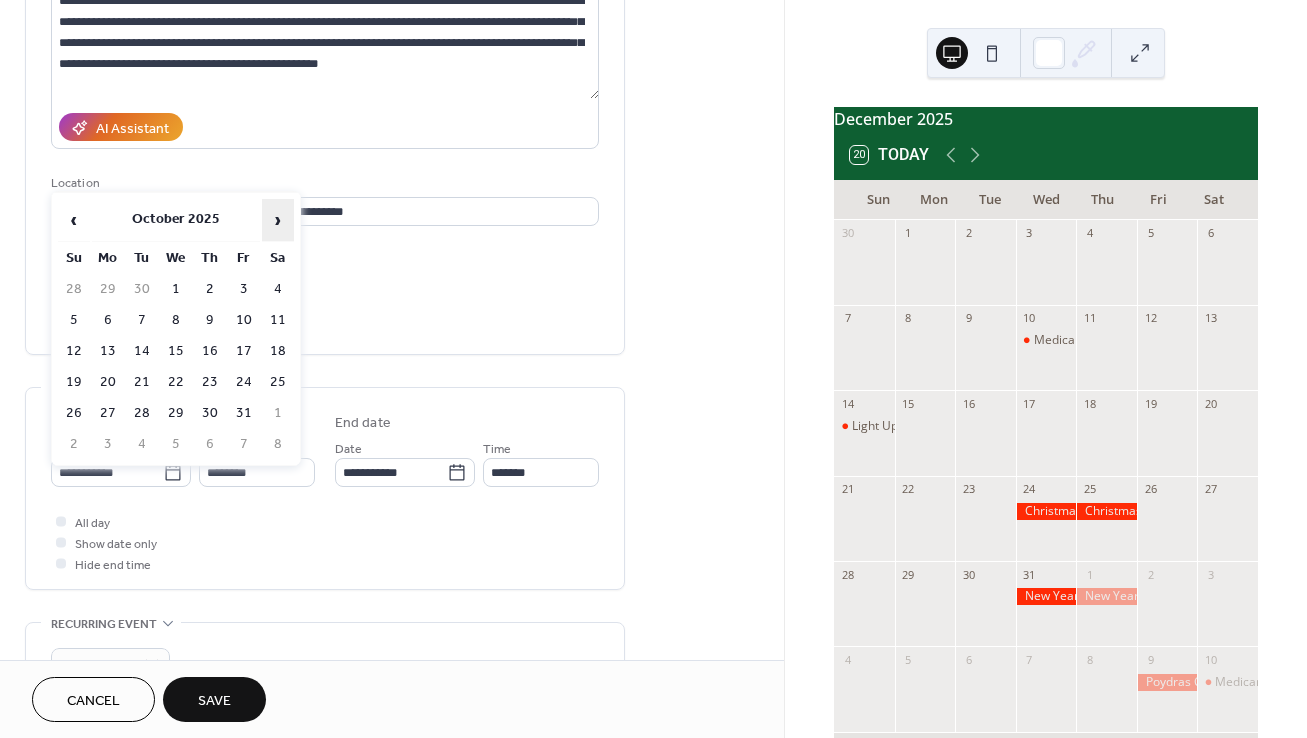 click on "›" at bounding box center [278, 220] 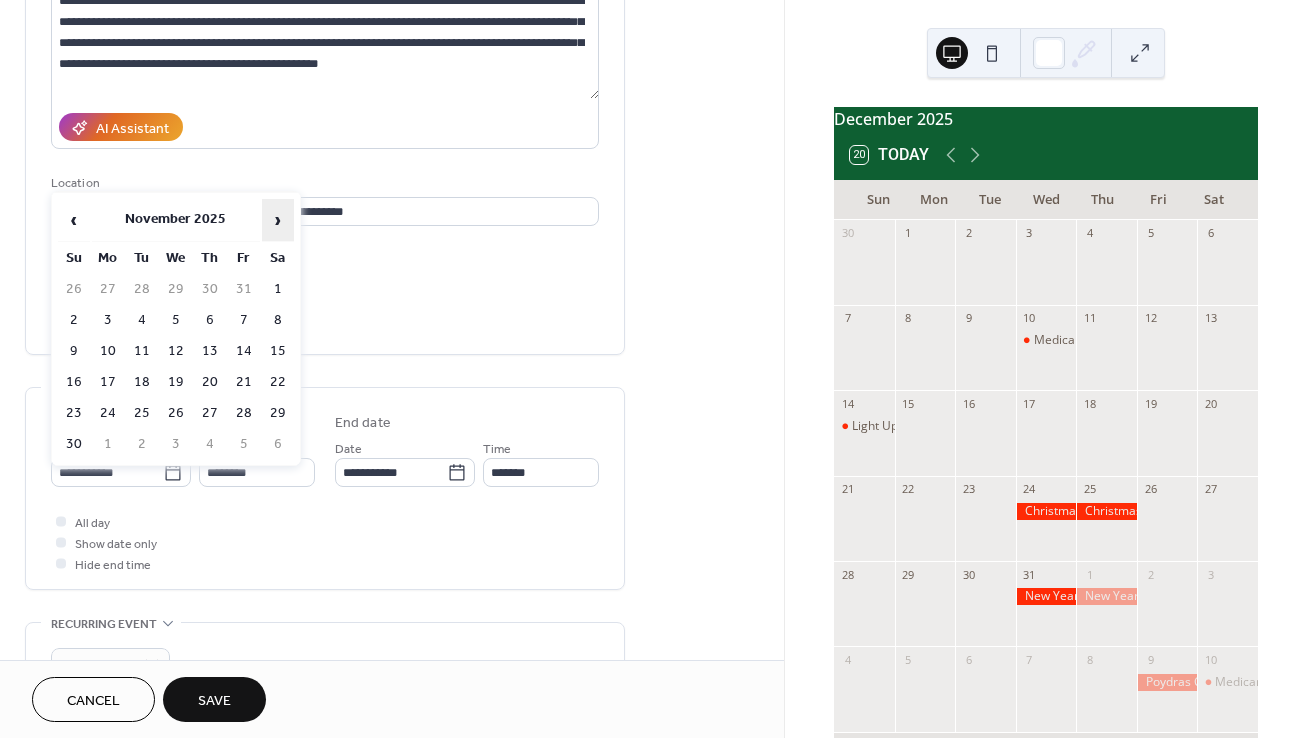 click on "›" at bounding box center (278, 220) 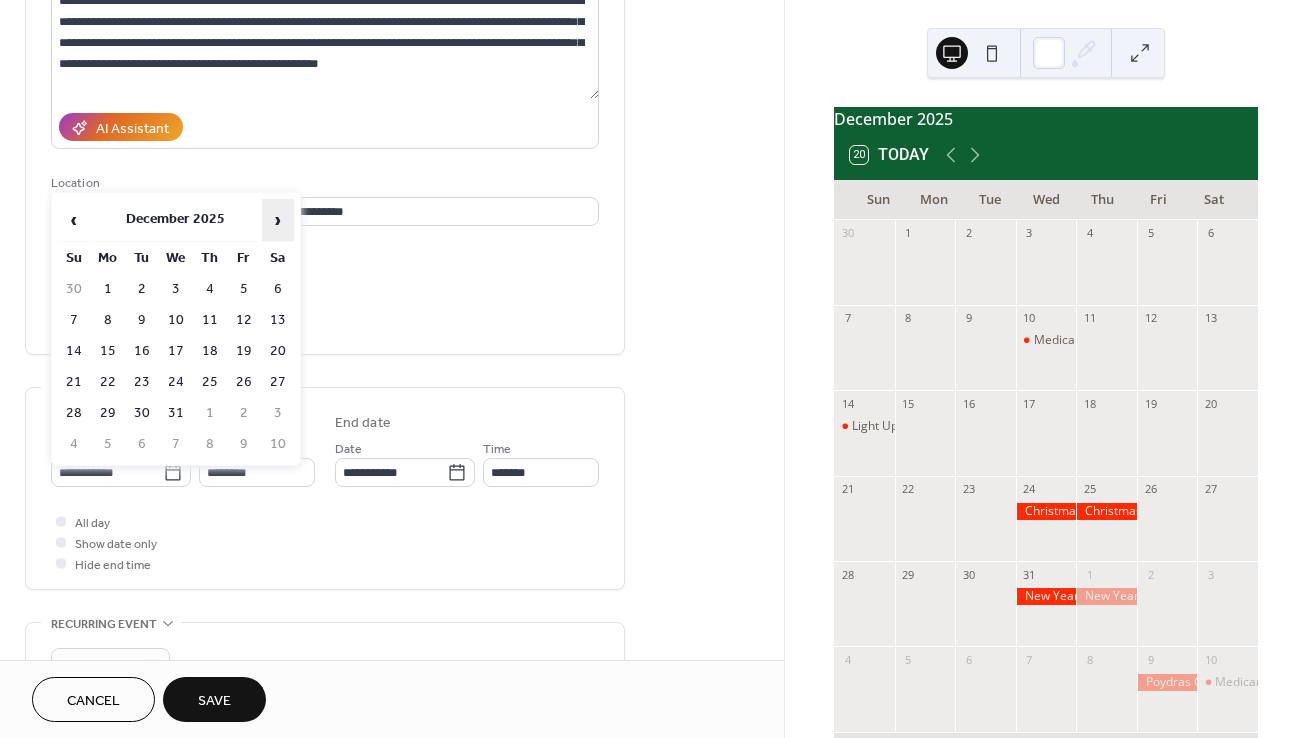 click on "›" at bounding box center (278, 220) 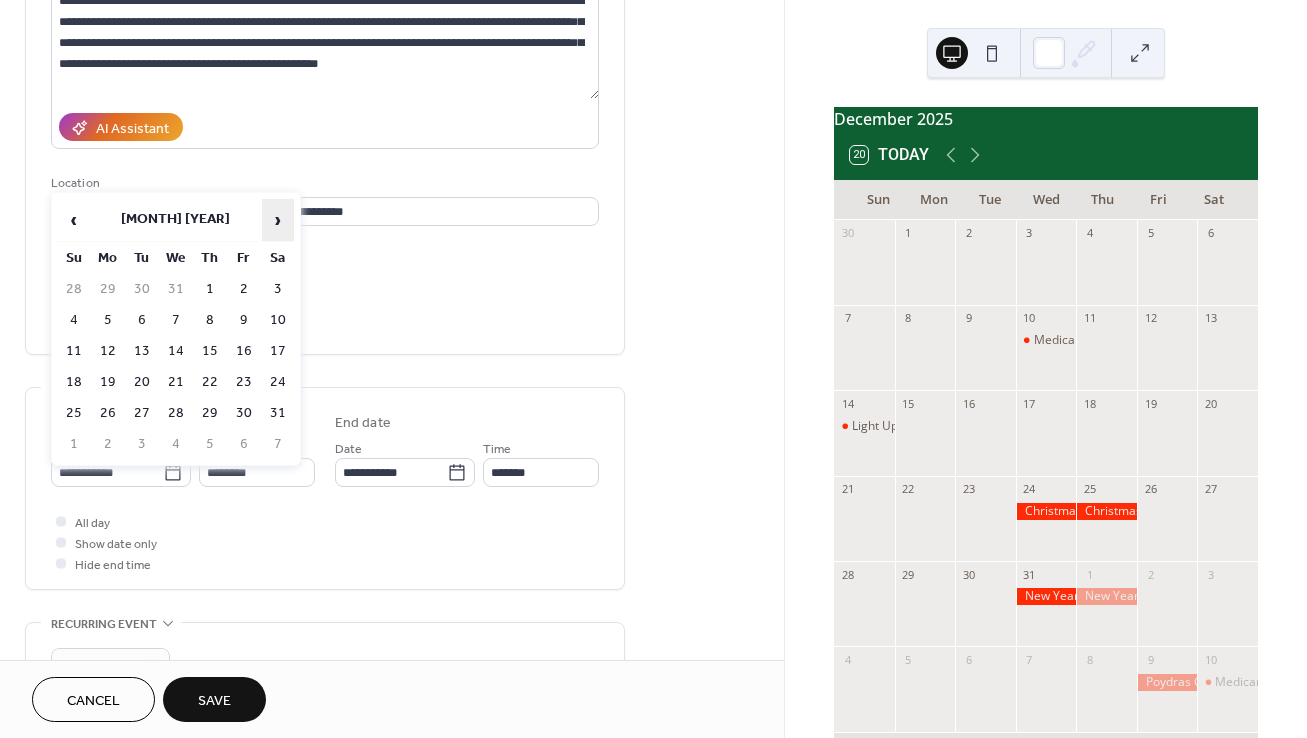 click on "›" at bounding box center (278, 220) 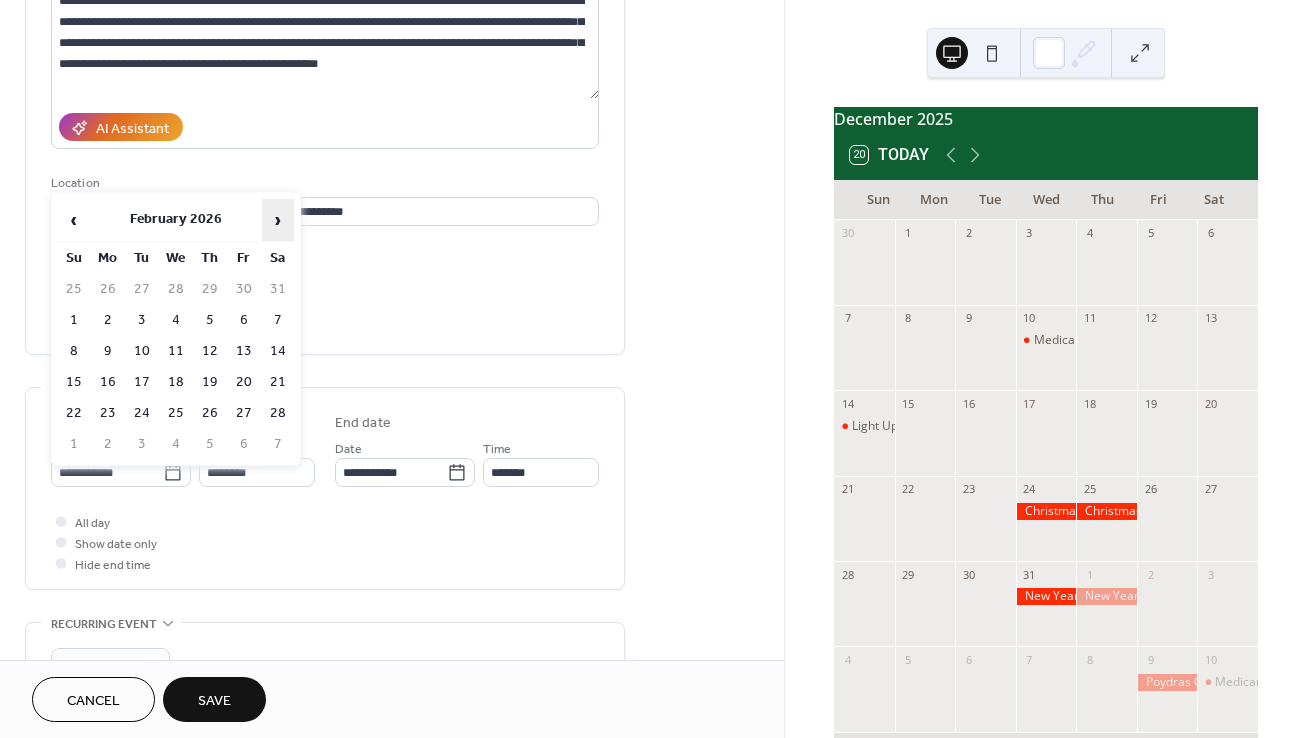 click on "›" at bounding box center (278, 220) 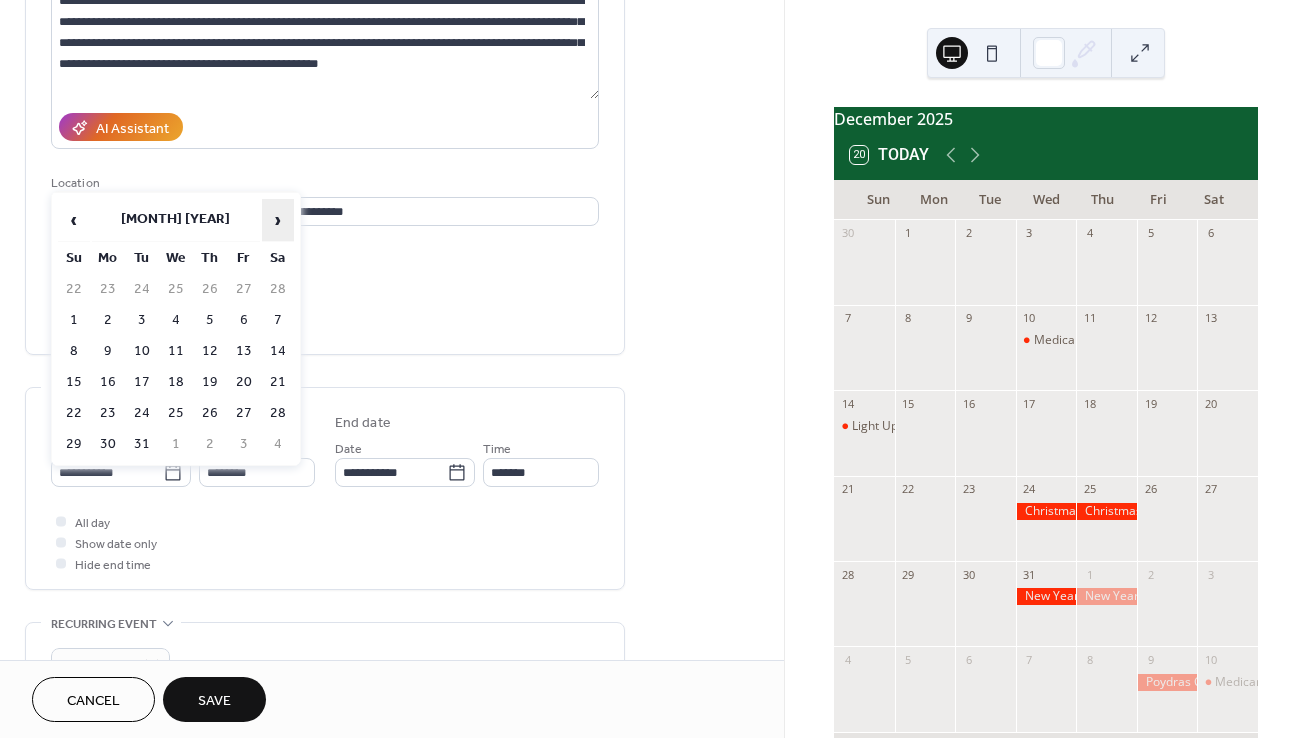 click on "›" at bounding box center (278, 220) 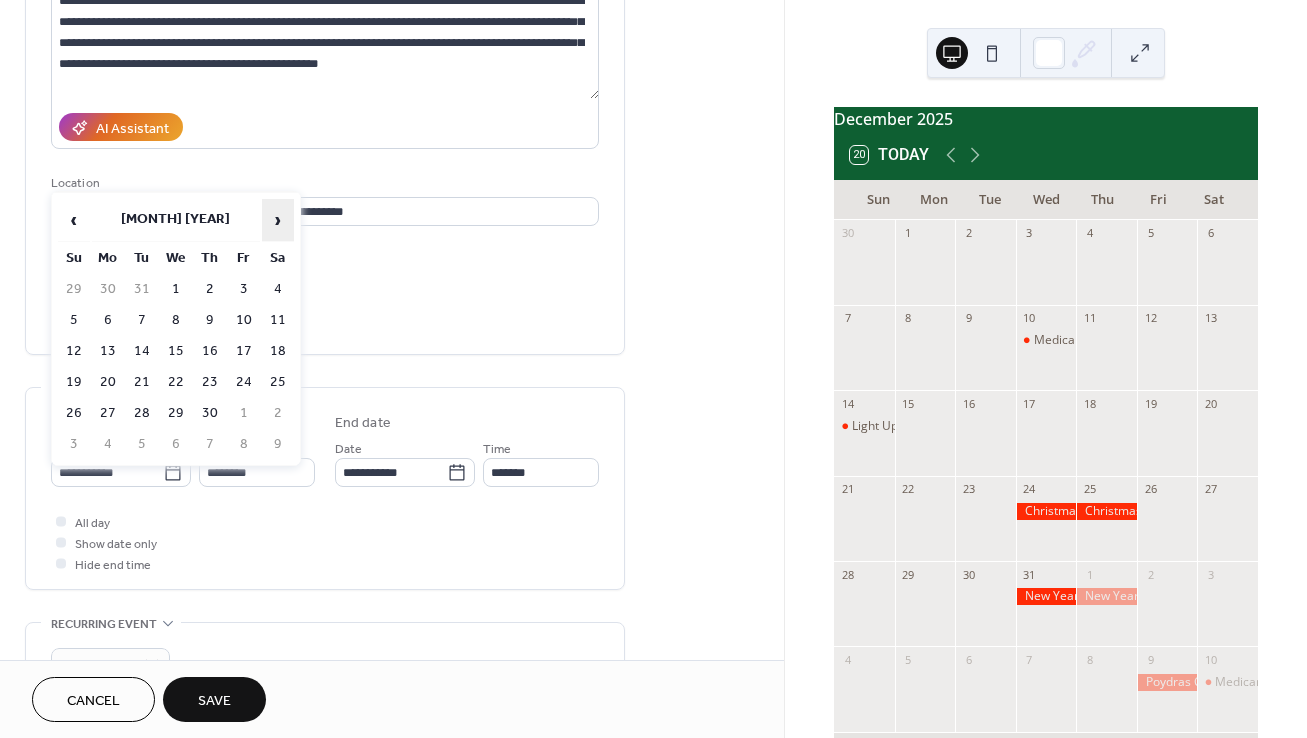 click on "›" at bounding box center (278, 220) 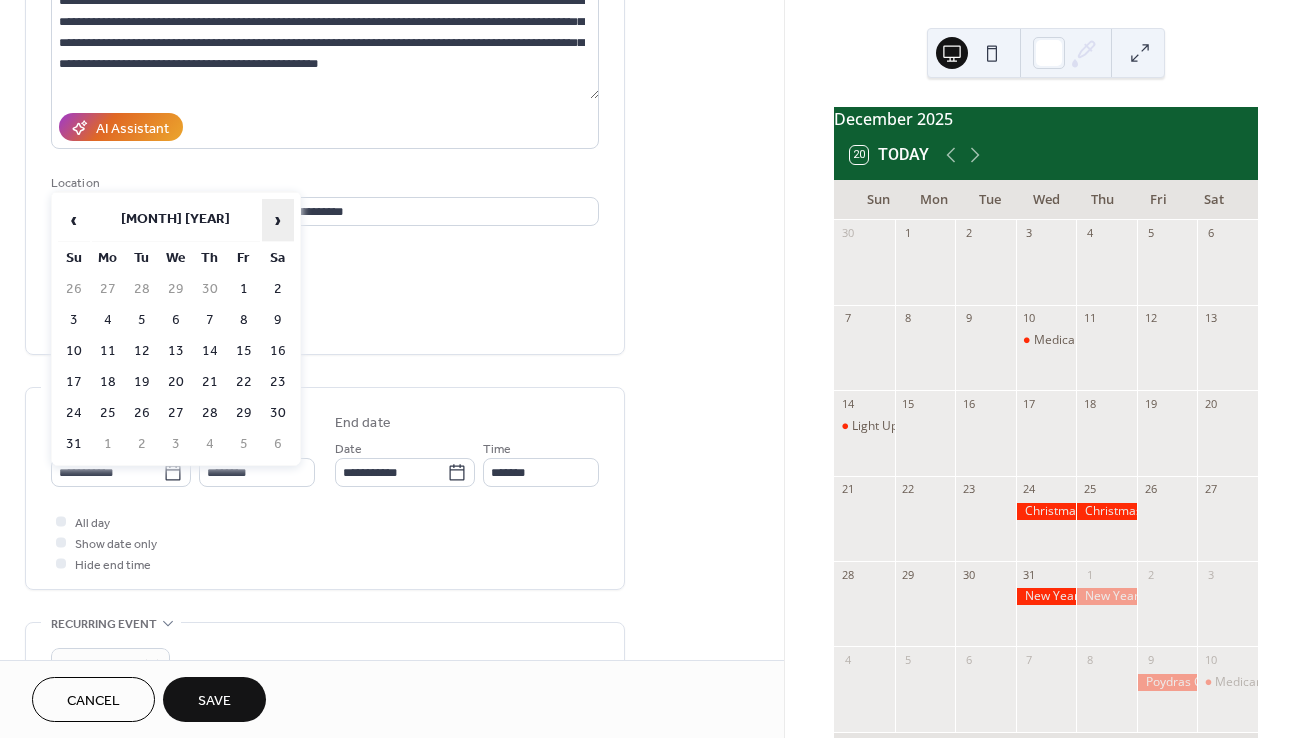 click on "›" at bounding box center [278, 220] 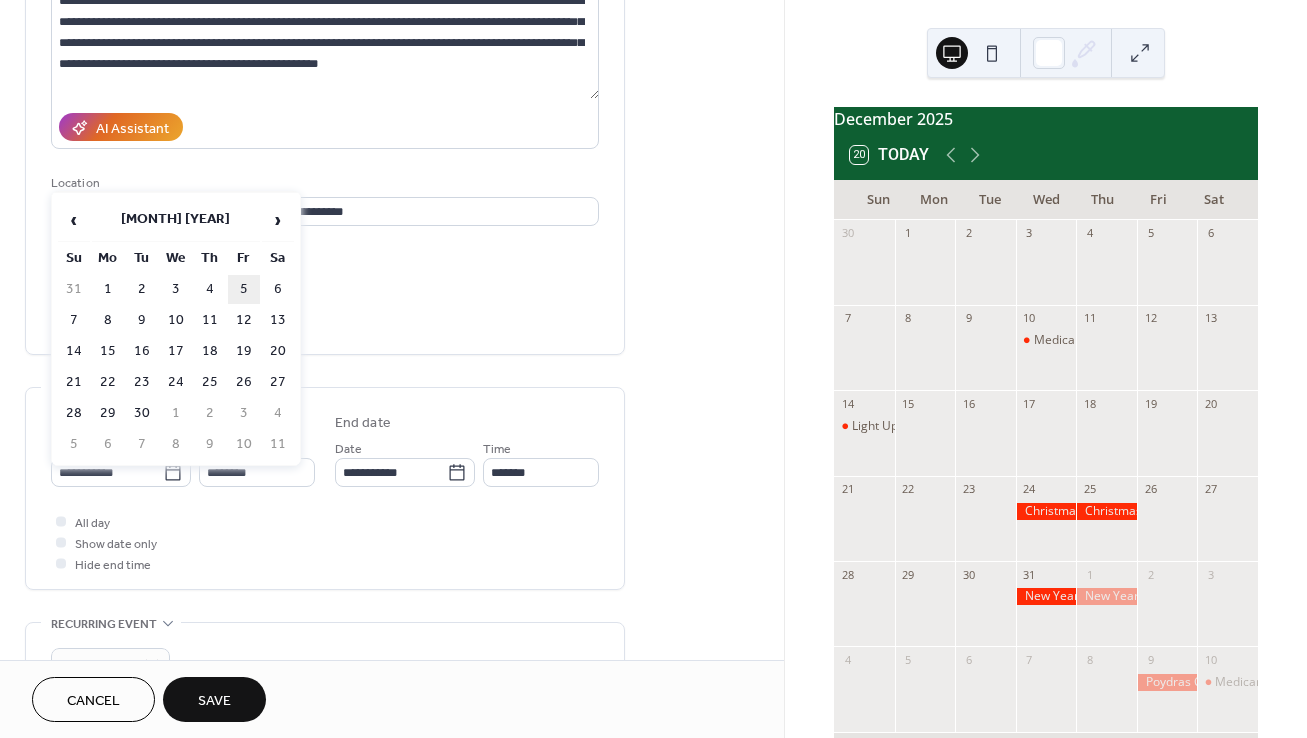 click on "5" at bounding box center (244, 289) 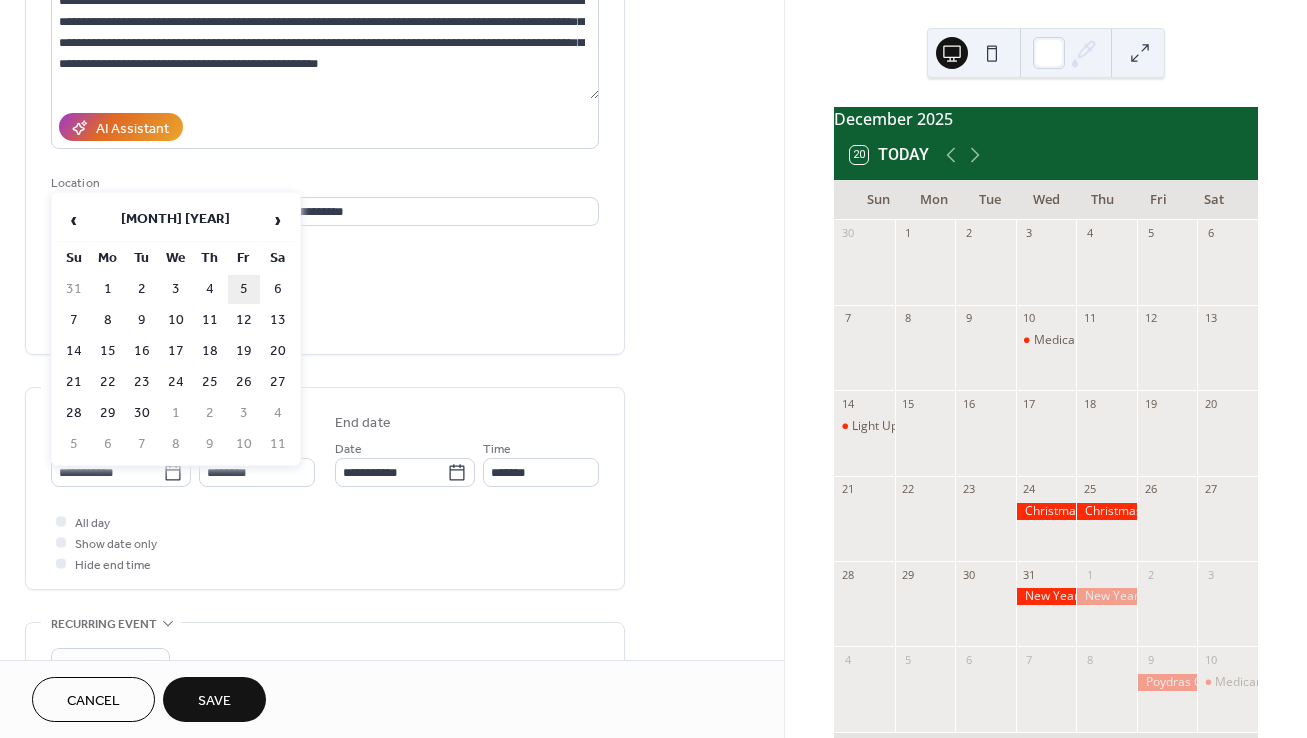 type on "**********" 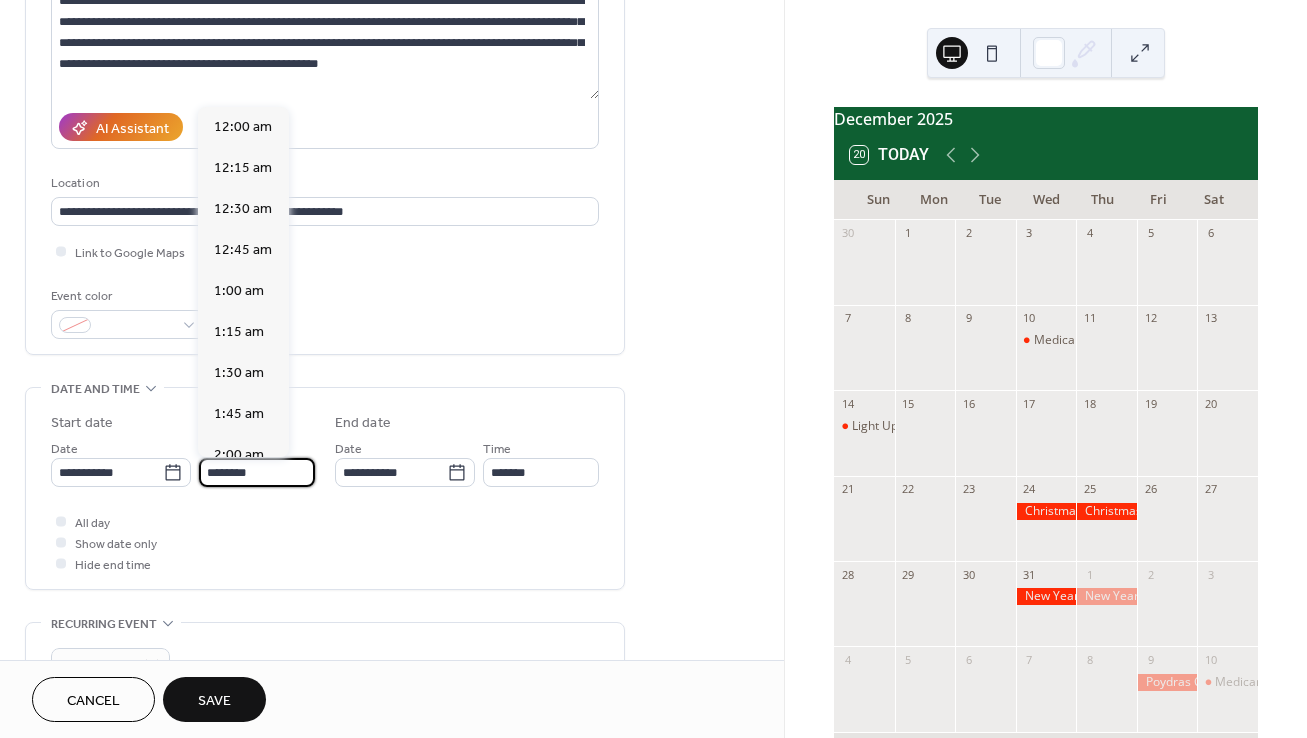 click on "********" at bounding box center [257, 472] 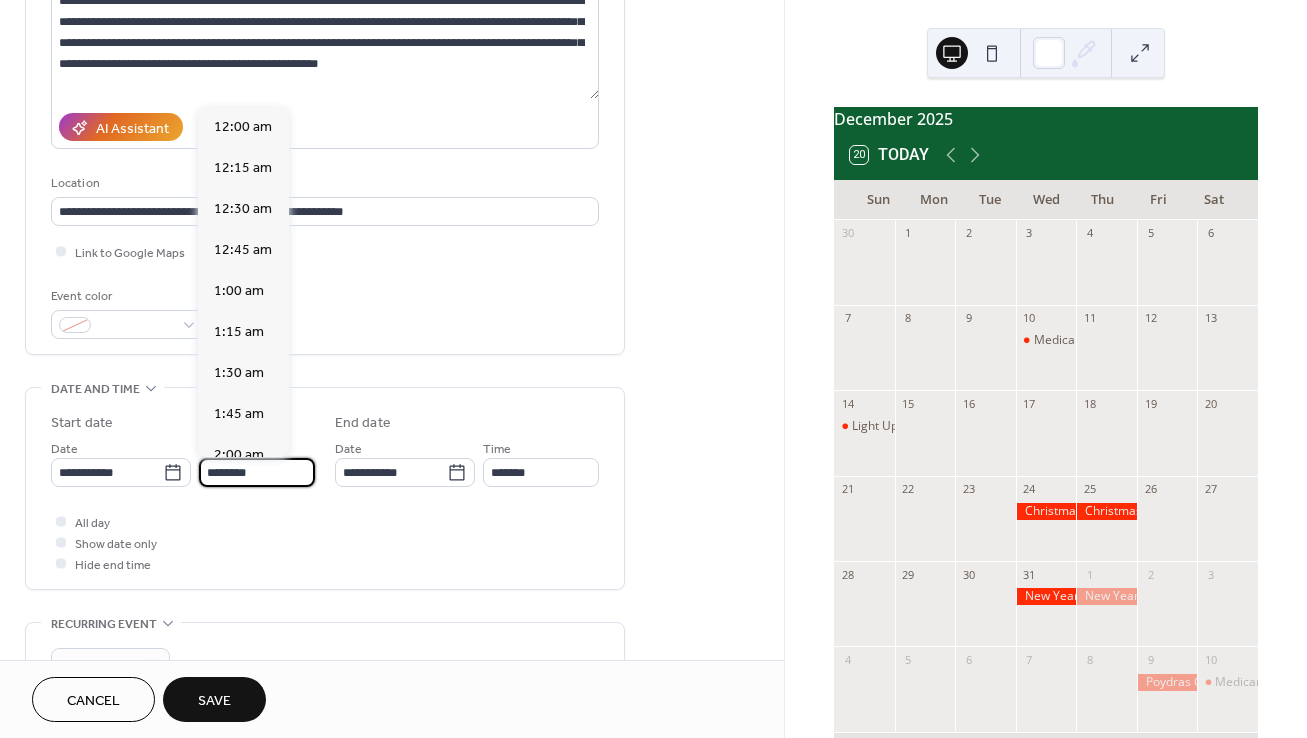 scroll, scrollTop: 1968, scrollLeft: 0, axis: vertical 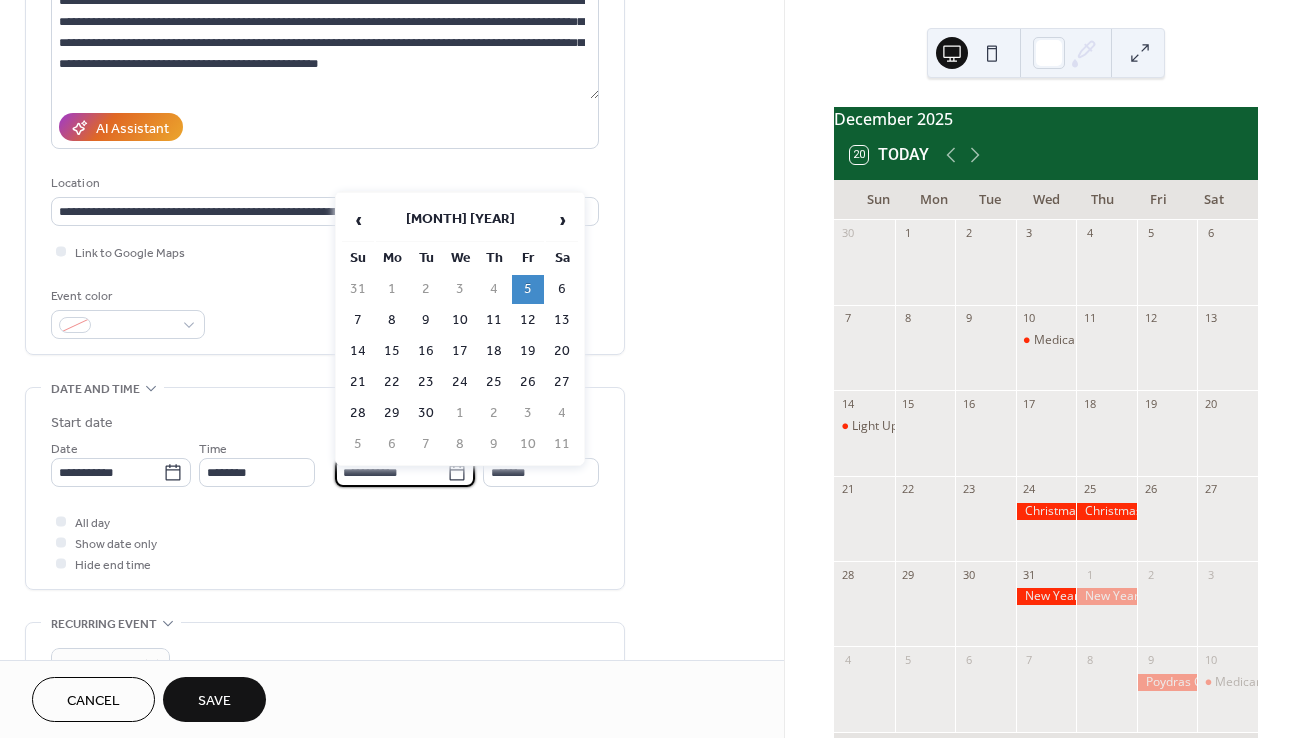 click on "**********" at bounding box center [391, 472] 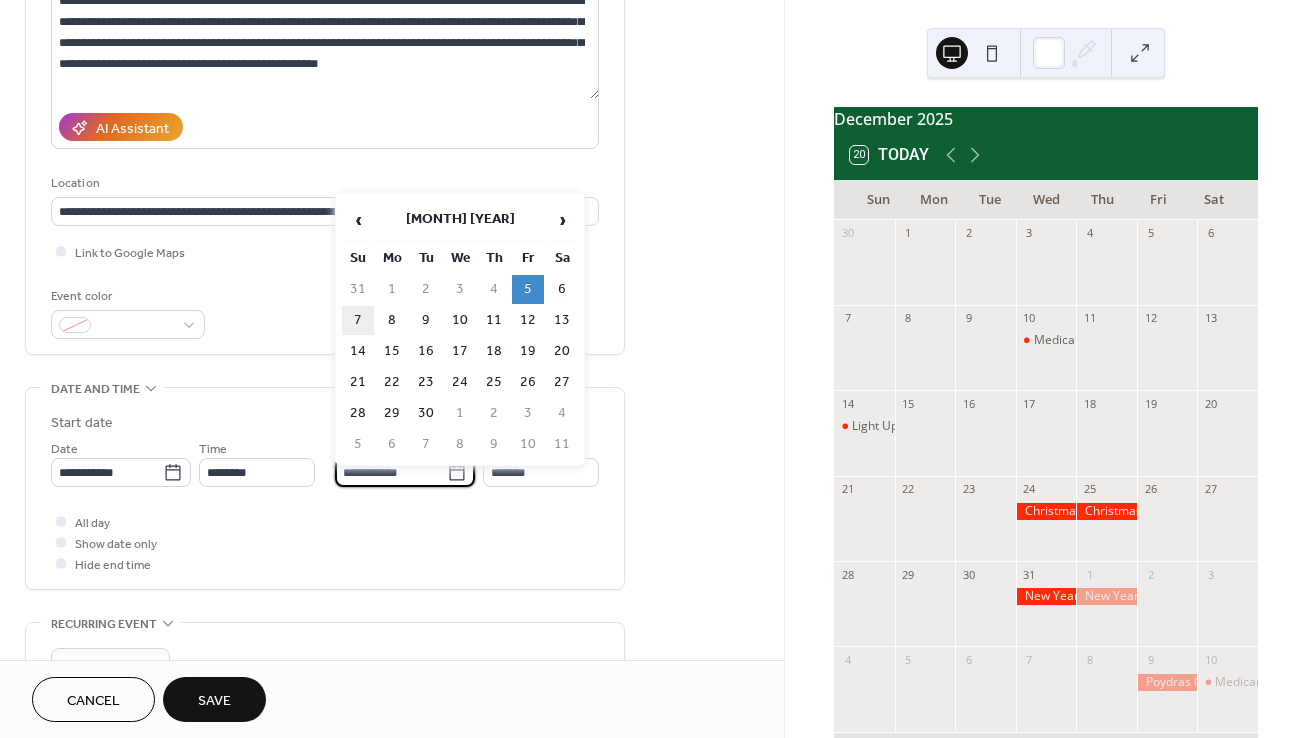 click on "7" at bounding box center (358, 320) 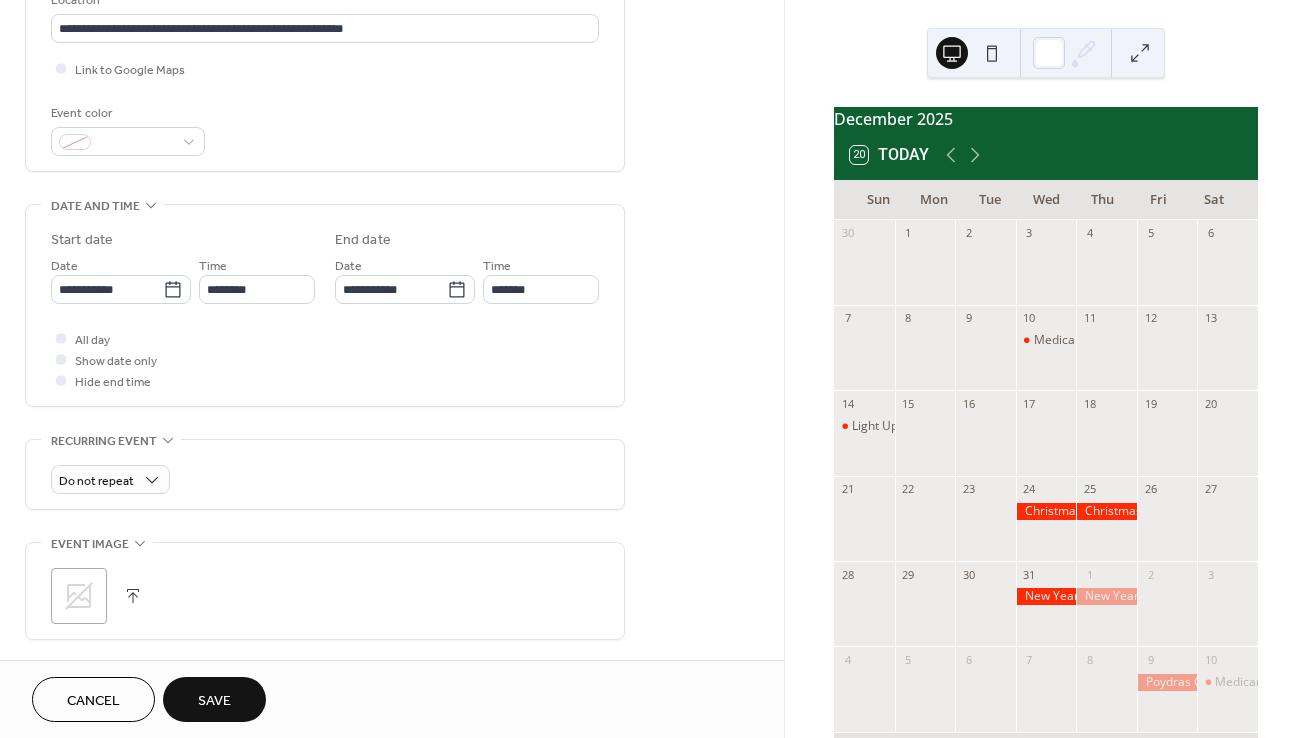 scroll, scrollTop: 559, scrollLeft: 0, axis: vertical 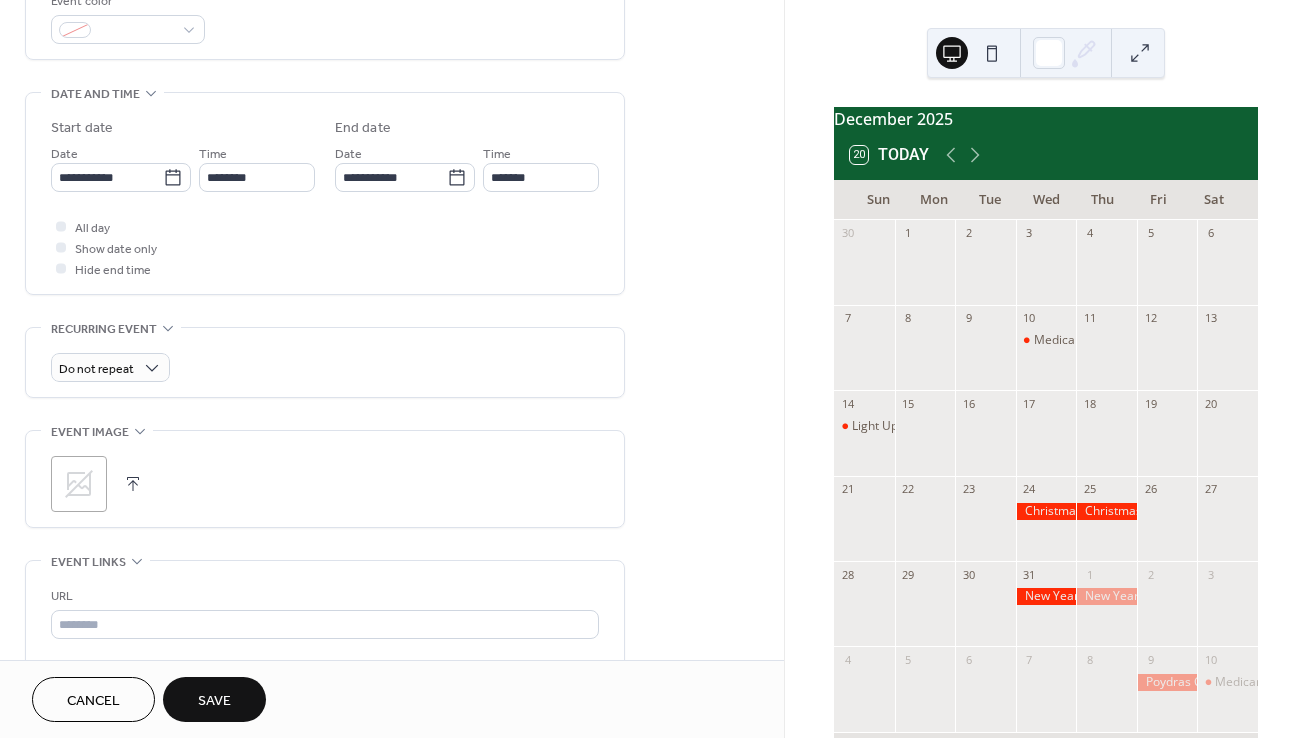 click on ";" at bounding box center [79, 484] 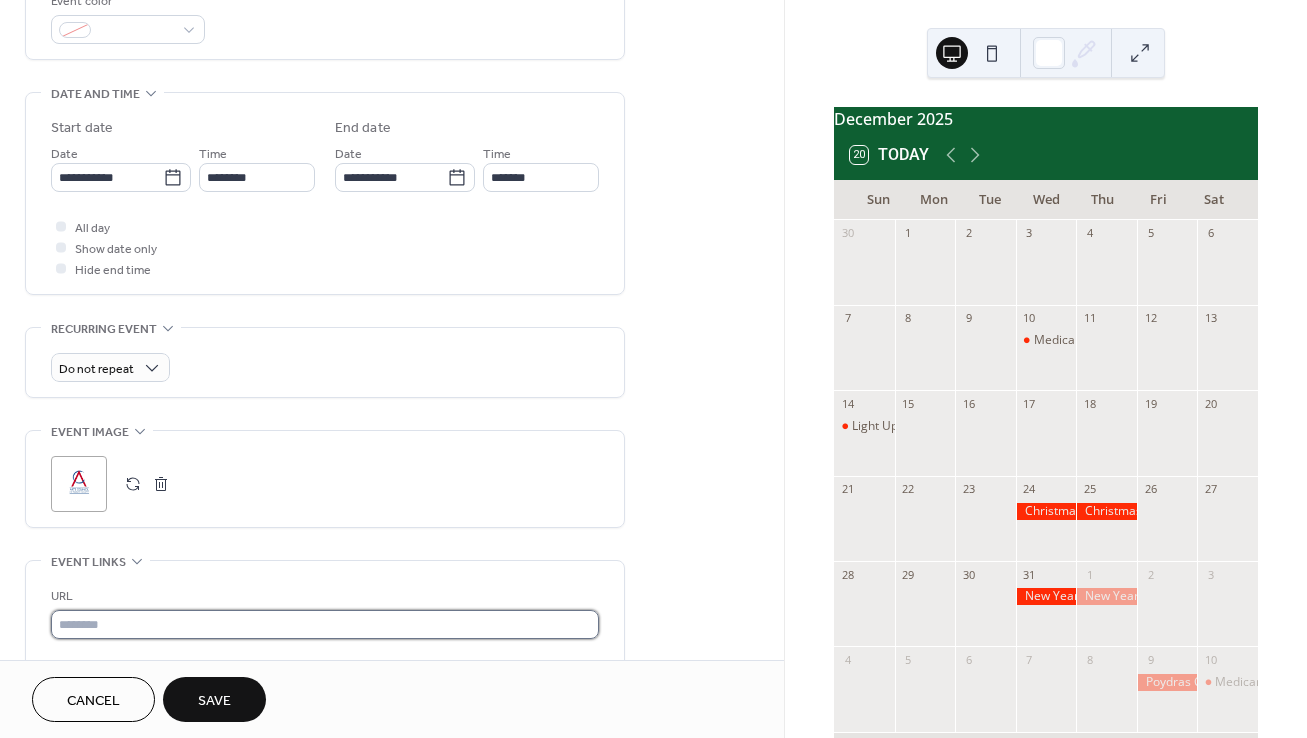 click at bounding box center [325, 624] 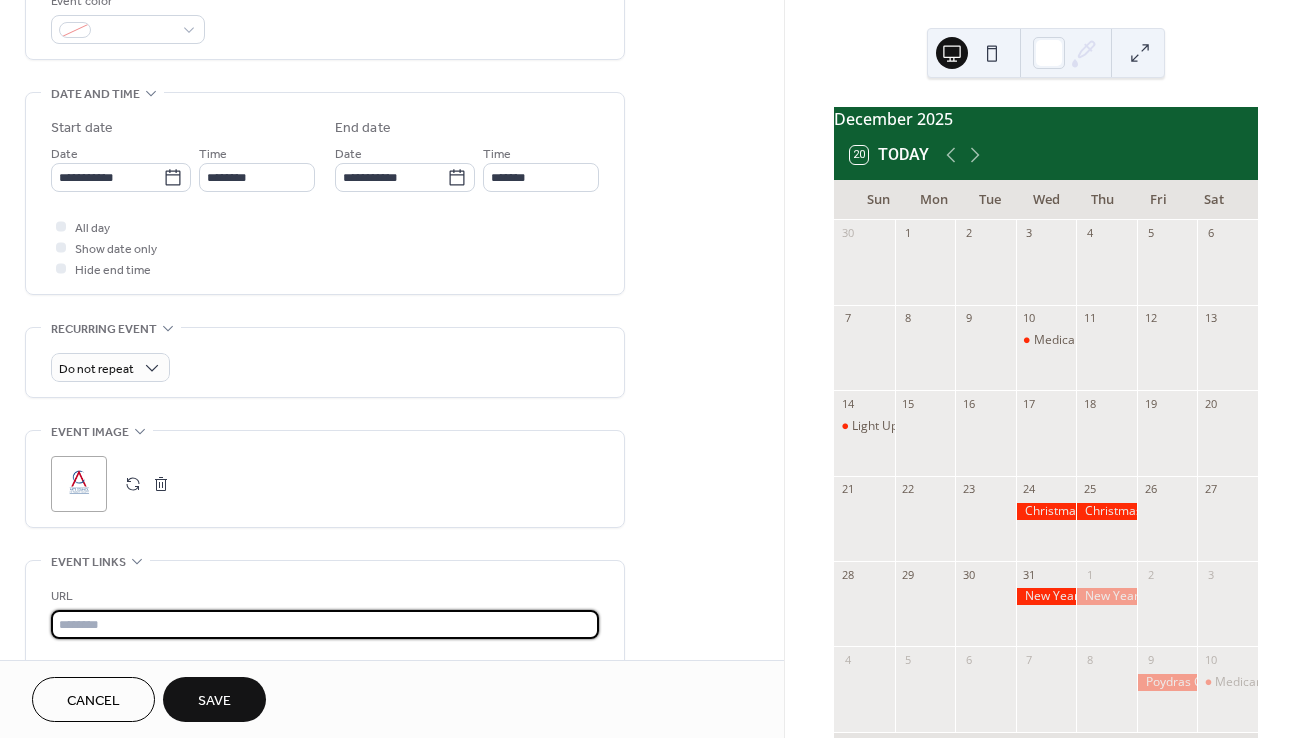 type on "**********" 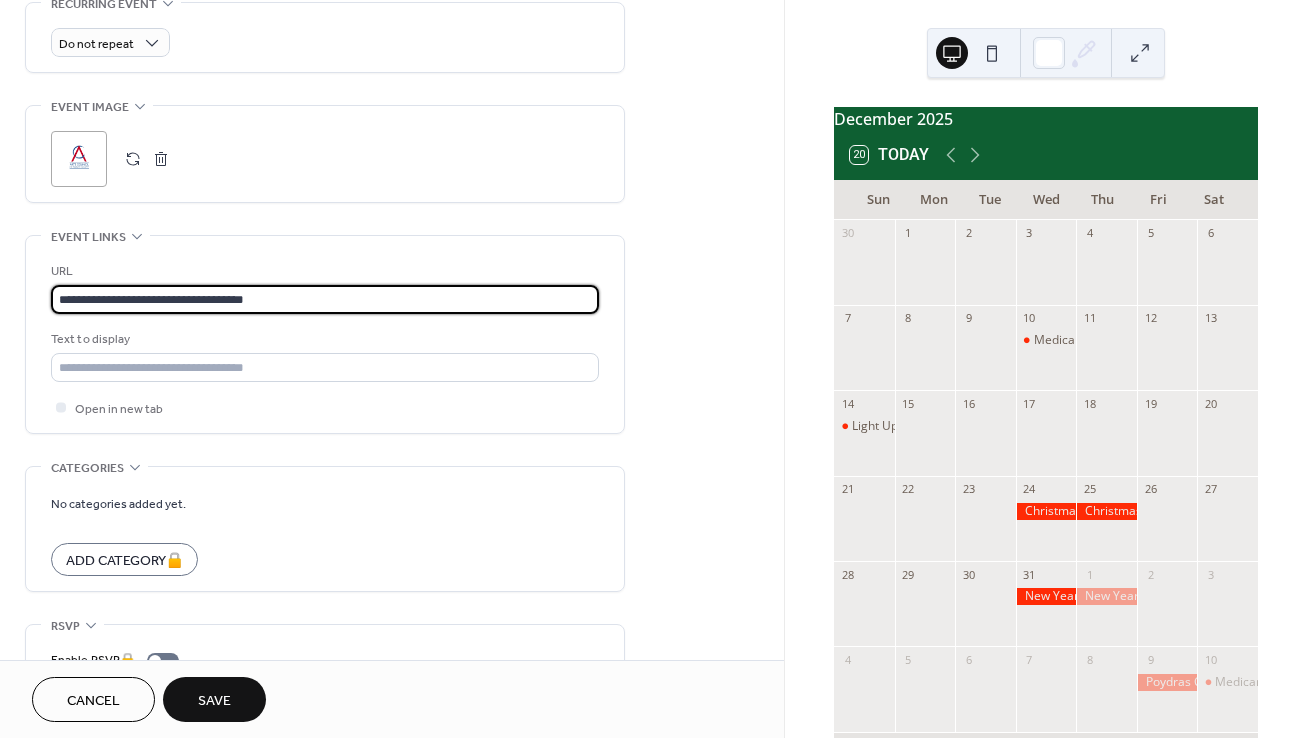 scroll, scrollTop: 973, scrollLeft: 0, axis: vertical 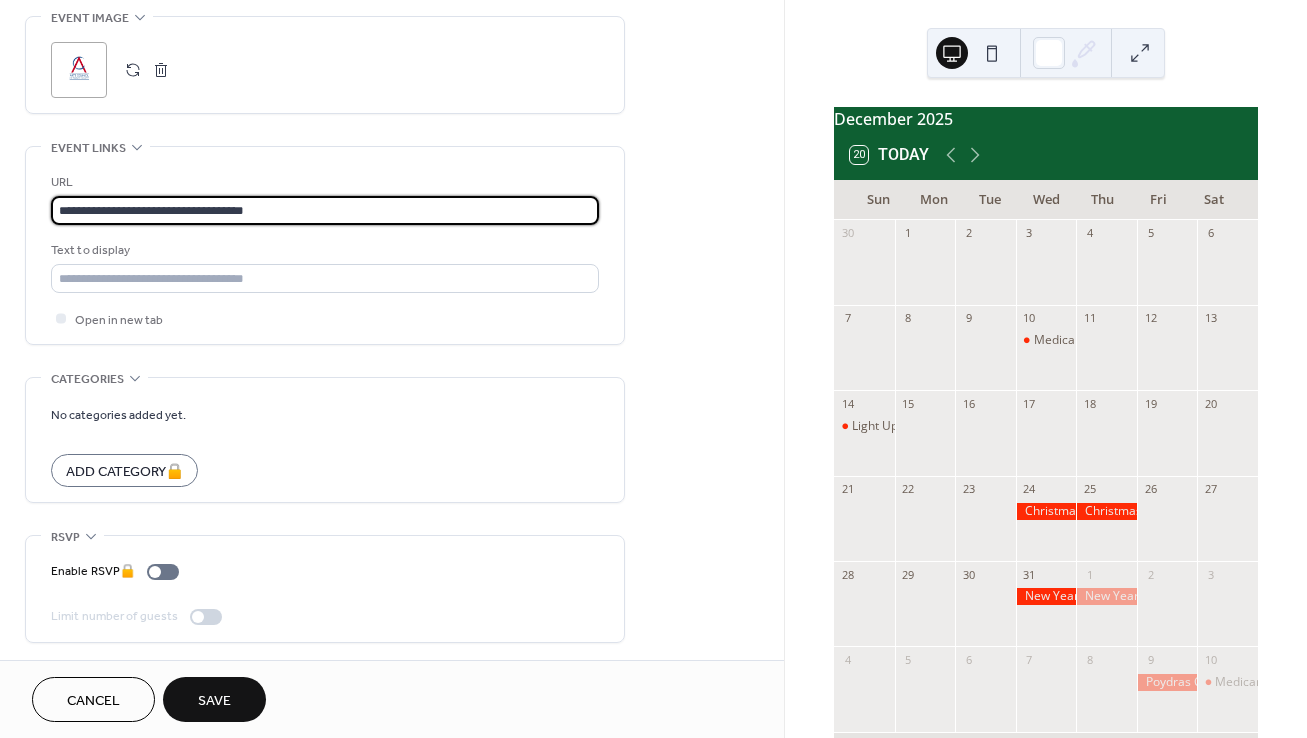 click on "Save" at bounding box center (214, 701) 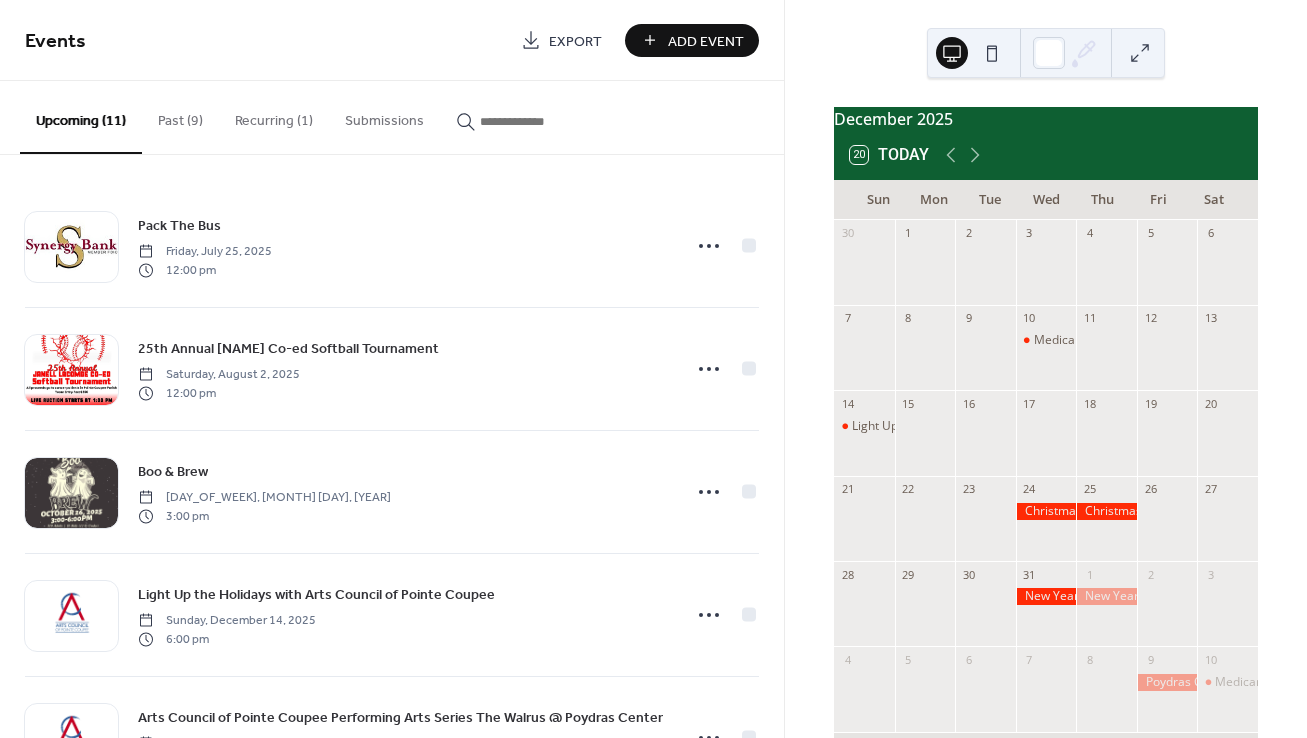 click on "Add Event" at bounding box center [706, 41] 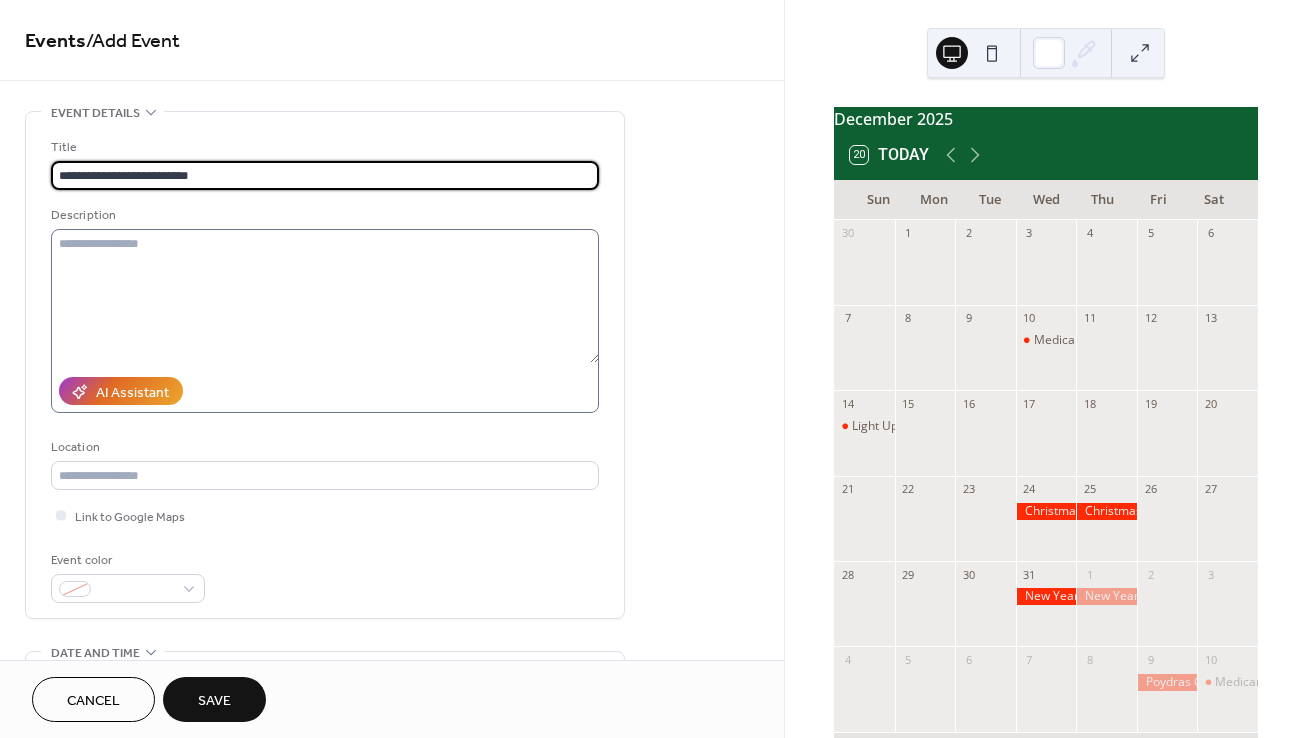 type on "**********" 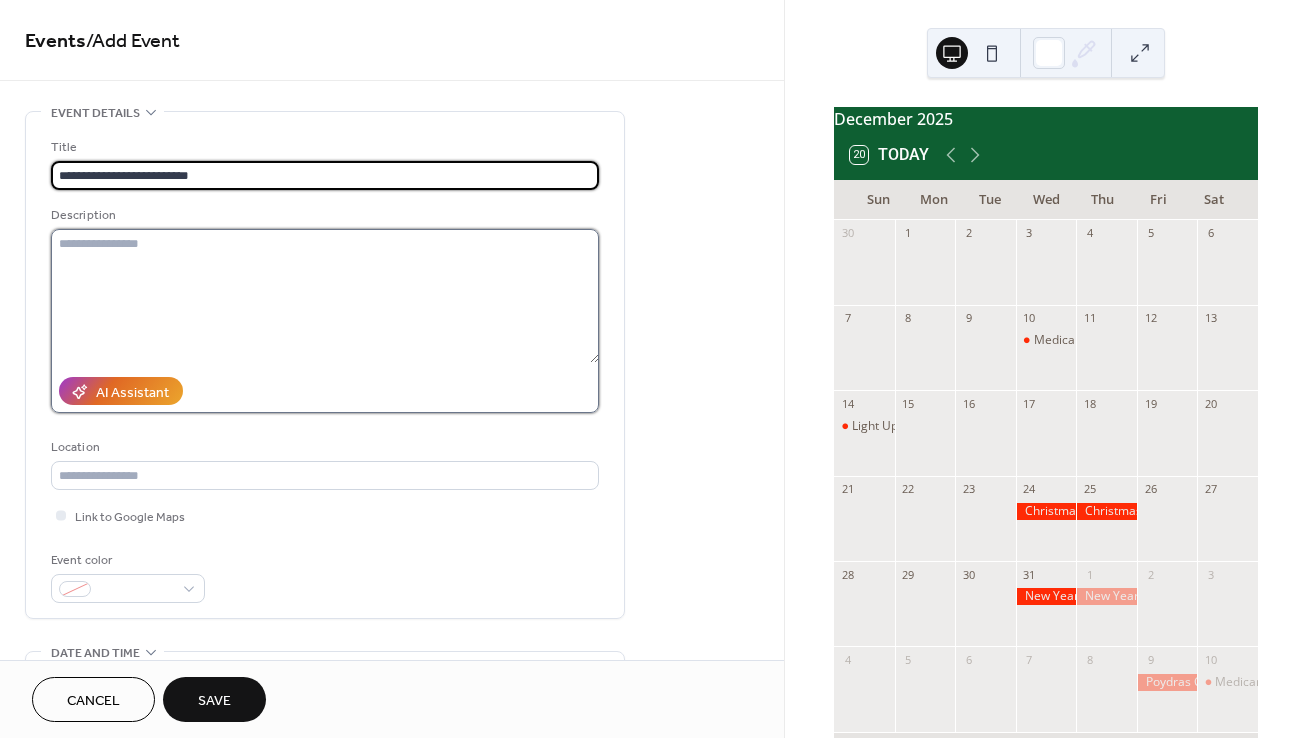 click at bounding box center (325, 296) 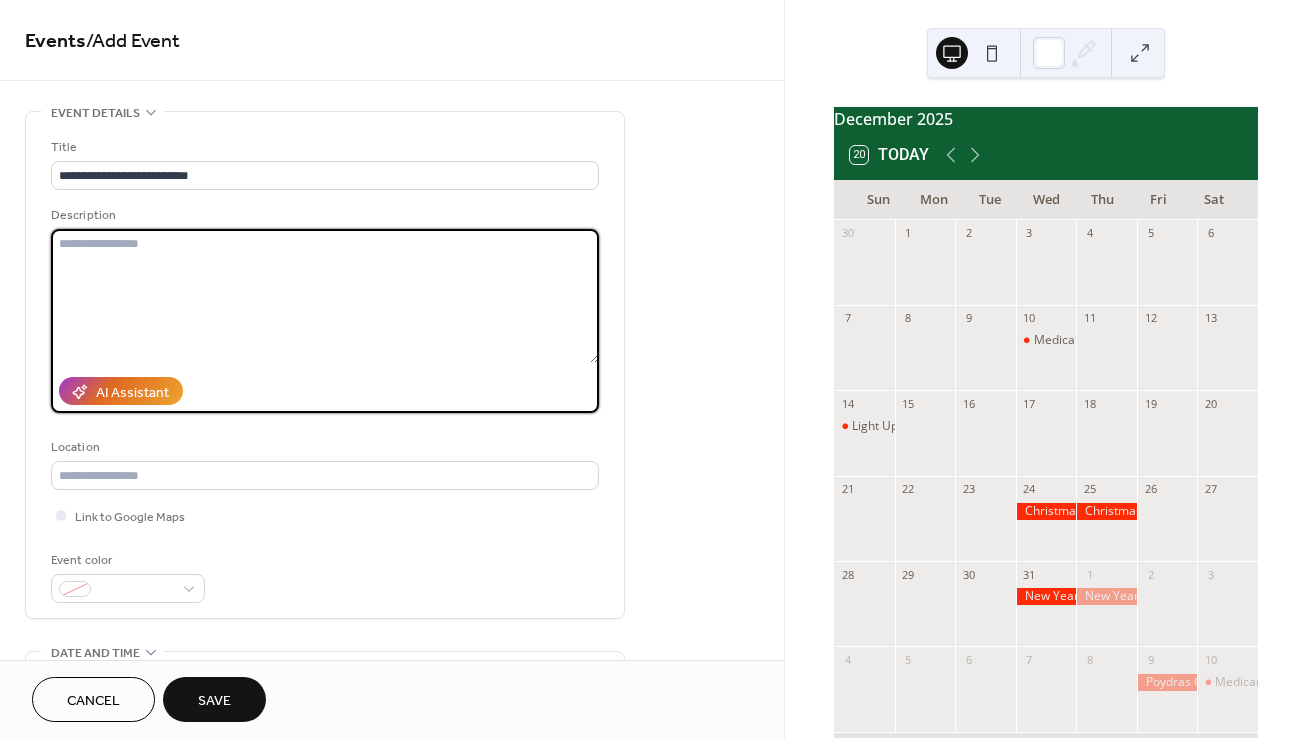 paste on "**********" 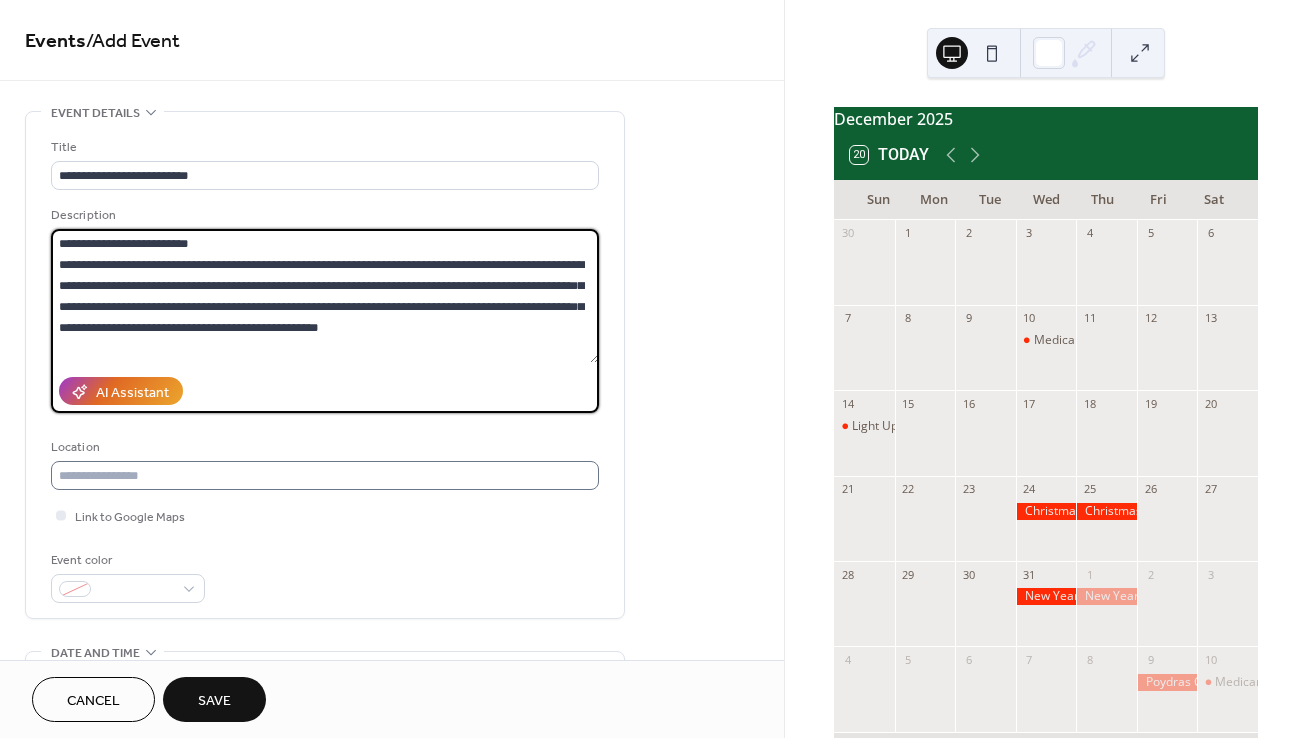 type on "**********" 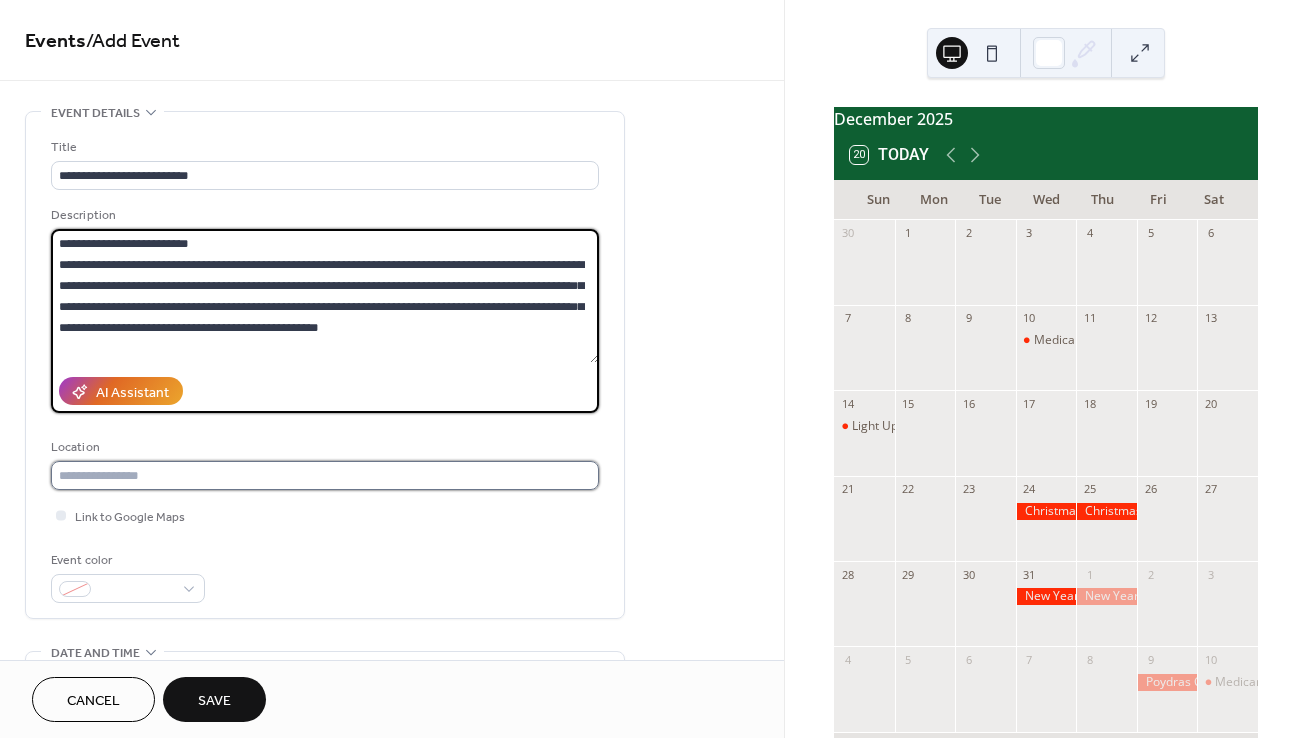 click at bounding box center [325, 475] 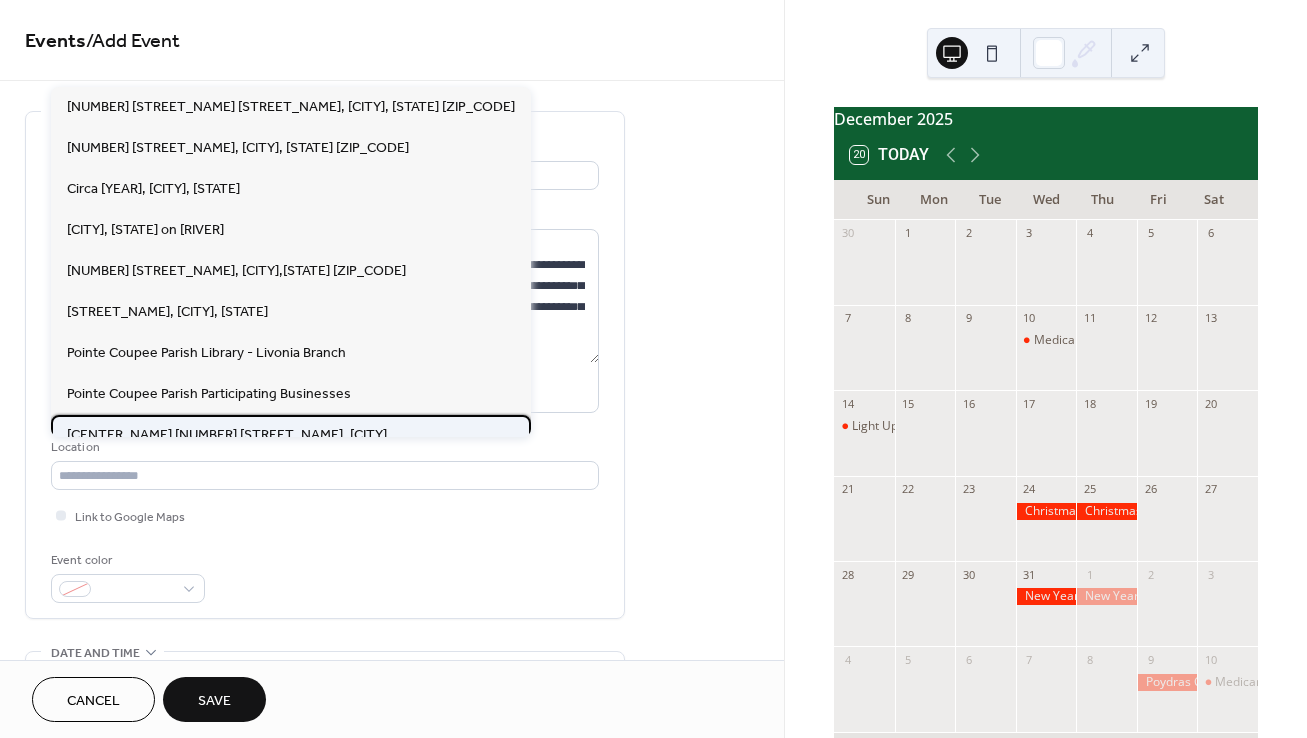 click on "The Julien Poydras Center 500 West Main Street, New Roads" at bounding box center [227, 434] 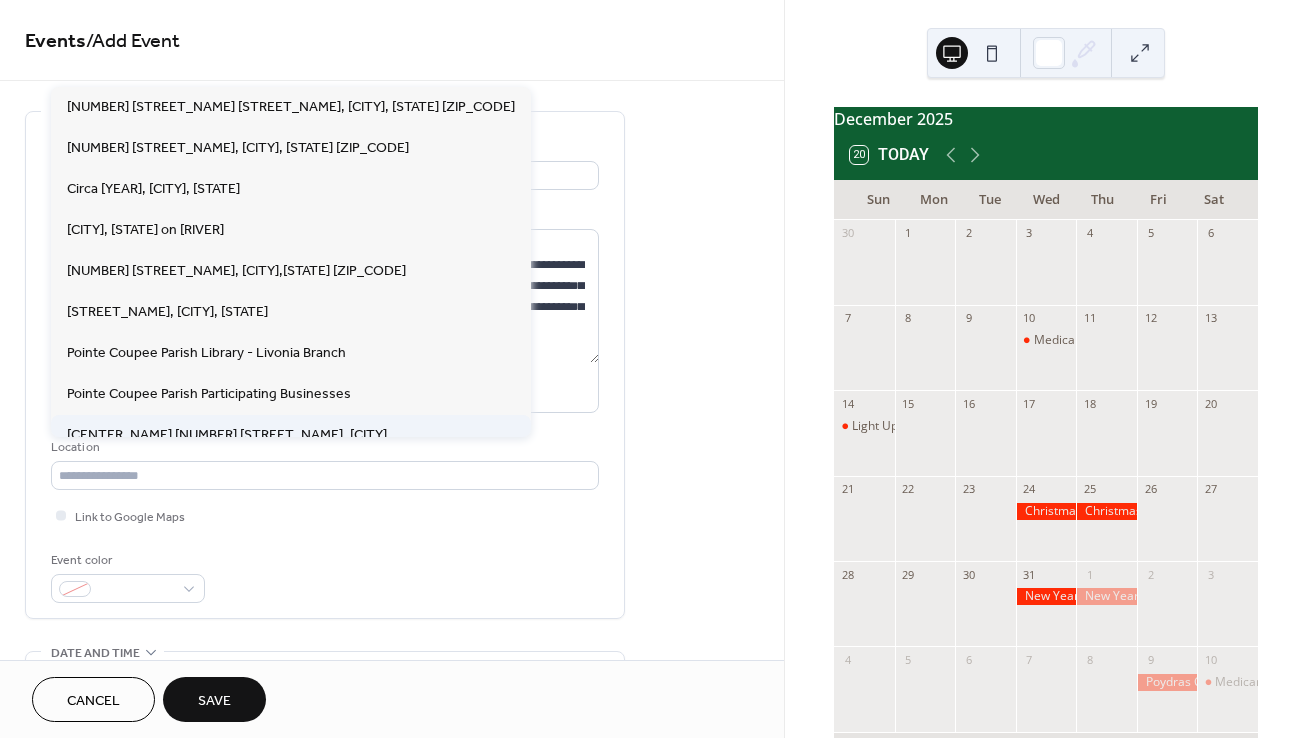 type on "**********" 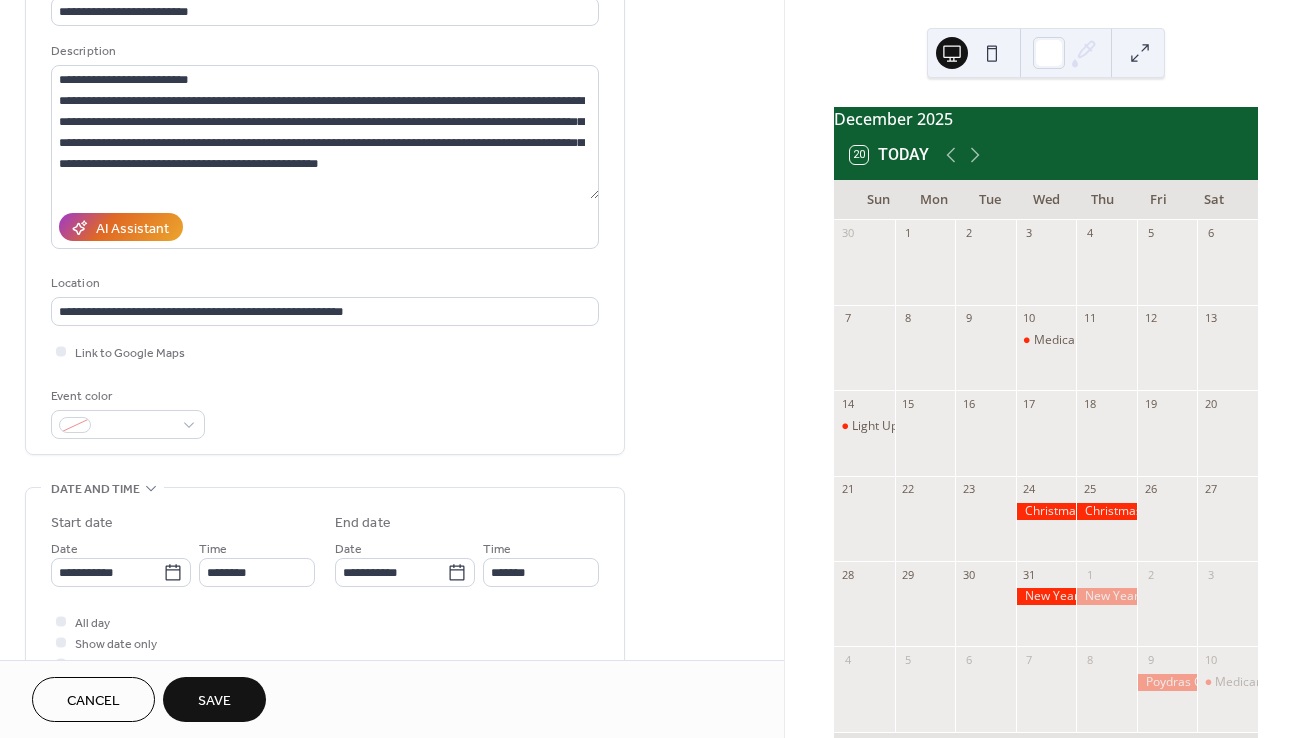 scroll, scrollTop: 227, scrollLeft: 0, axis: vertical 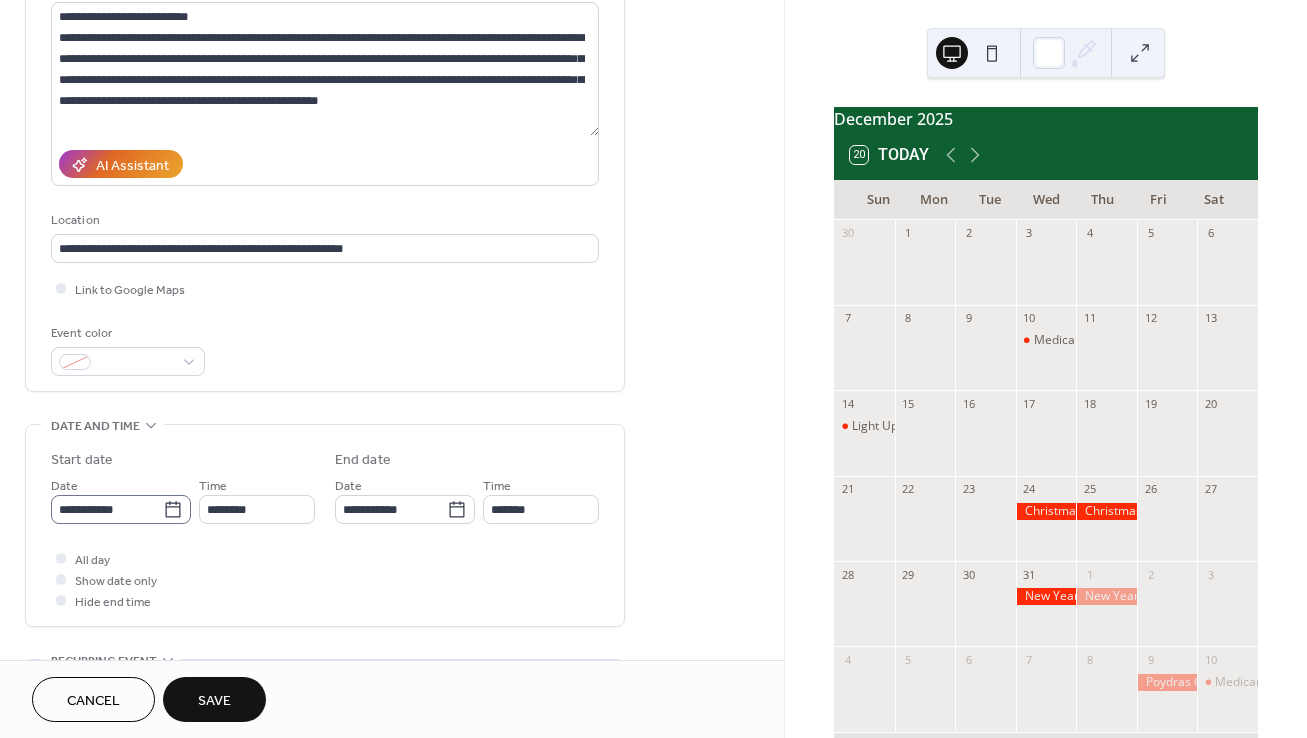 click 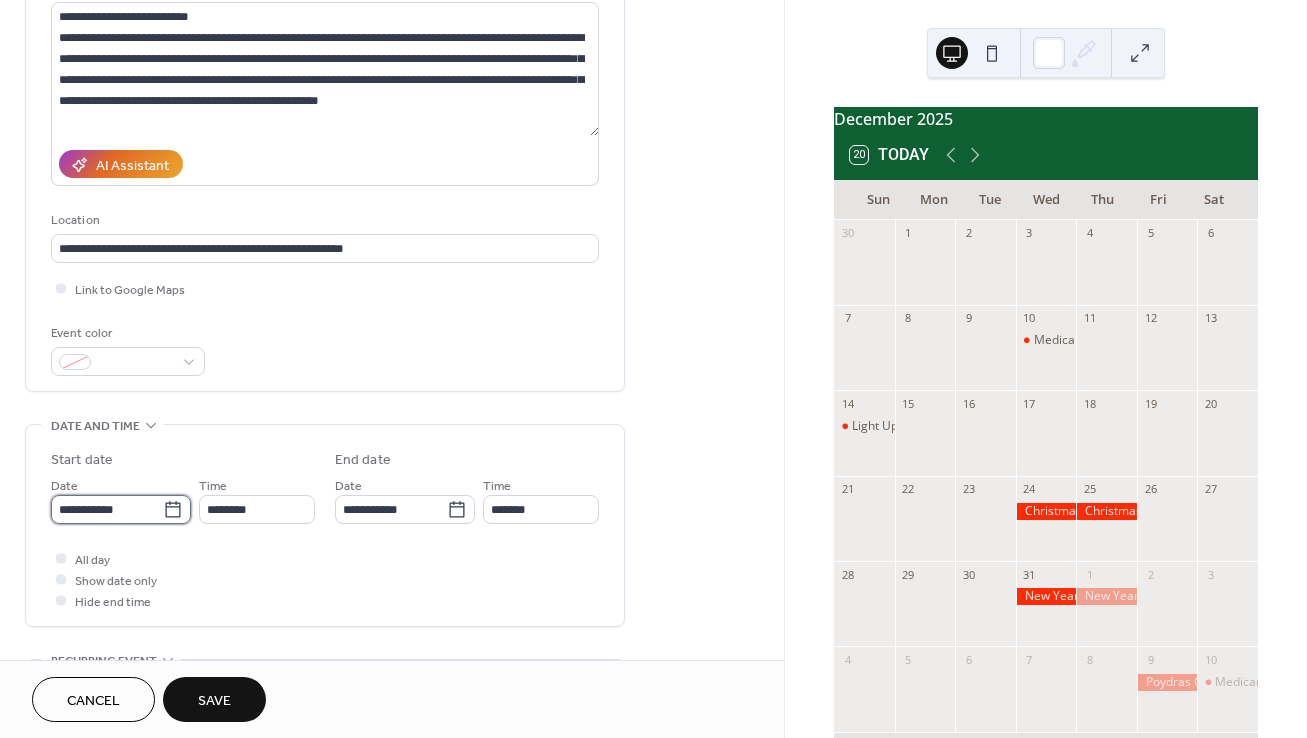 click on "**********" at bounding box center [107, 509] 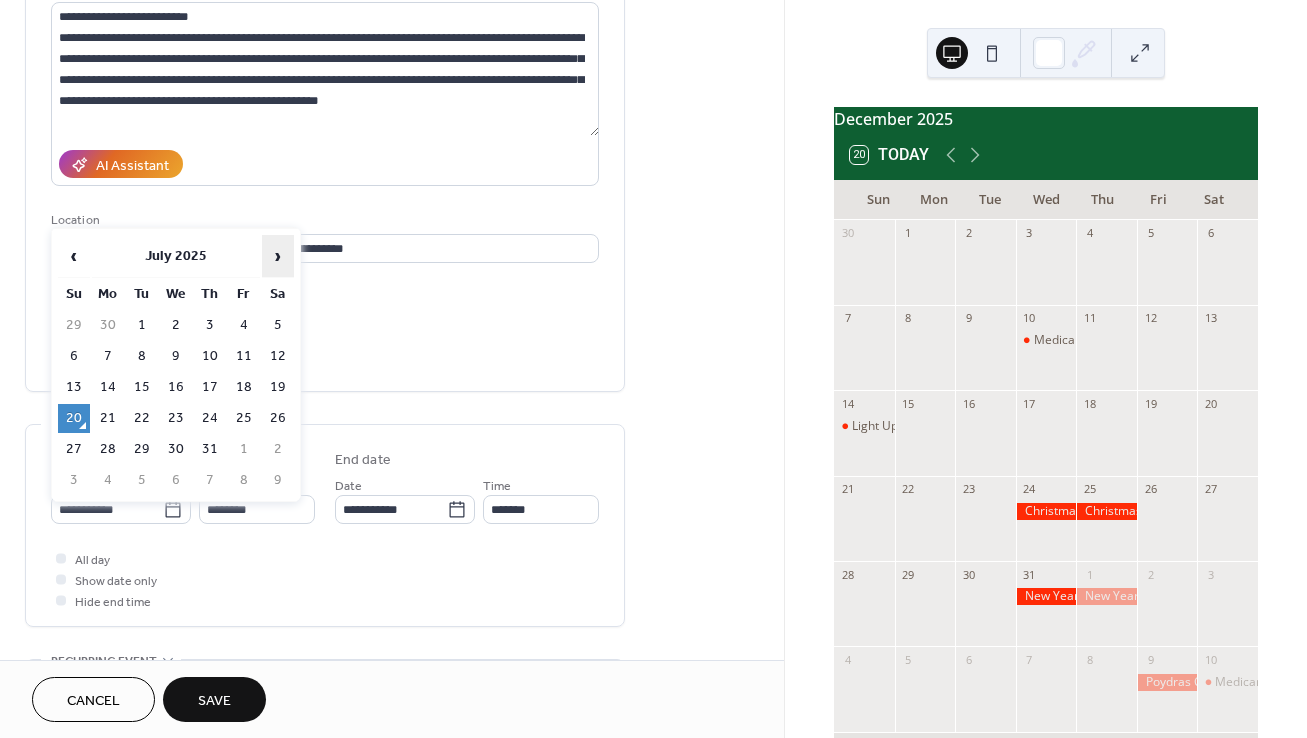 click on "›" at bounding box center (278, 256) 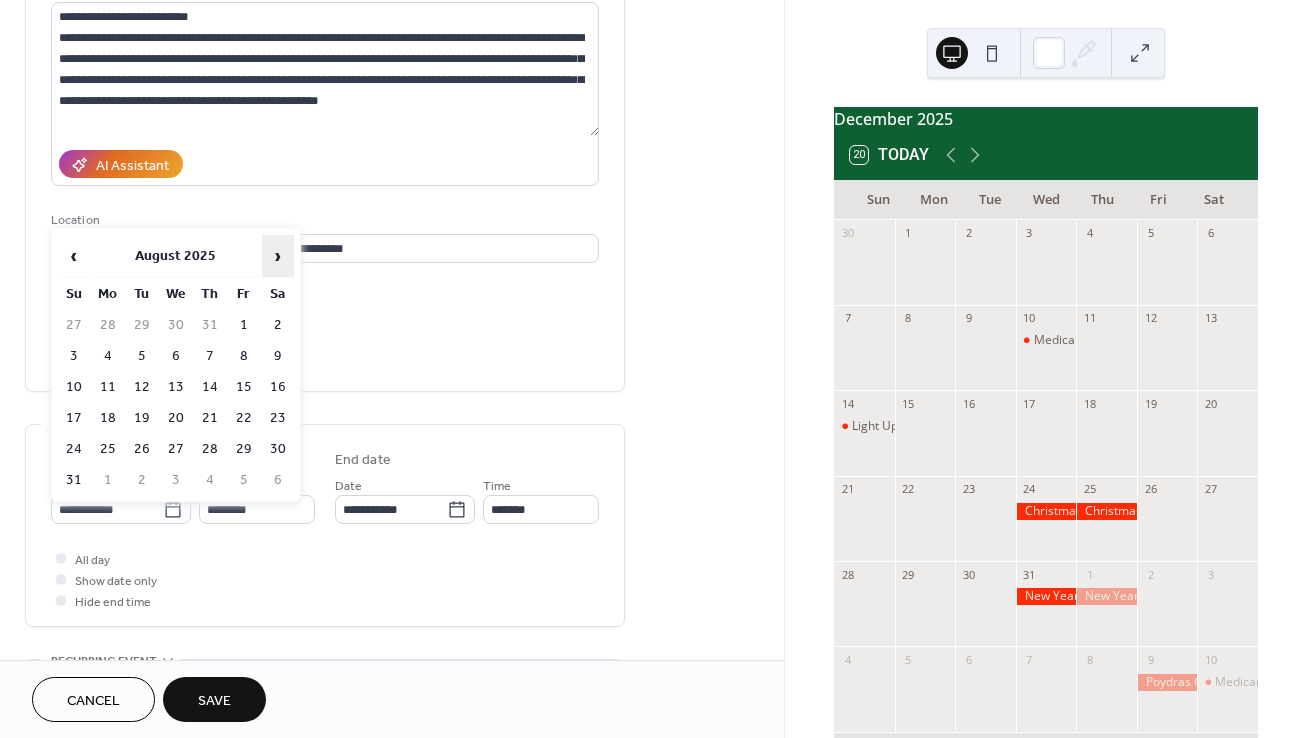 click on "›" at bounding box center (278, 256) 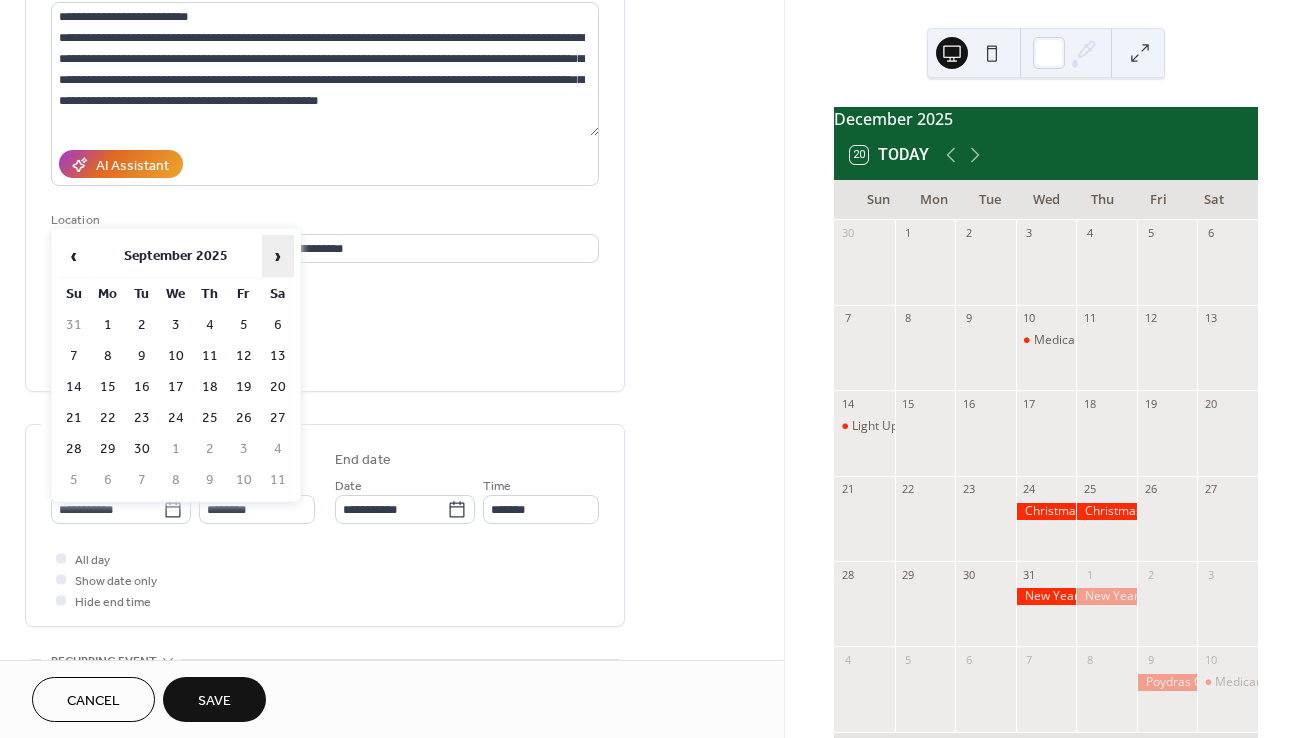 click on "›" at bounding box center [278, 256] 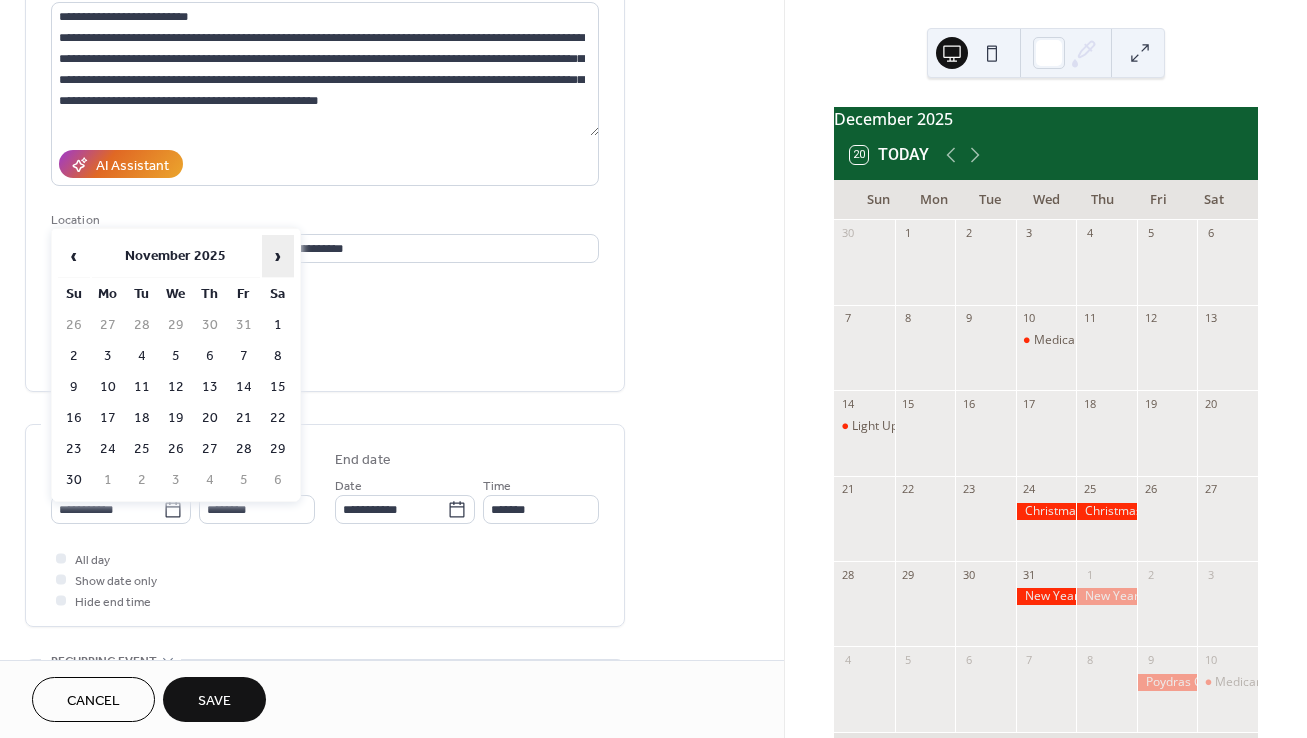 click on "›" at bounding box center [278, 256] 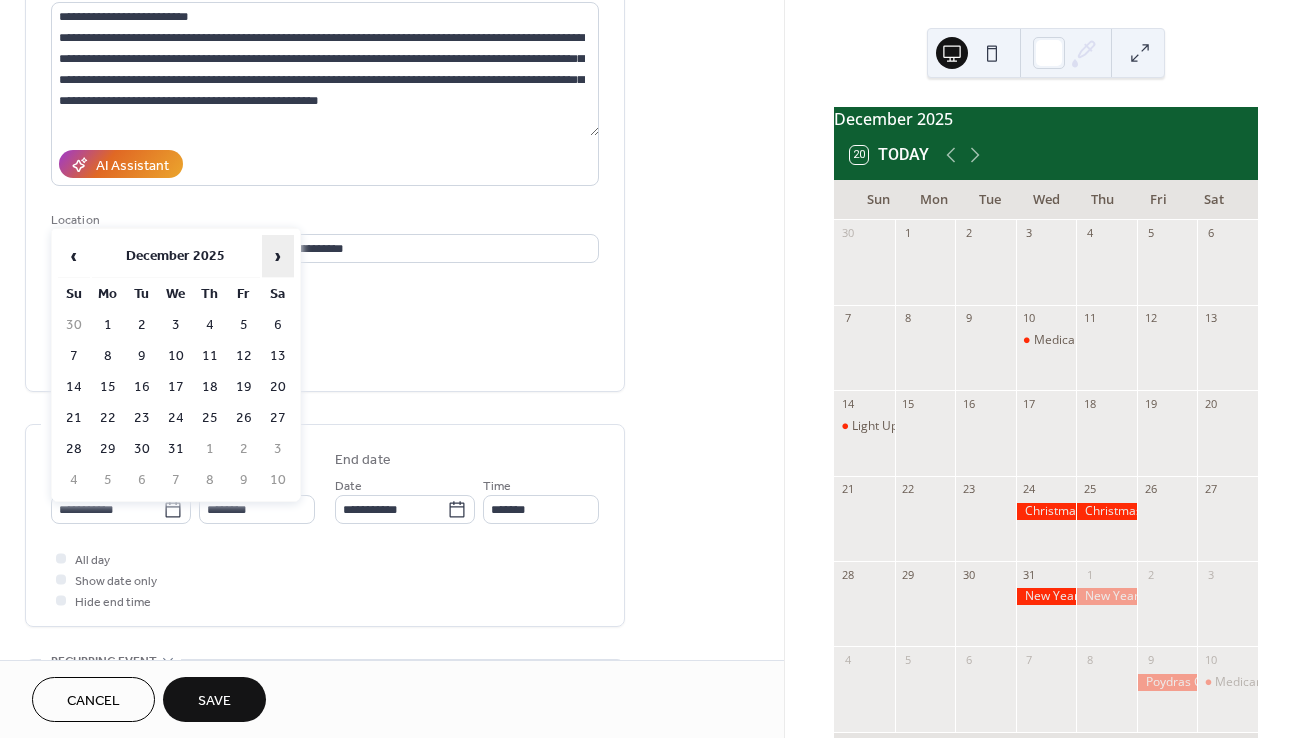 click on "›" at bounding box center (278, 256) 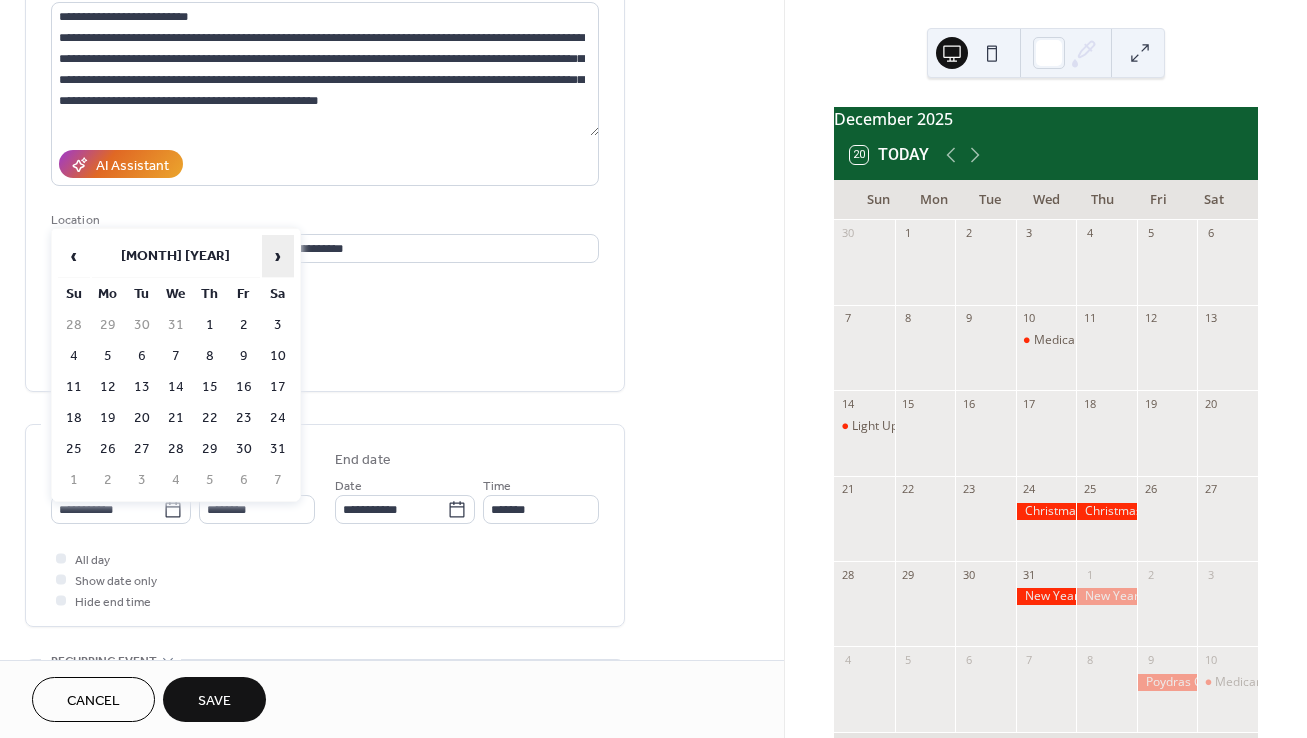 click on "›" at bounding box center [278, 256] 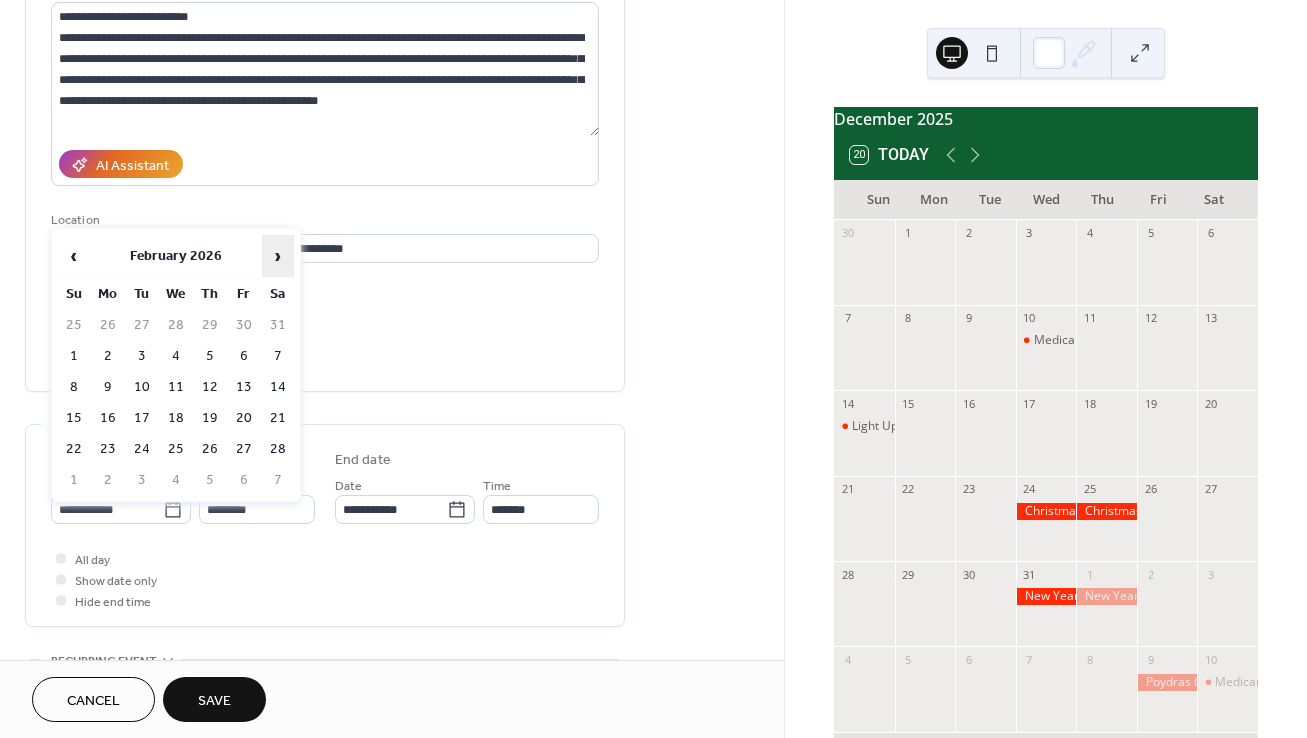 click on "›" at bounding box center [278, 256] 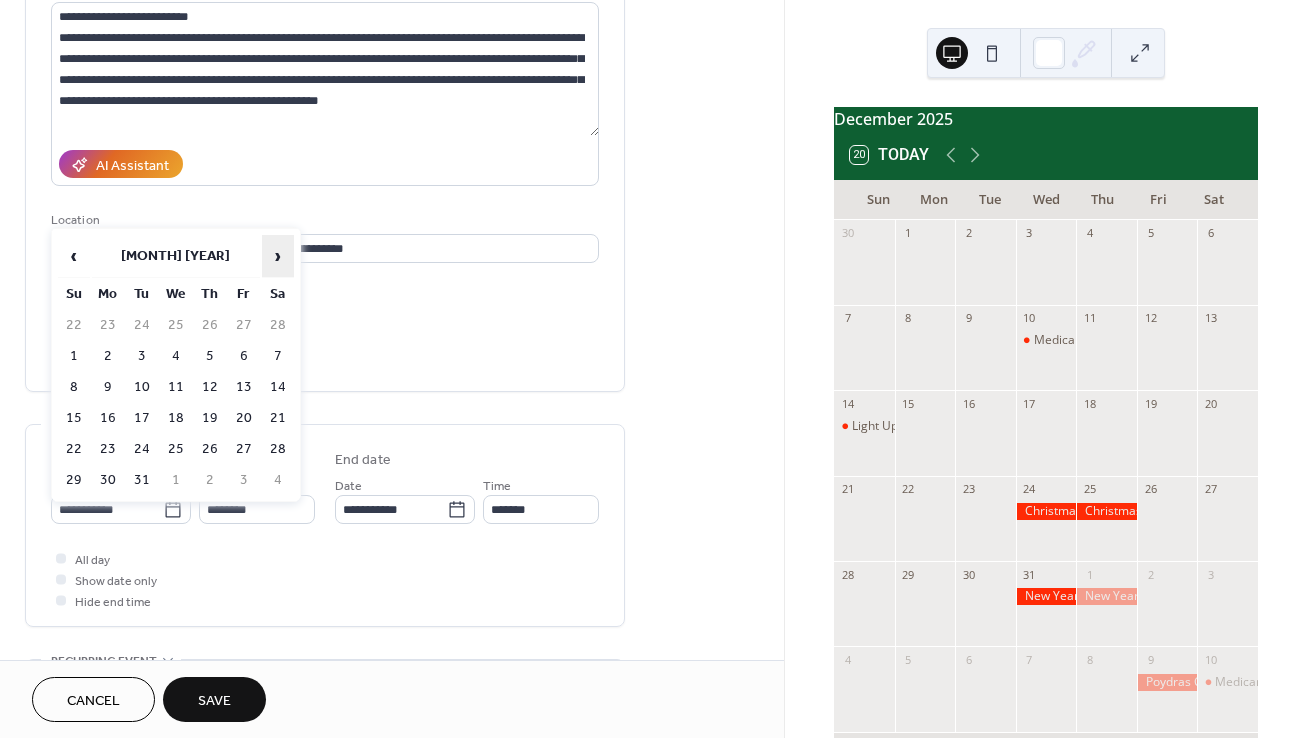 click on "›" at bounding box center [278, 256] 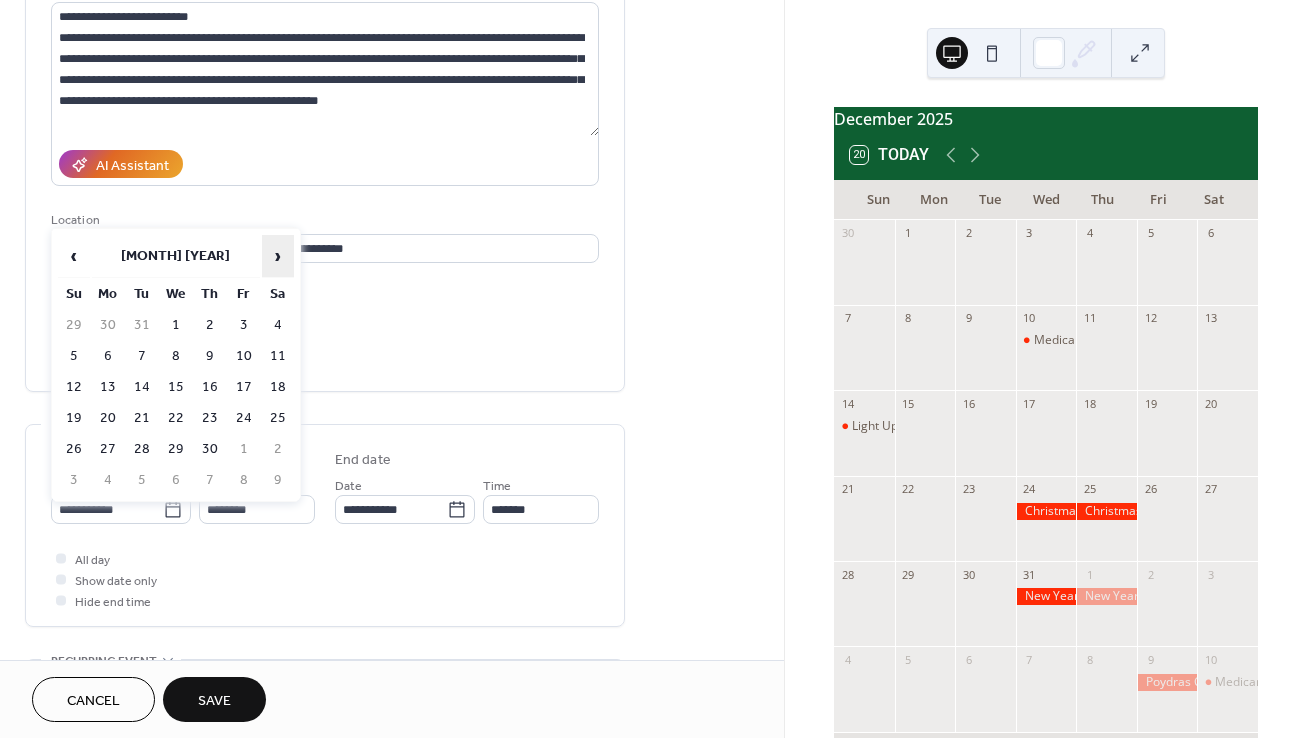 click on "›" at bounding box center [278, 256] 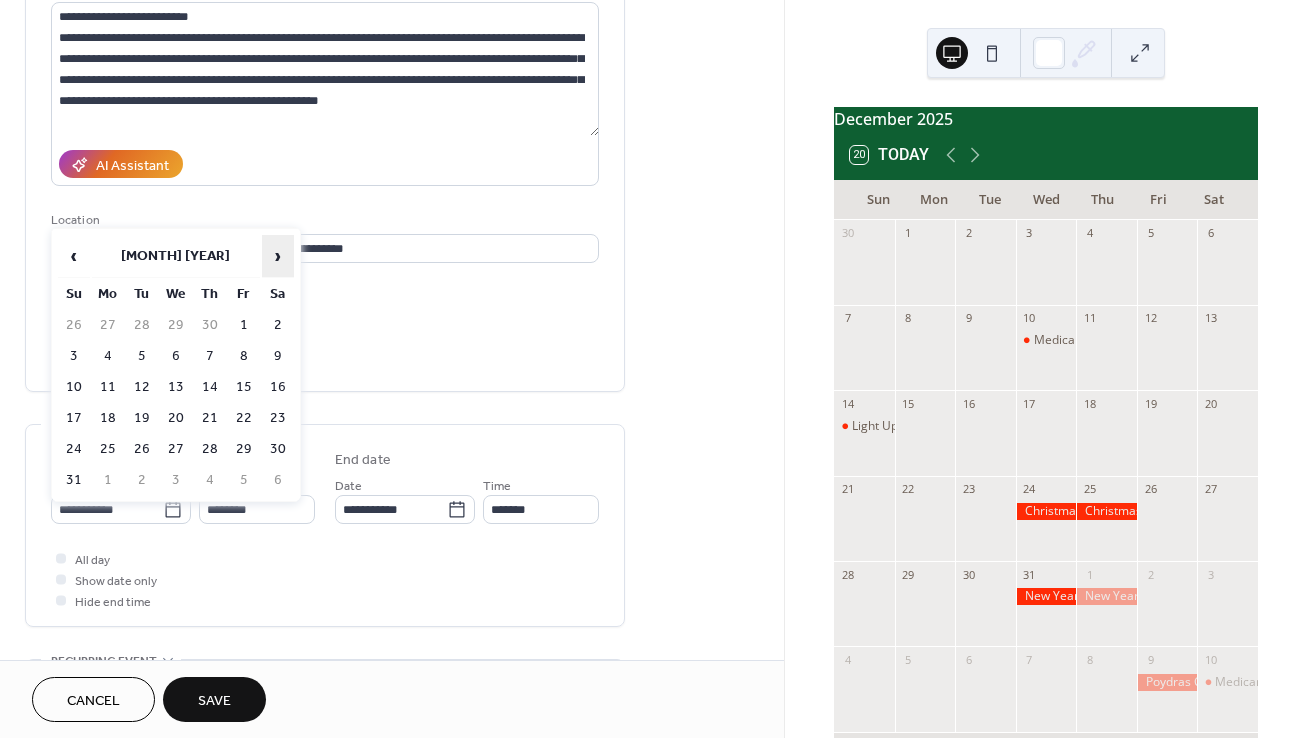 click on "›" at bounding box center (278, 256) 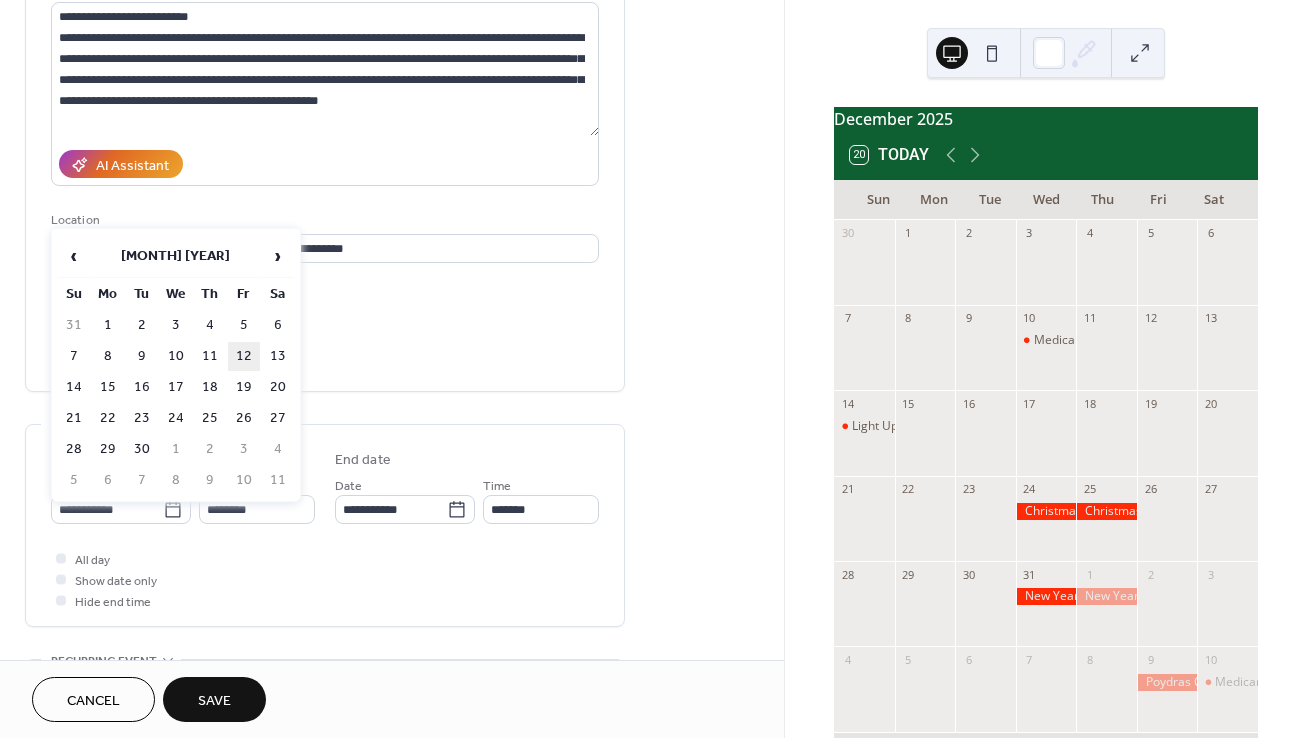 click on "12" at bounding box center (244, 356) 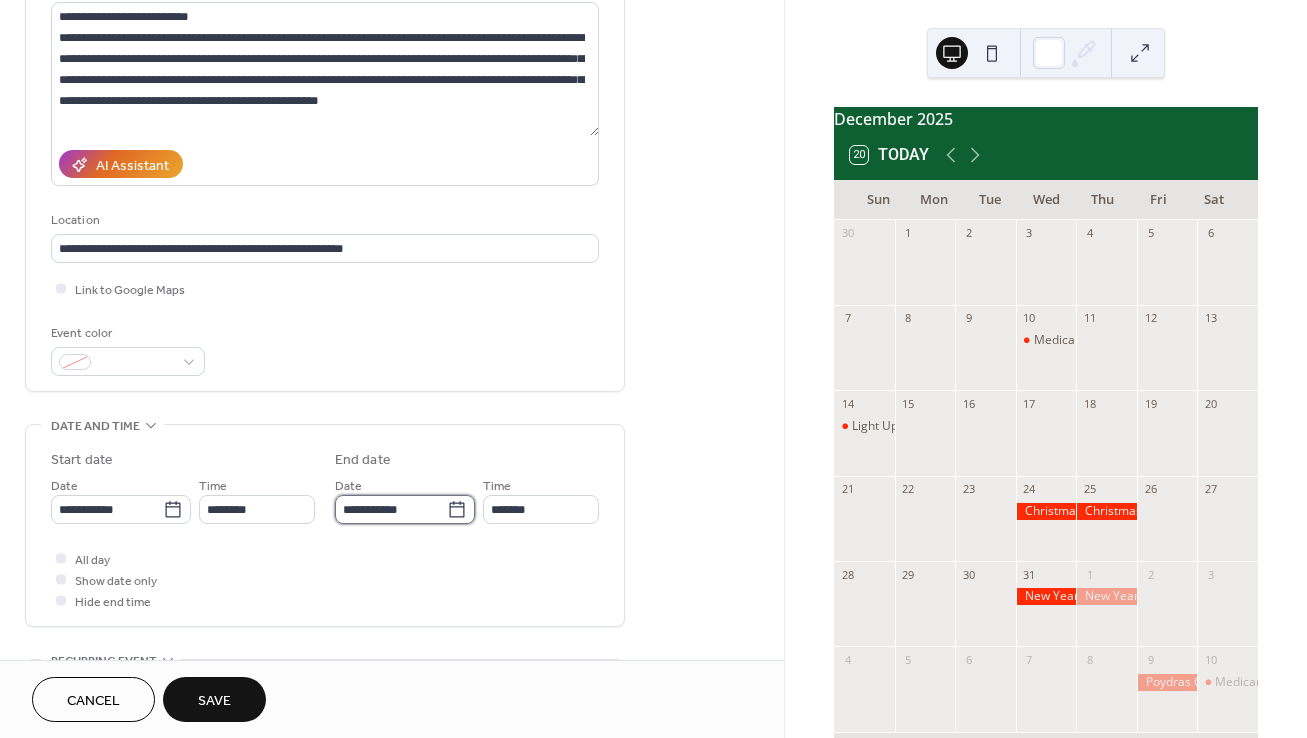 click on "**********" at bounding box center (391, 509) 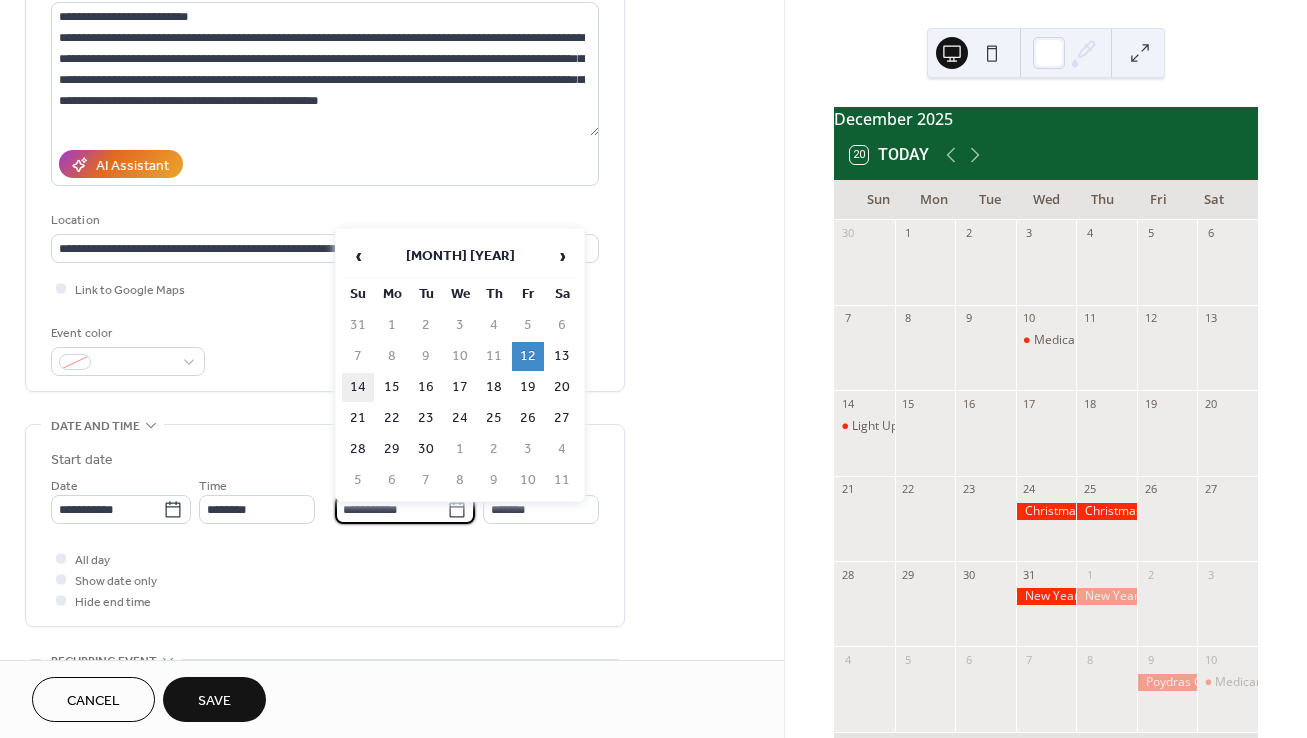 click on "14" at bounding box center (358, 387) 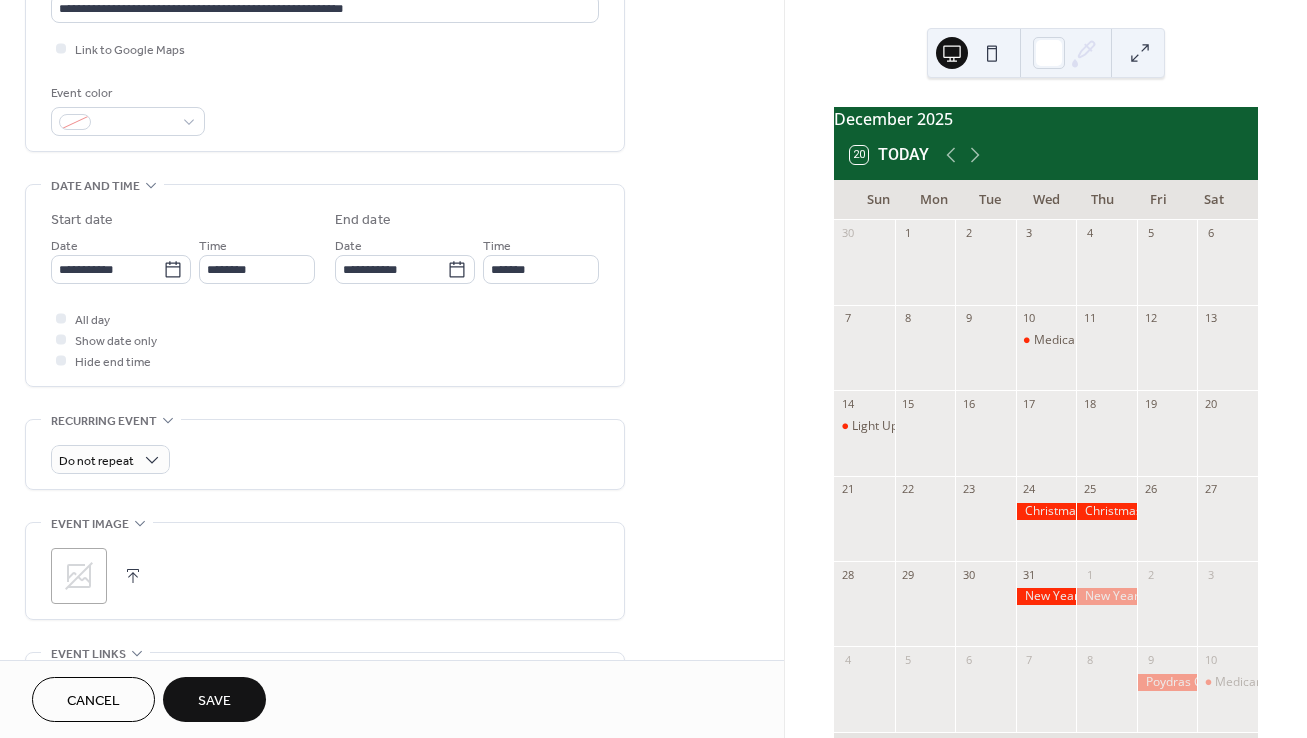 scroll, scrollTop: 527, scrollLeft: 0, axis: vertical 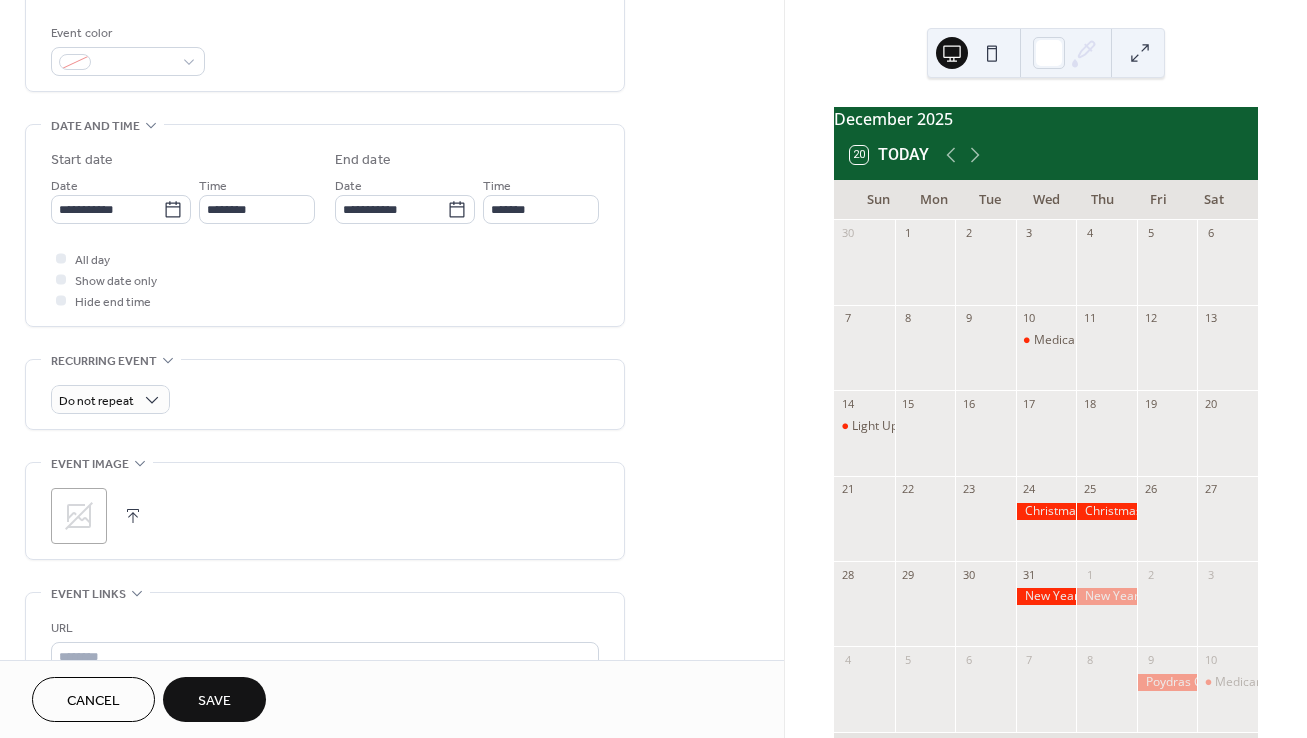 click 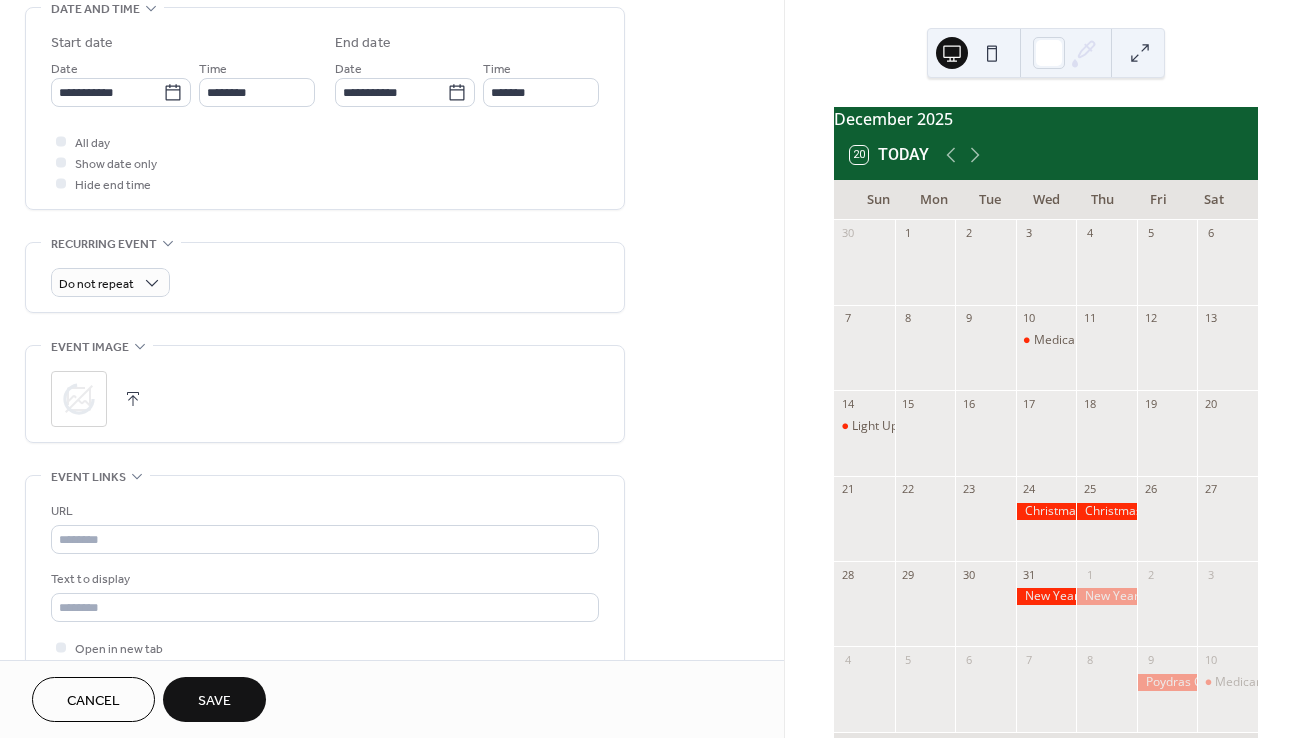 scroll, scrollTop: 644, scrollLeft: 0, axis: vertical 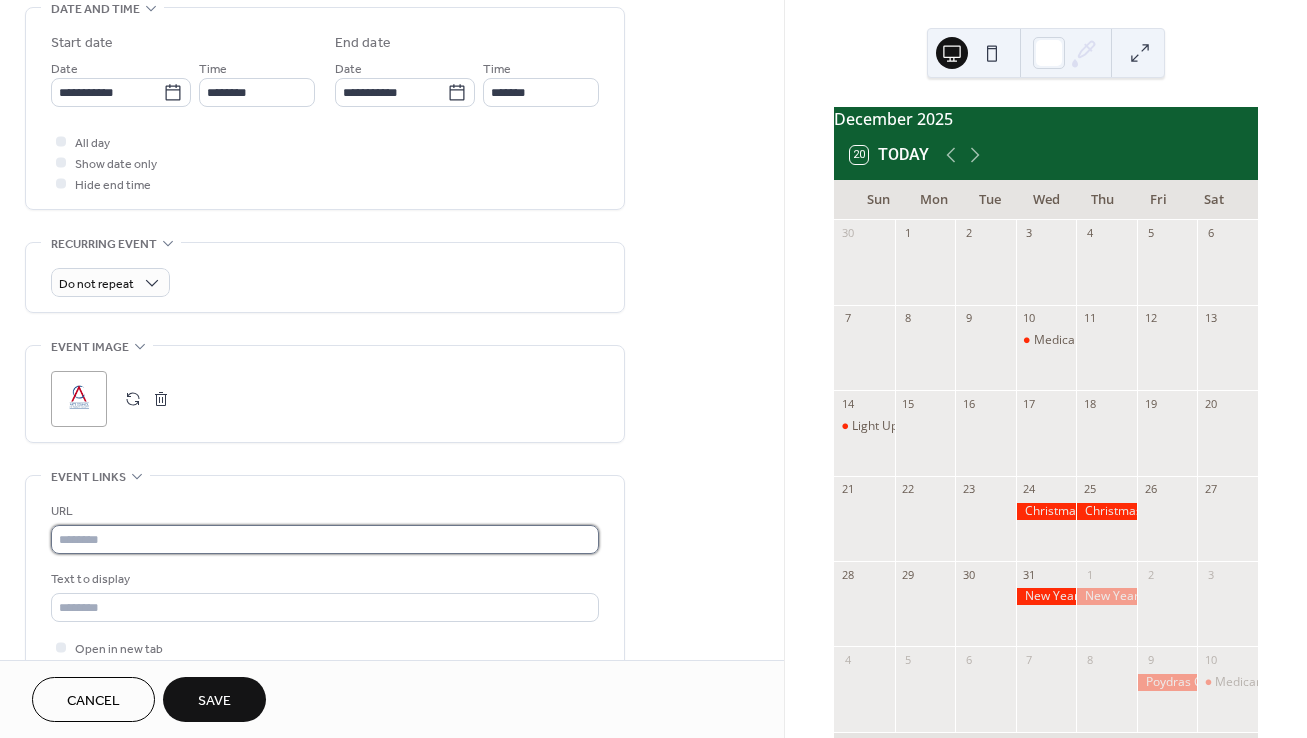 click at bounding box center (325, 539) 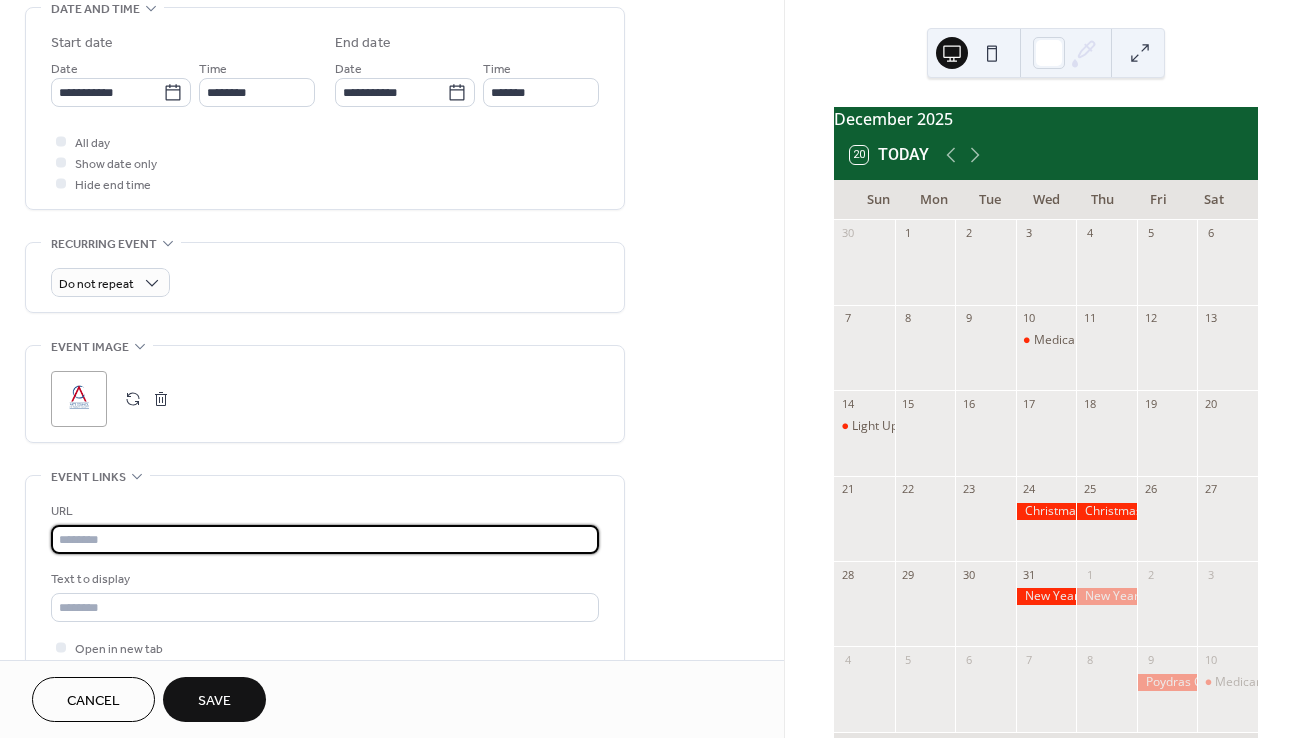 type on "**********" 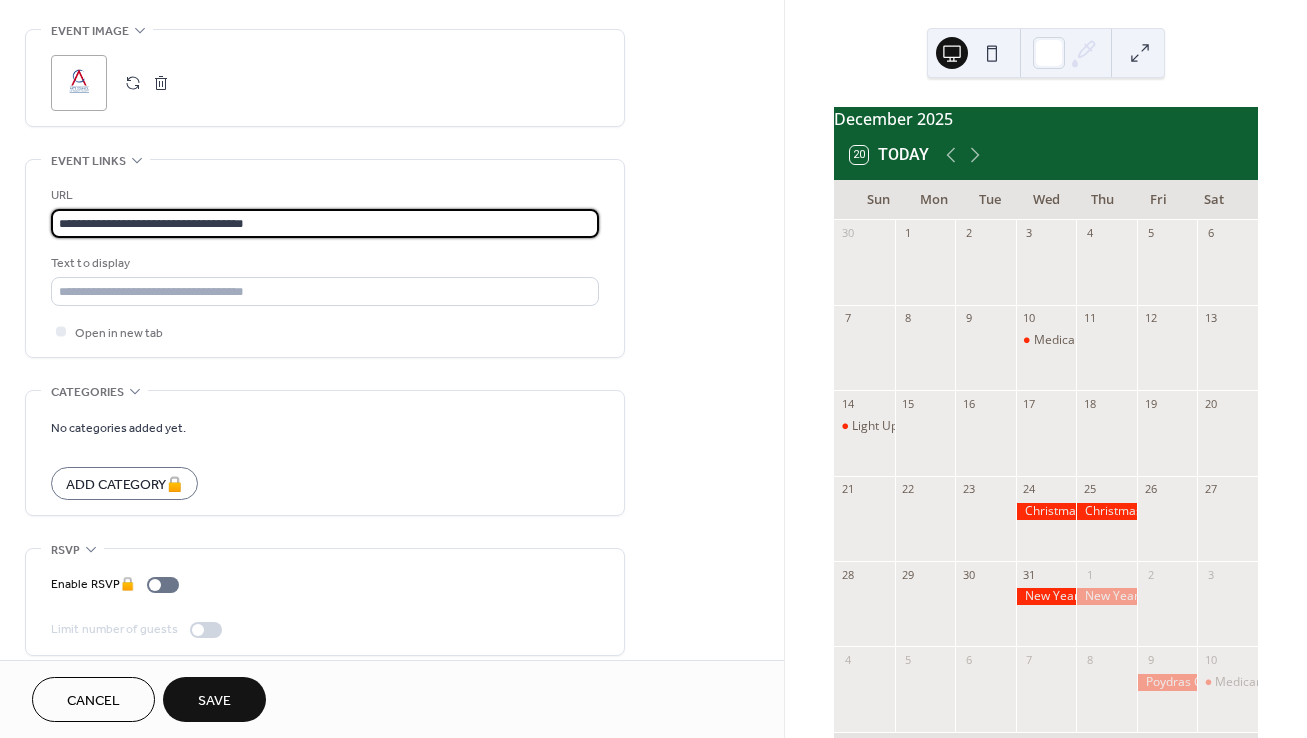 scroll, scrollTop: 973, scrollLeft: 0, axis: vertical 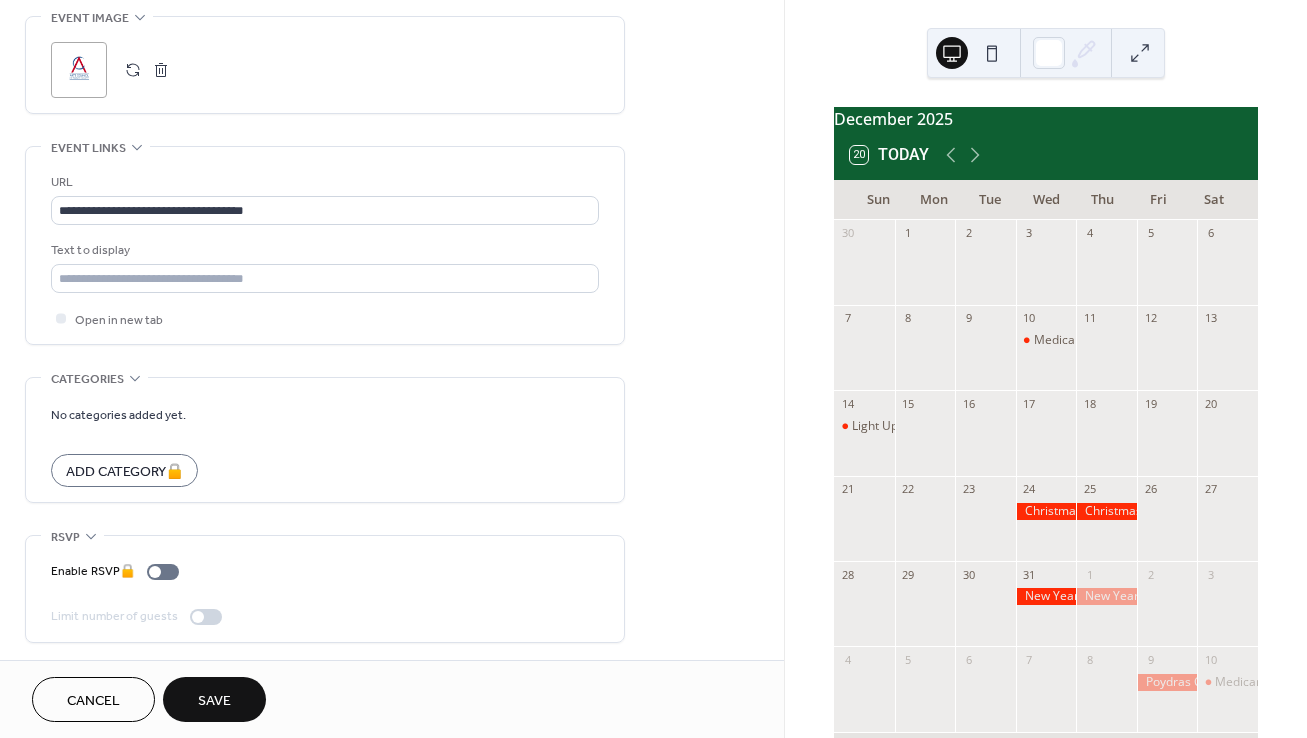 click on "Enable RSVP  🔒" at bounding box center [325, 571] 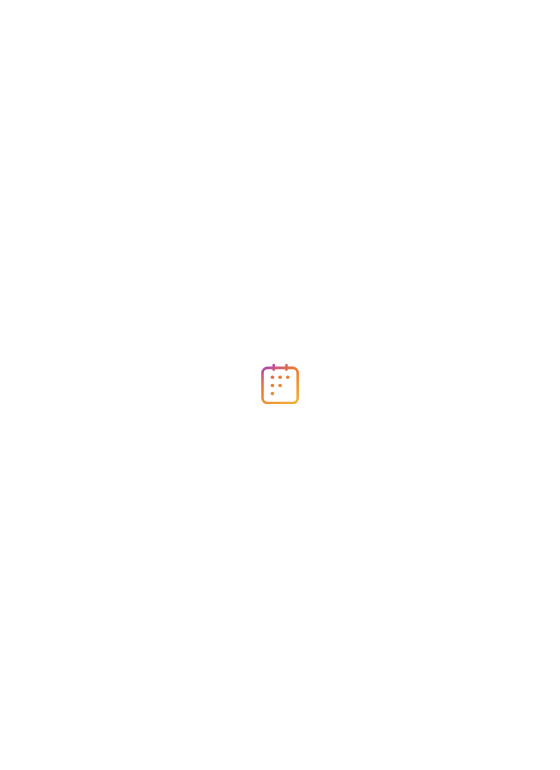 scroll, scrollTop: 0, scrollLeft: 0, axis: both 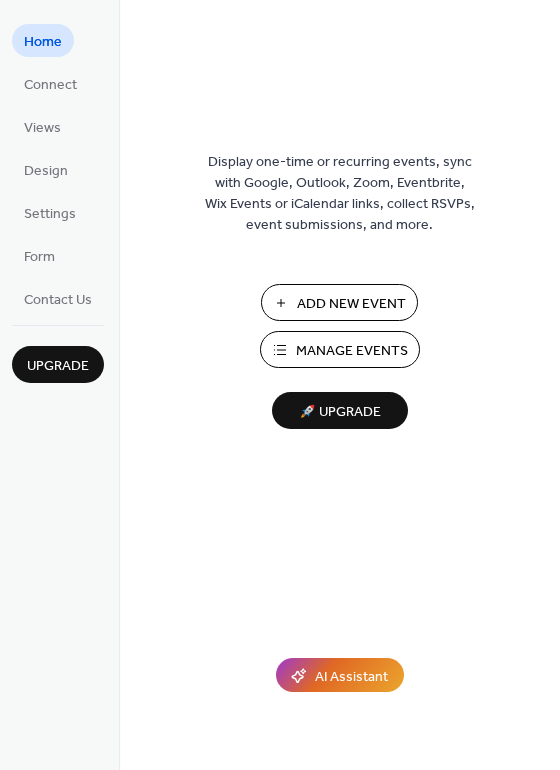 click on "Manage Events" at bounding box center [352, 351] 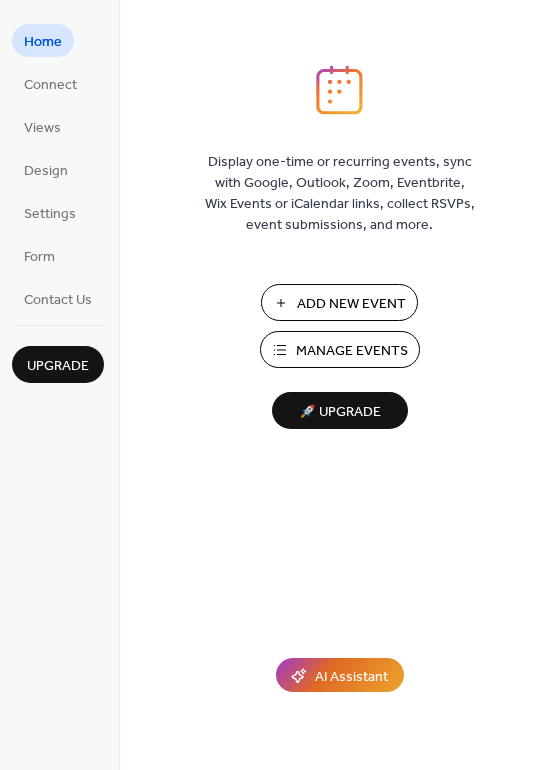 click on "Manage Events" at bounding box center (352, 351) 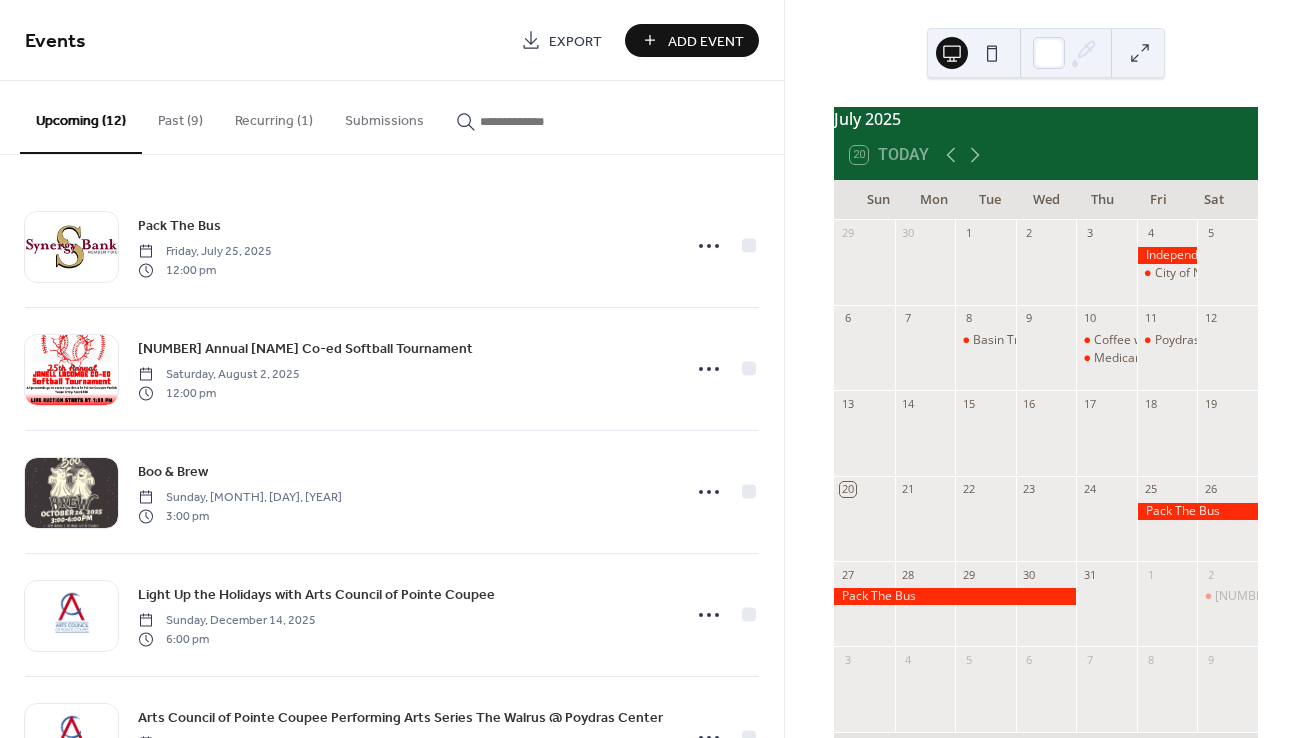 scroll, scrollTop: 0, scrollLeft: 0, axis: both 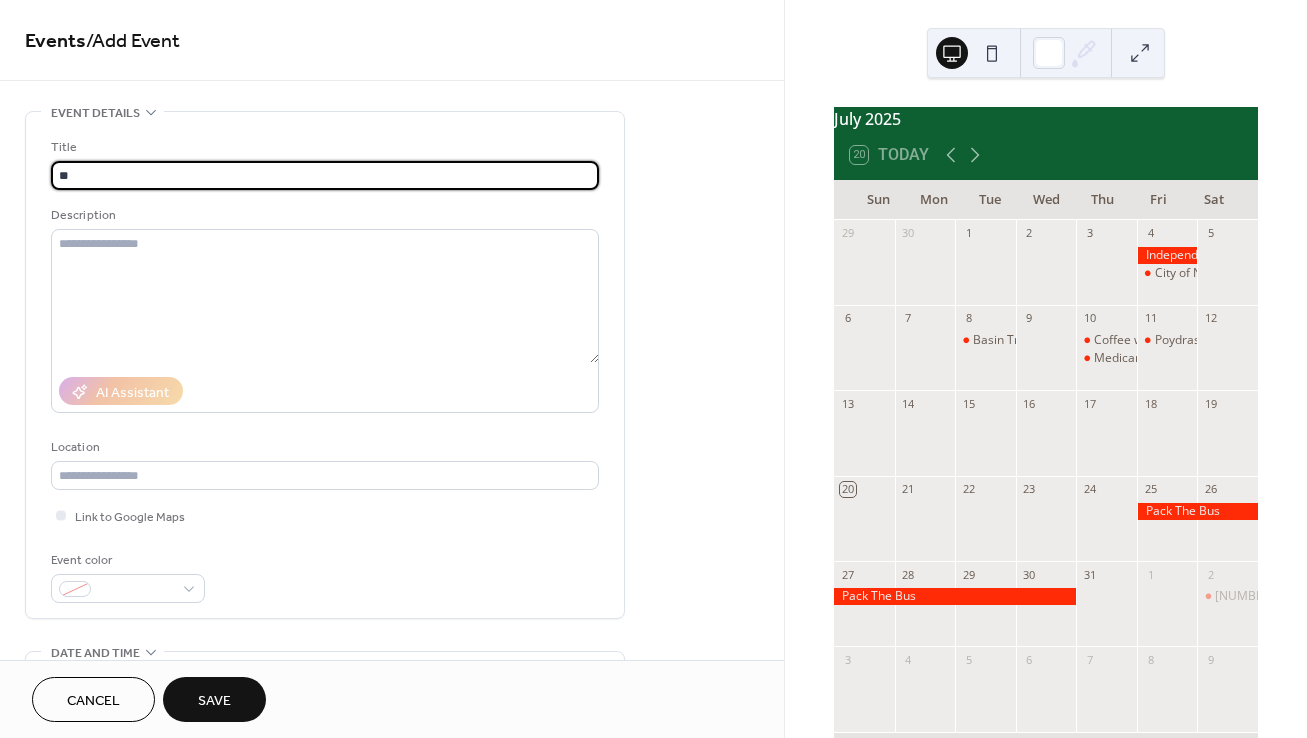 type on "*" 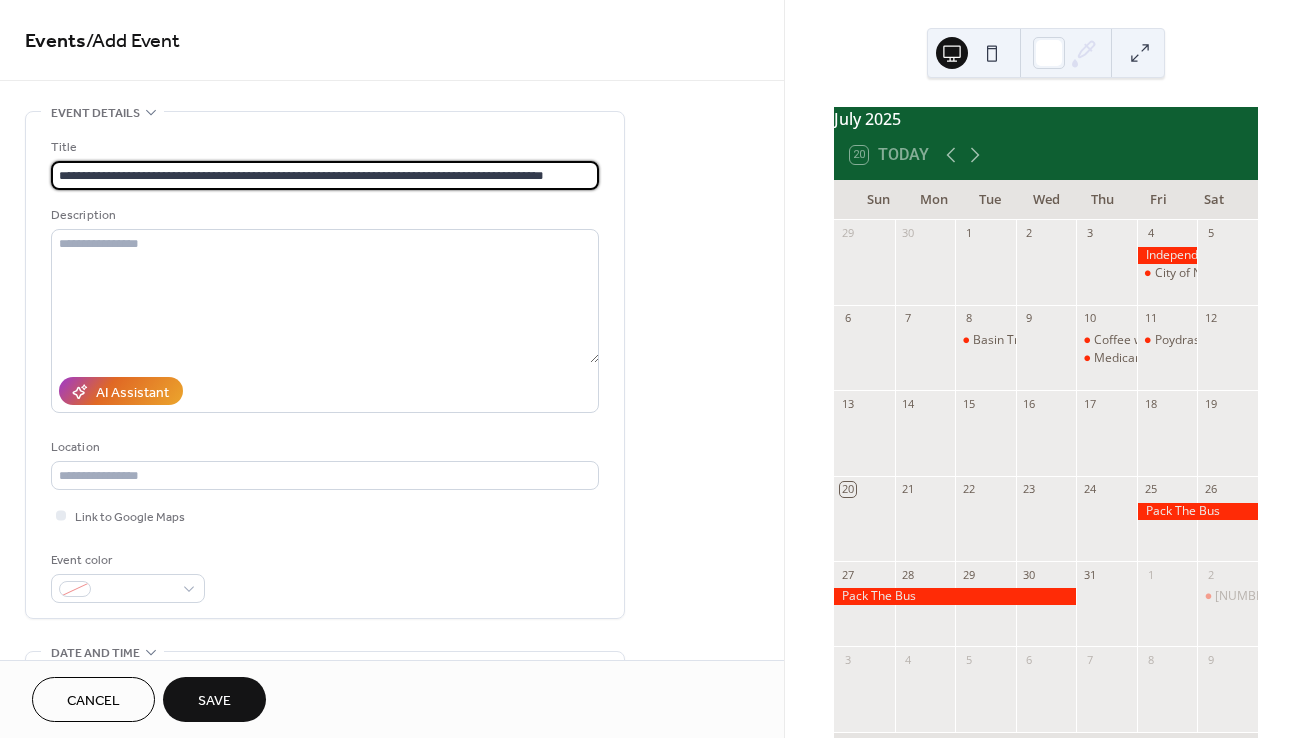 scroll, scrollTop: 0, scrollLeft: 8, axis: horizontal 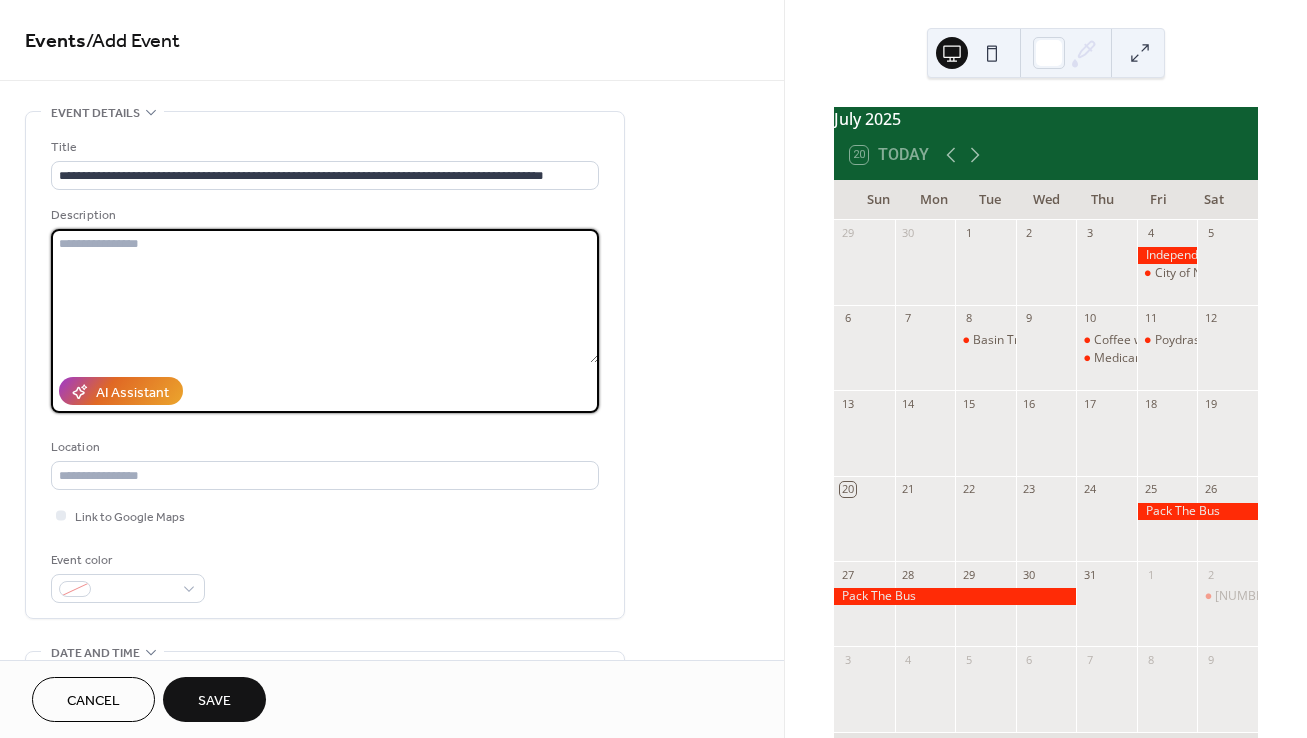 click at bounding box center (325, 296) 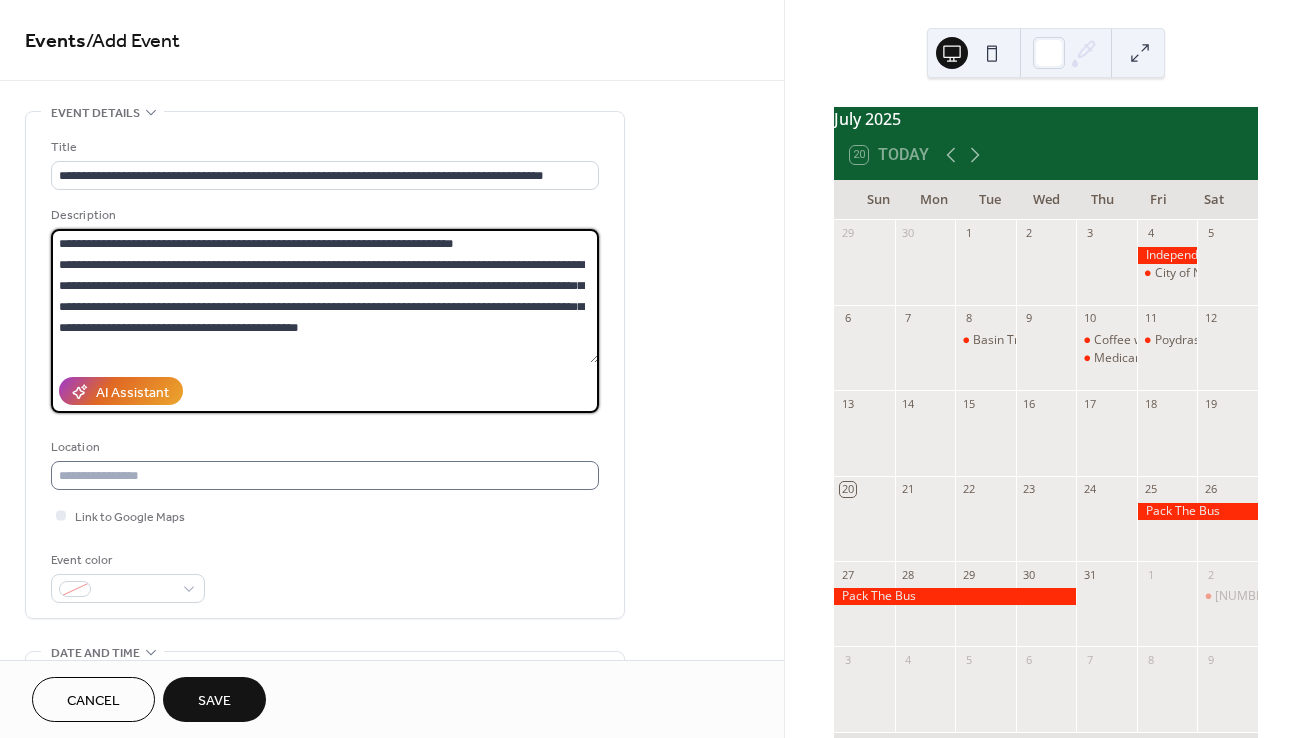 type on "**********" 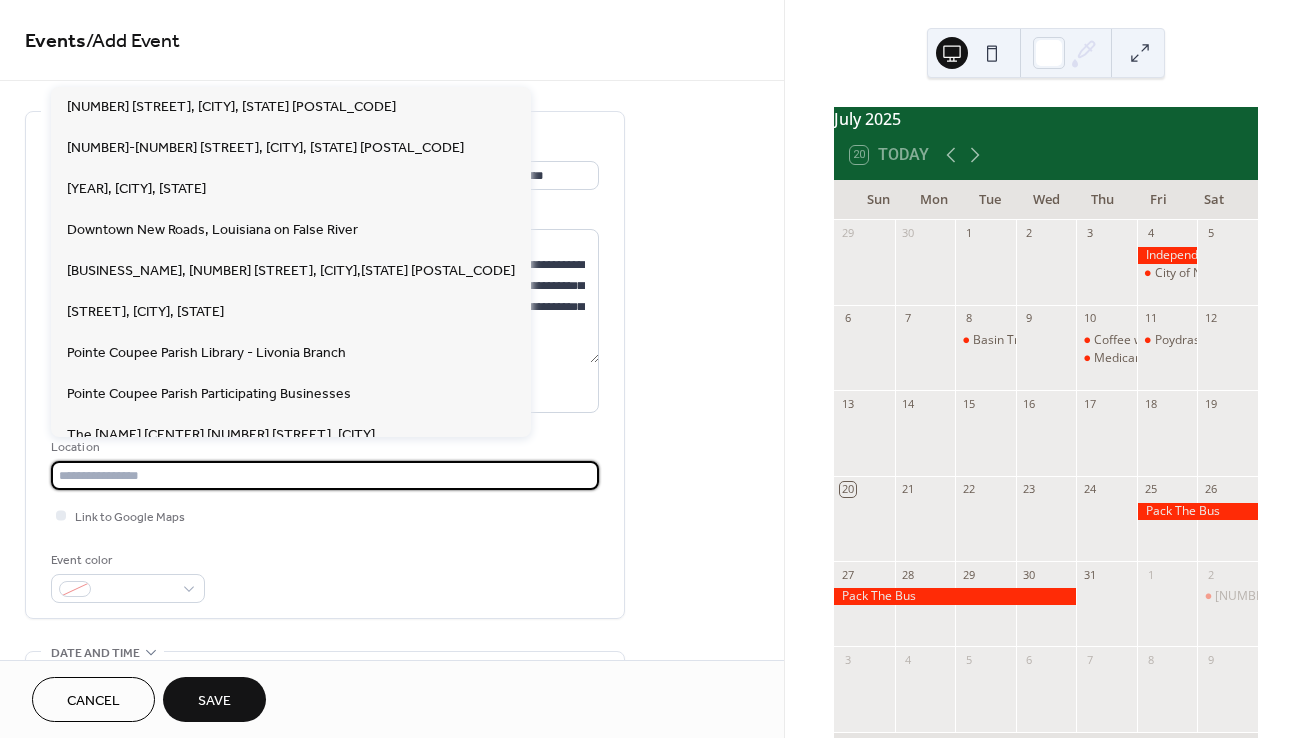 click at bounding box center (325, 475) 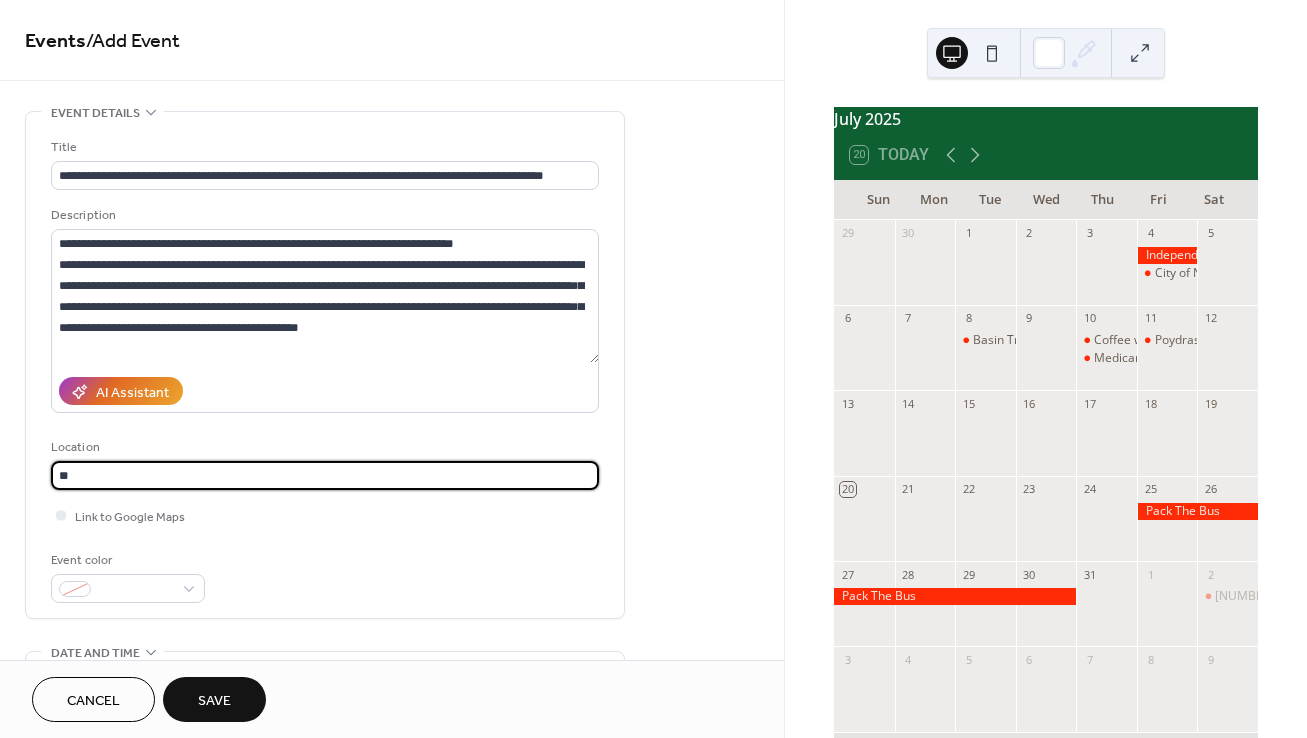 type on "*" 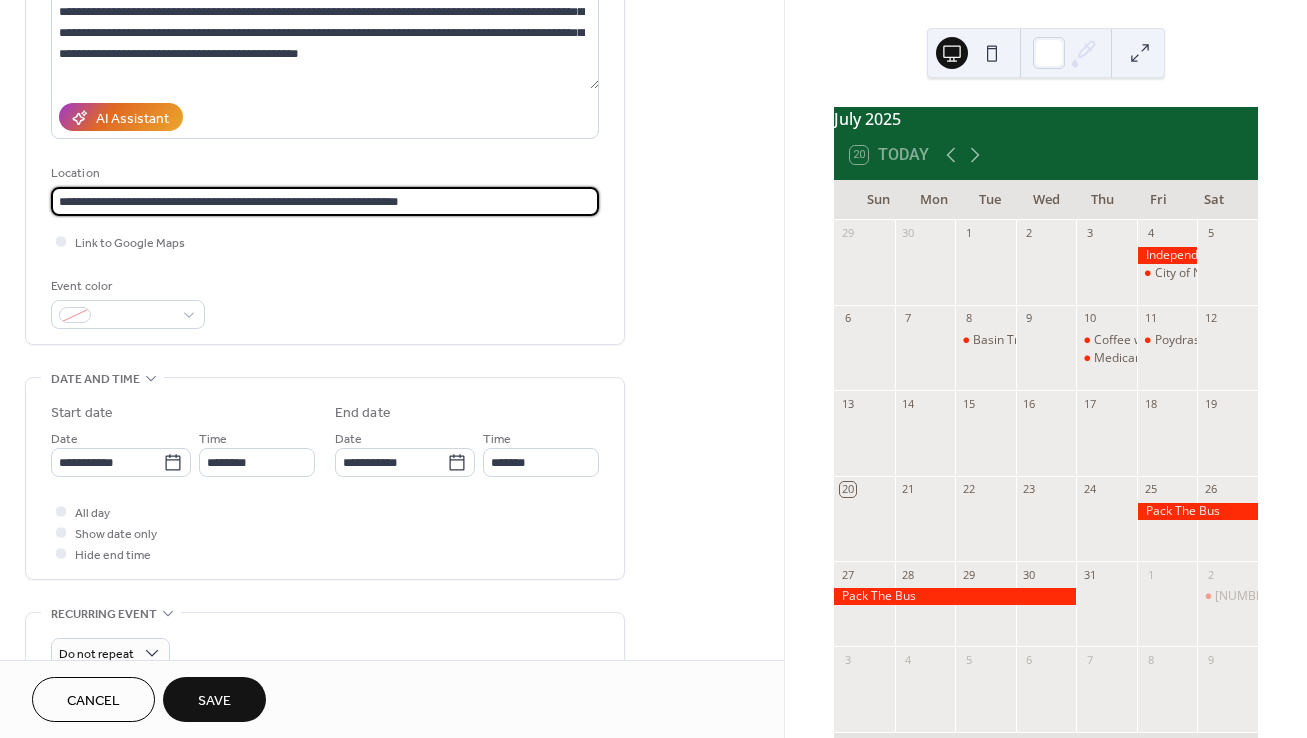 scroll, scrollTop: 278, scrollLeft: 0, axis: vertical 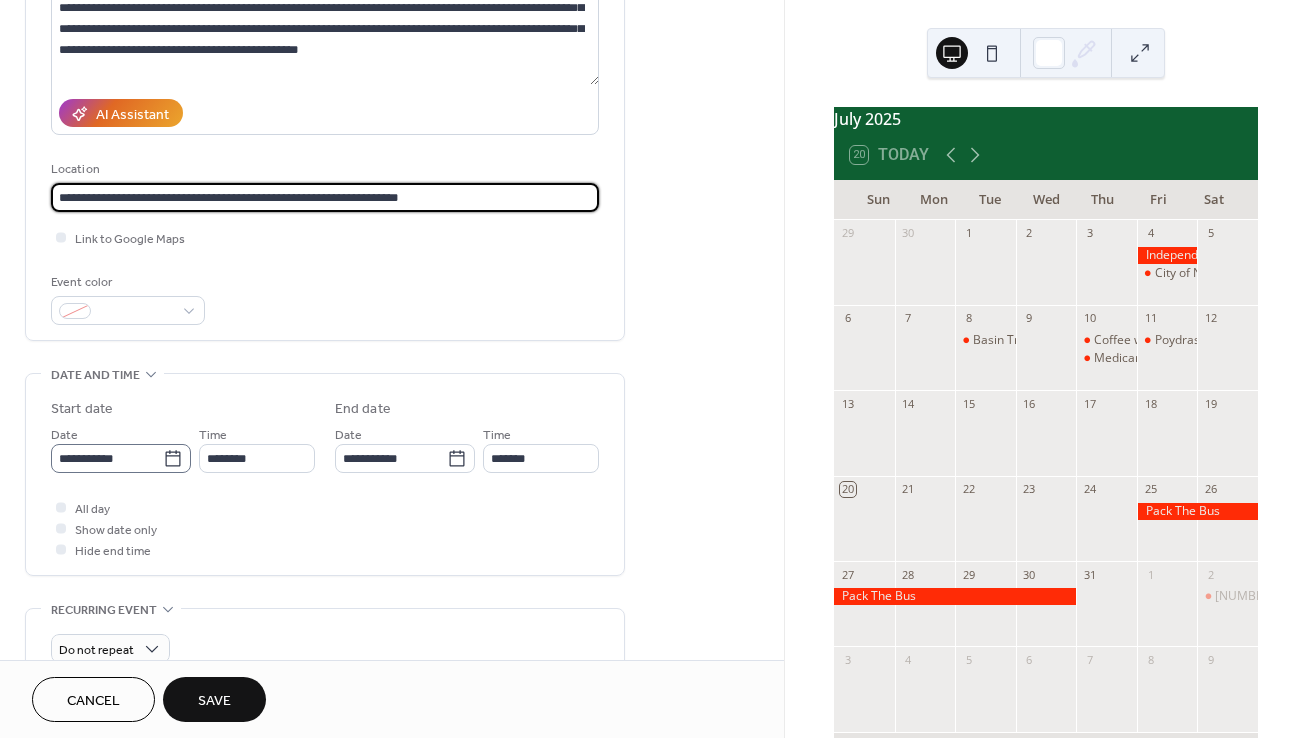 type on "**********" 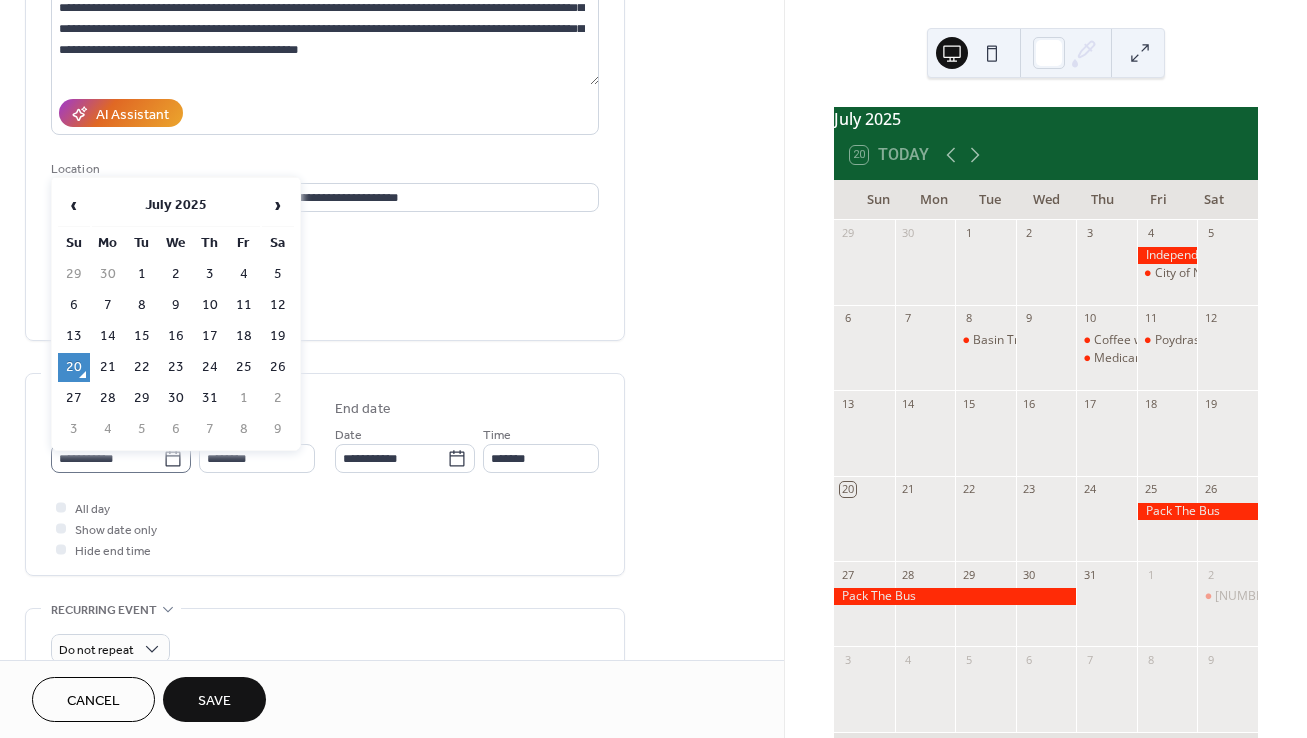 click 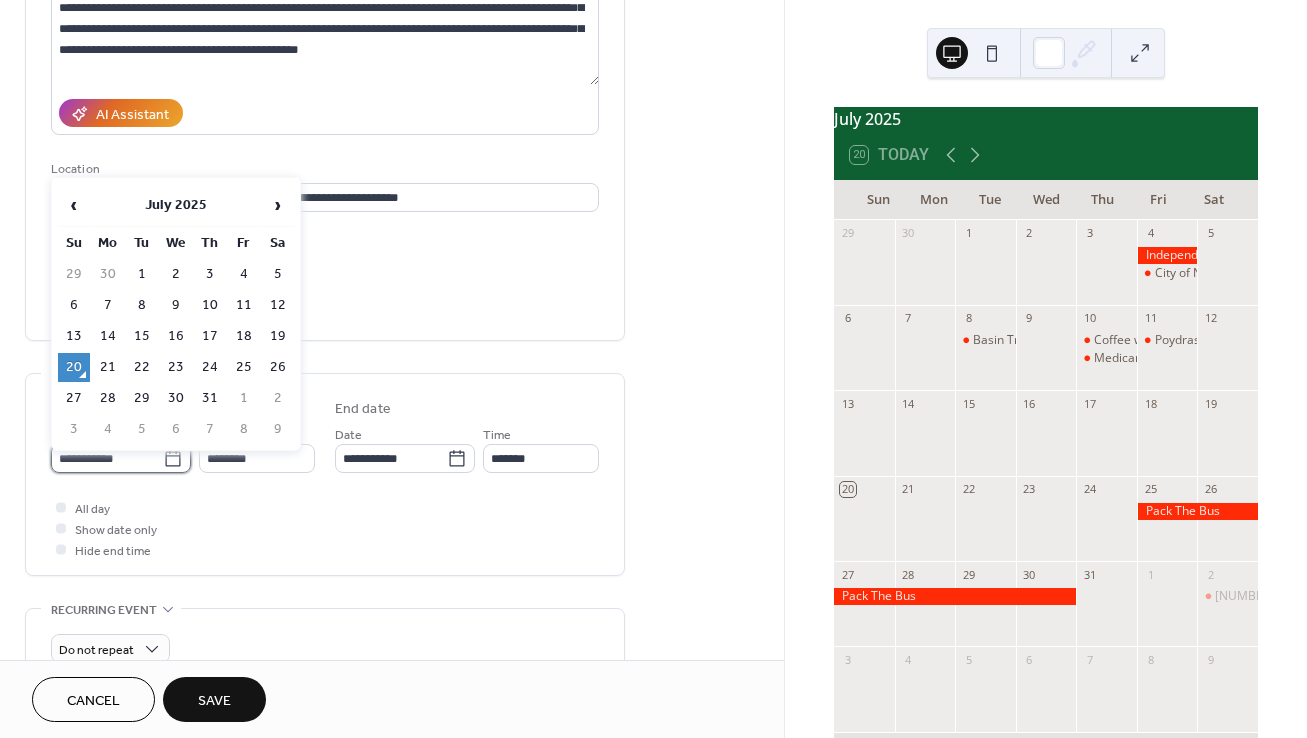 click on "**********" at bounding box center [107, 458] 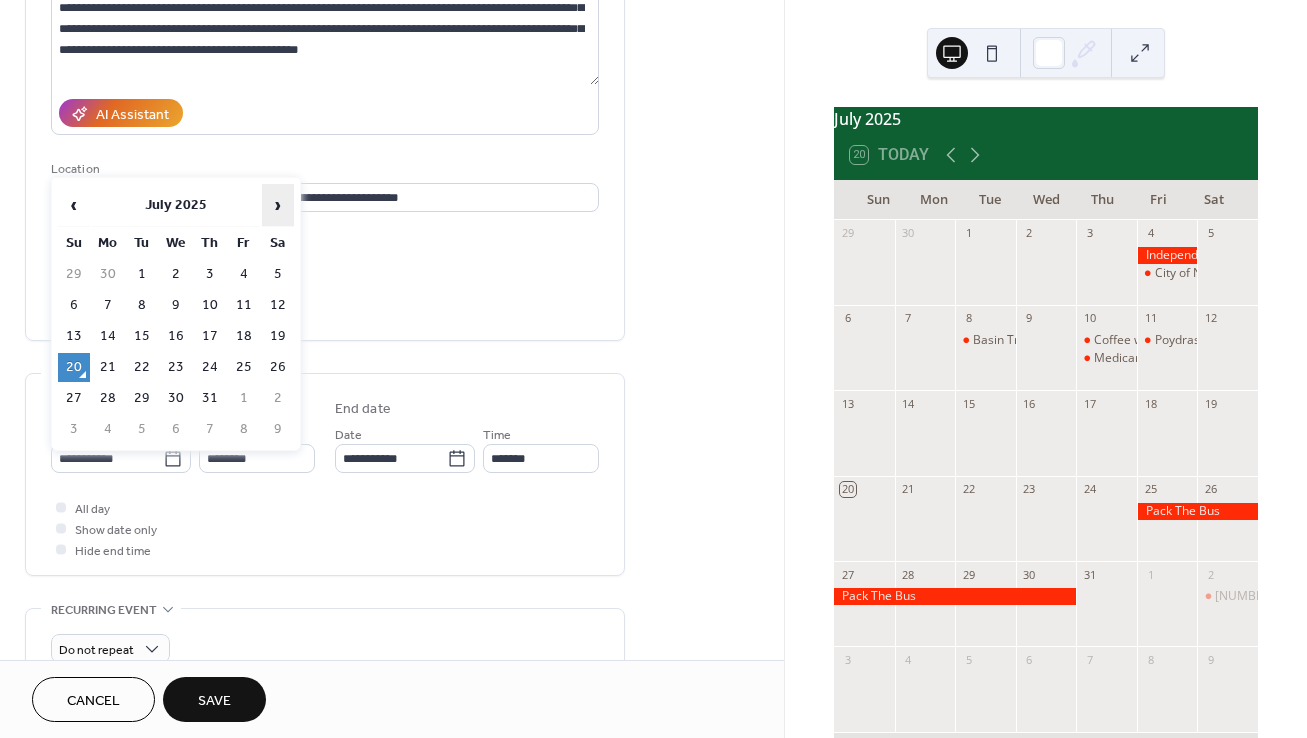 click on "›" at bounding box center [278, 205] 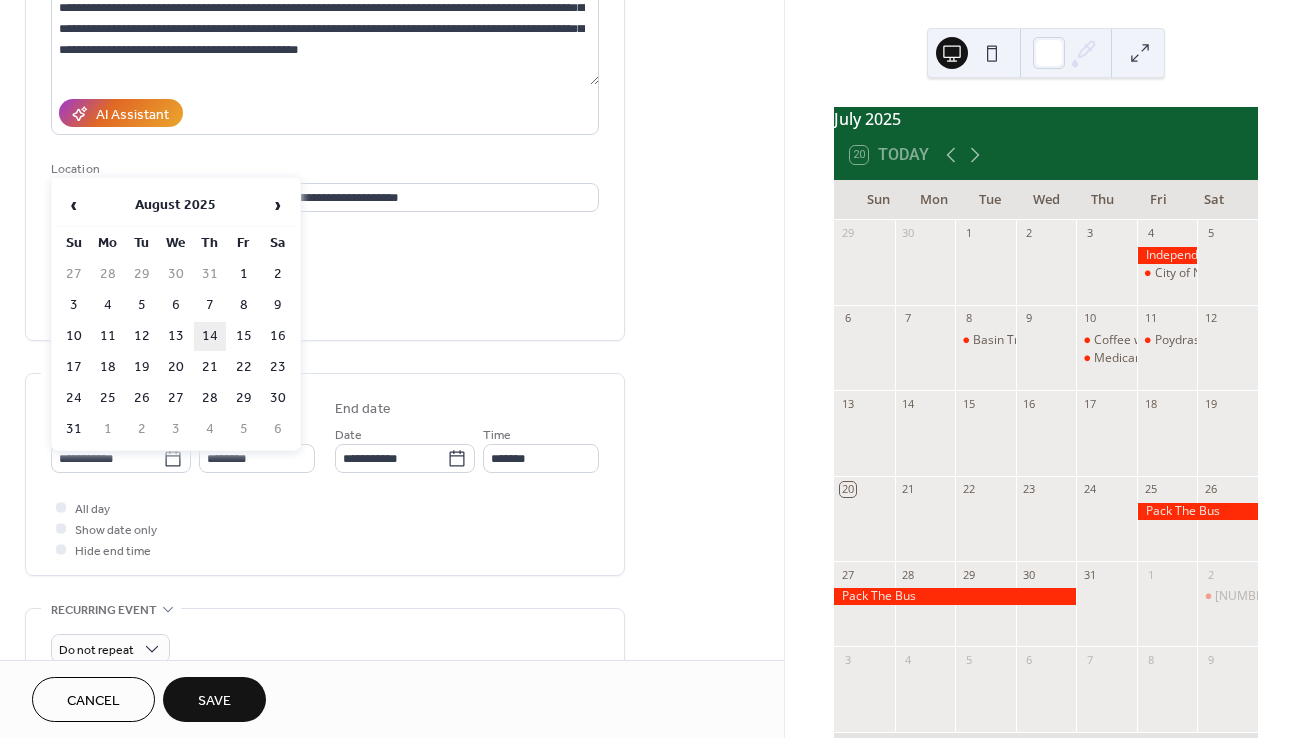 click on "14" at bounding box center [210, 336] 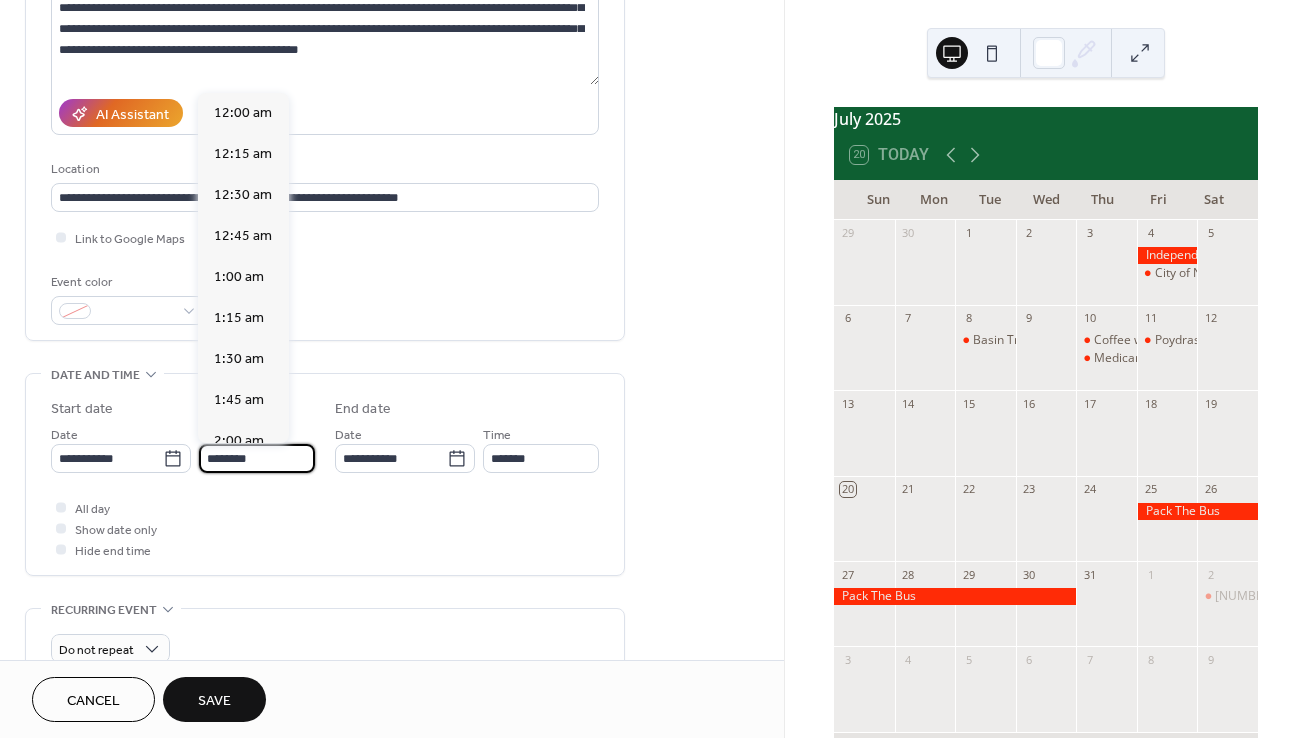 click on "********" at bounding box center (257, 458) 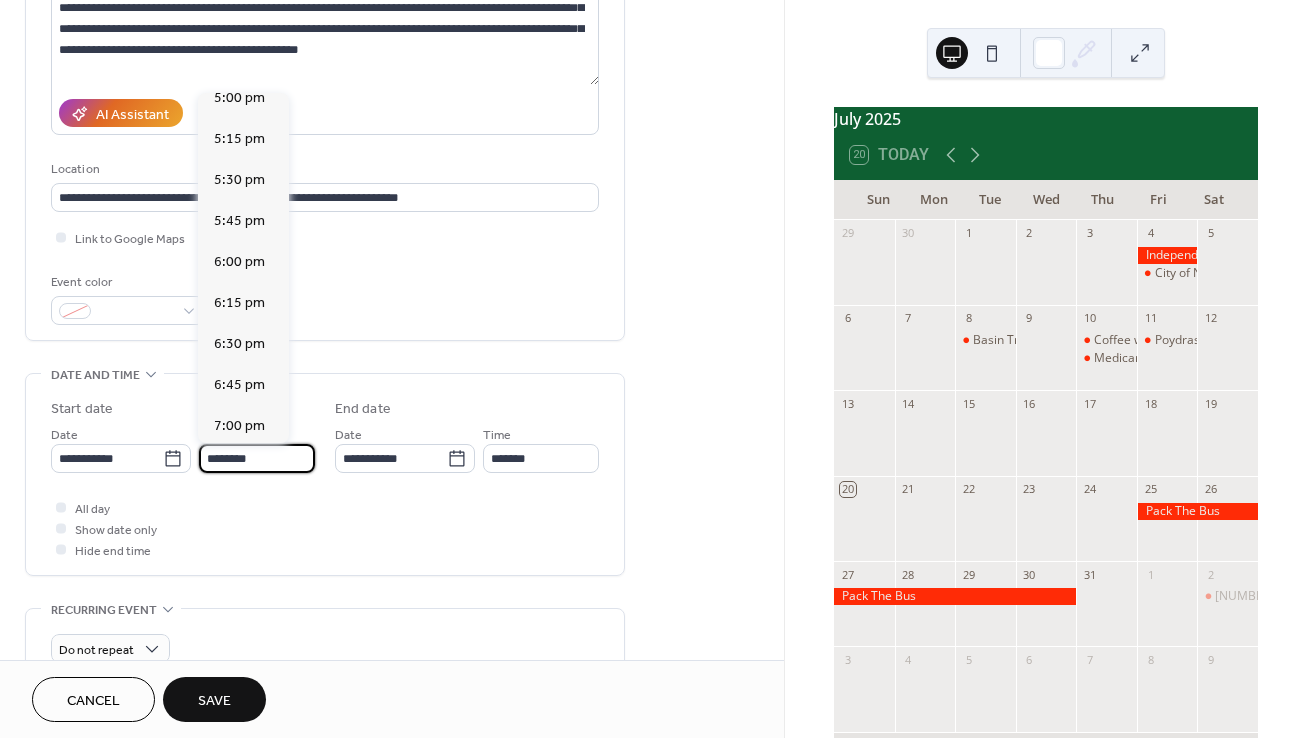 scroll, scrollTop: 2820, scrollLeft: 0, axis: vertical 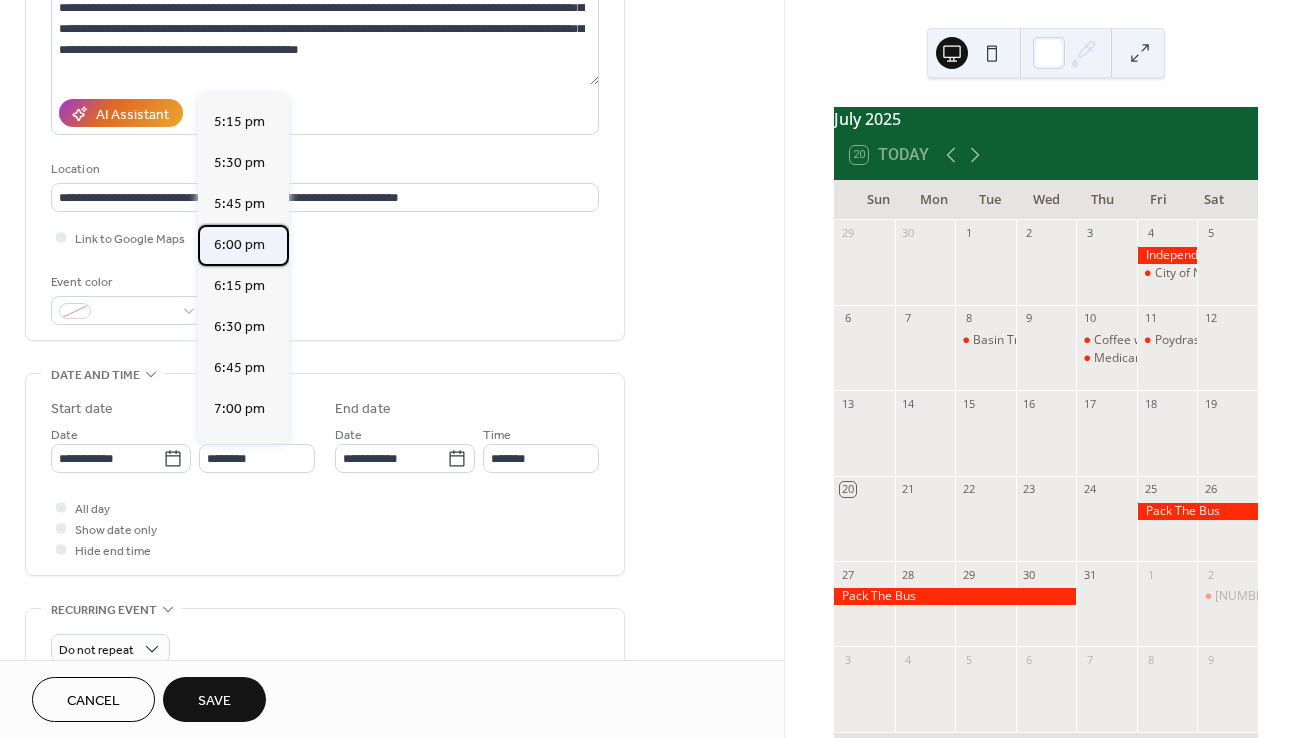 click on "6:00 pm" at bounding box center [239, 244] 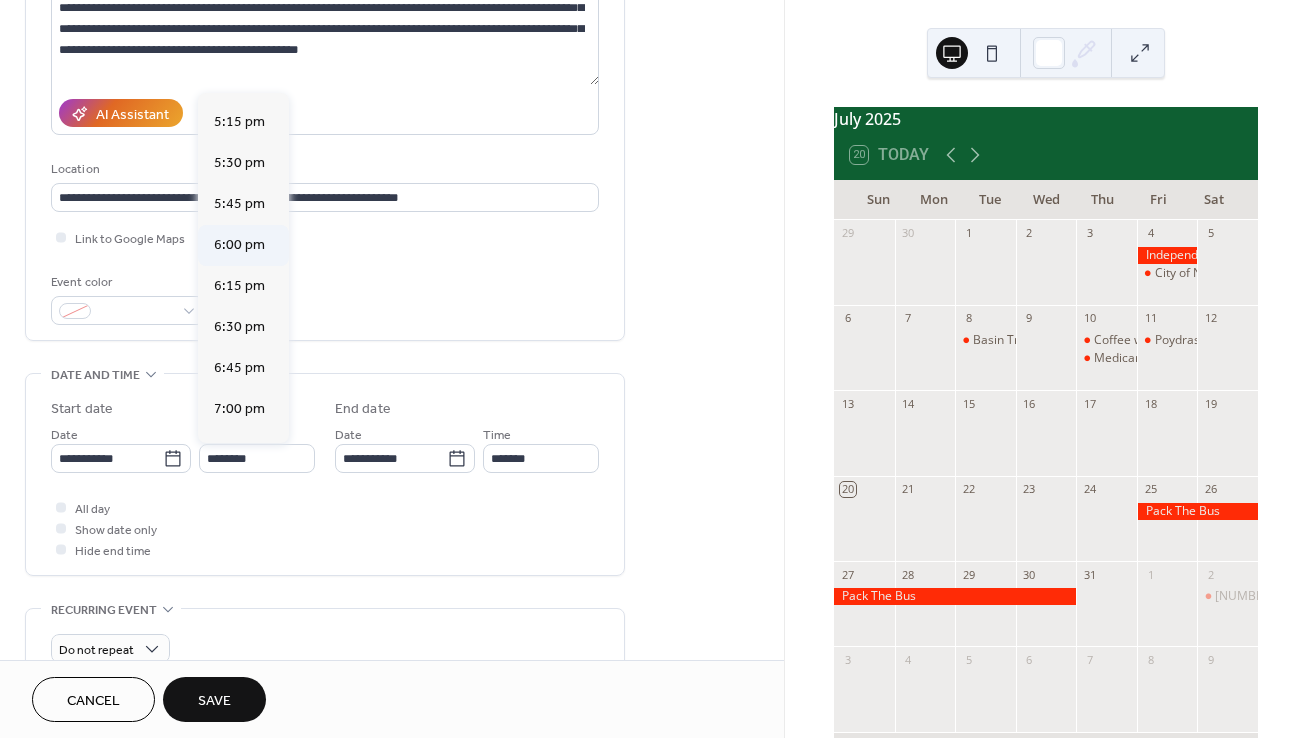 type on "*******" 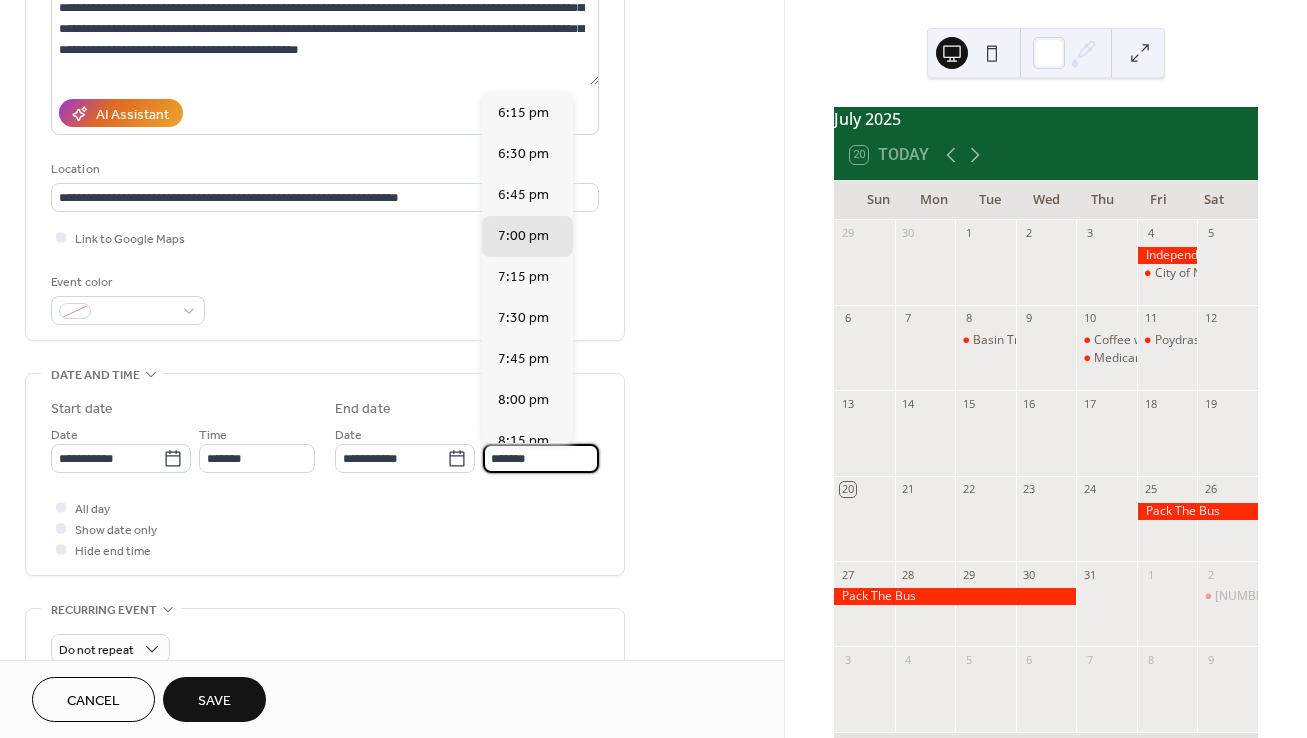 click on "*******" at bounding box center (541, 458) 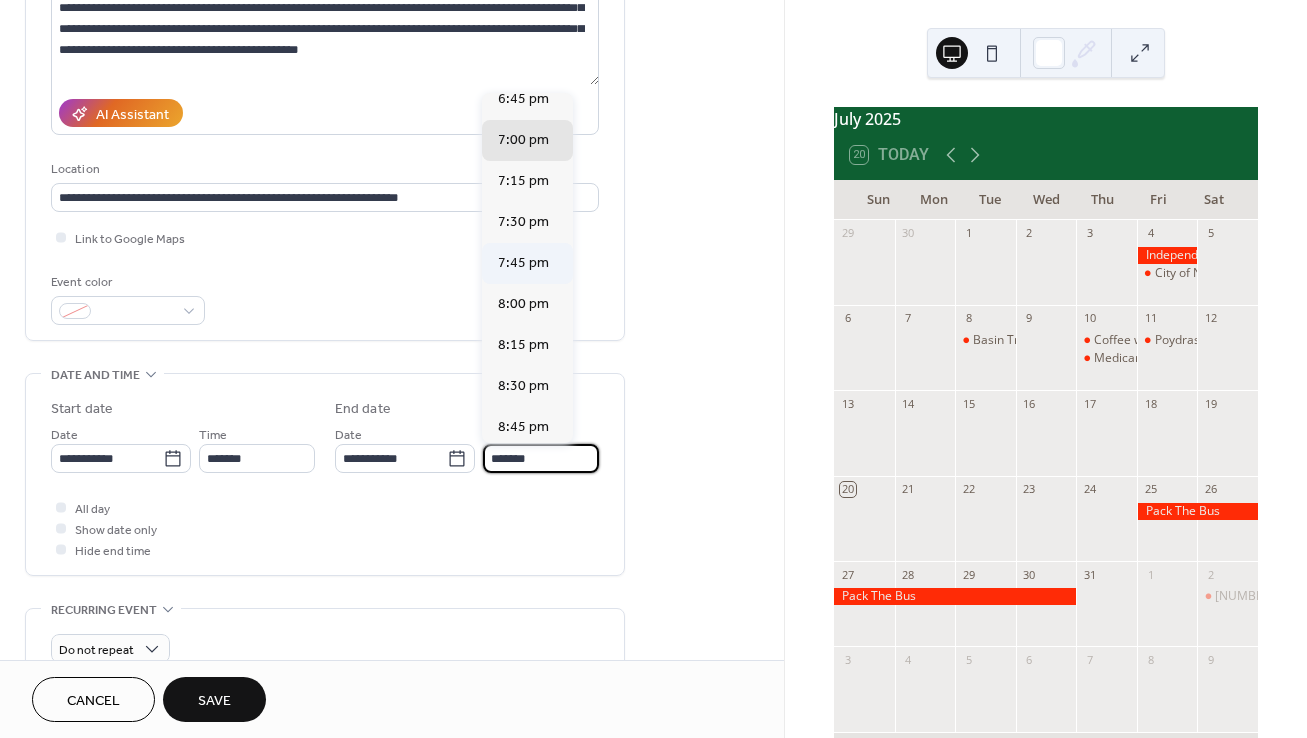 scroll, scrollTop: 194, scrollLeft: 0, axis: vertical 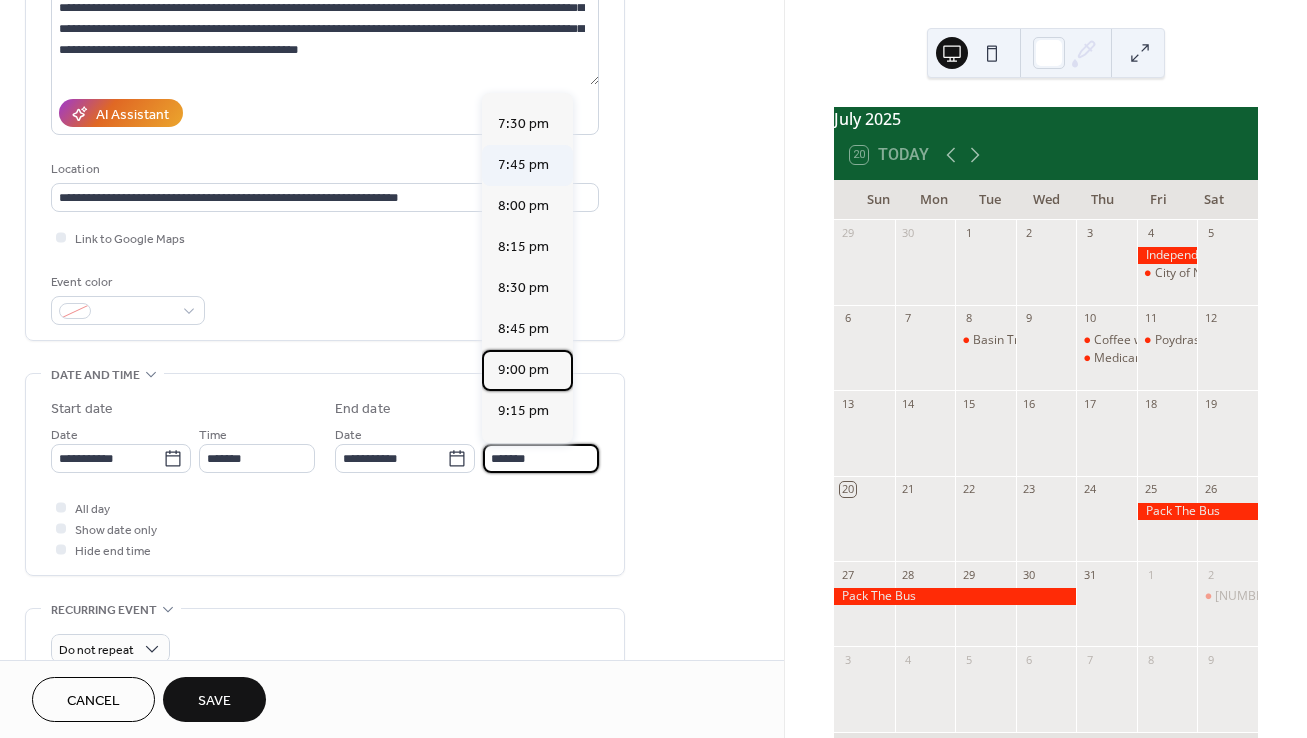 click on "9:00 pm" at bounding box center [523, 369] 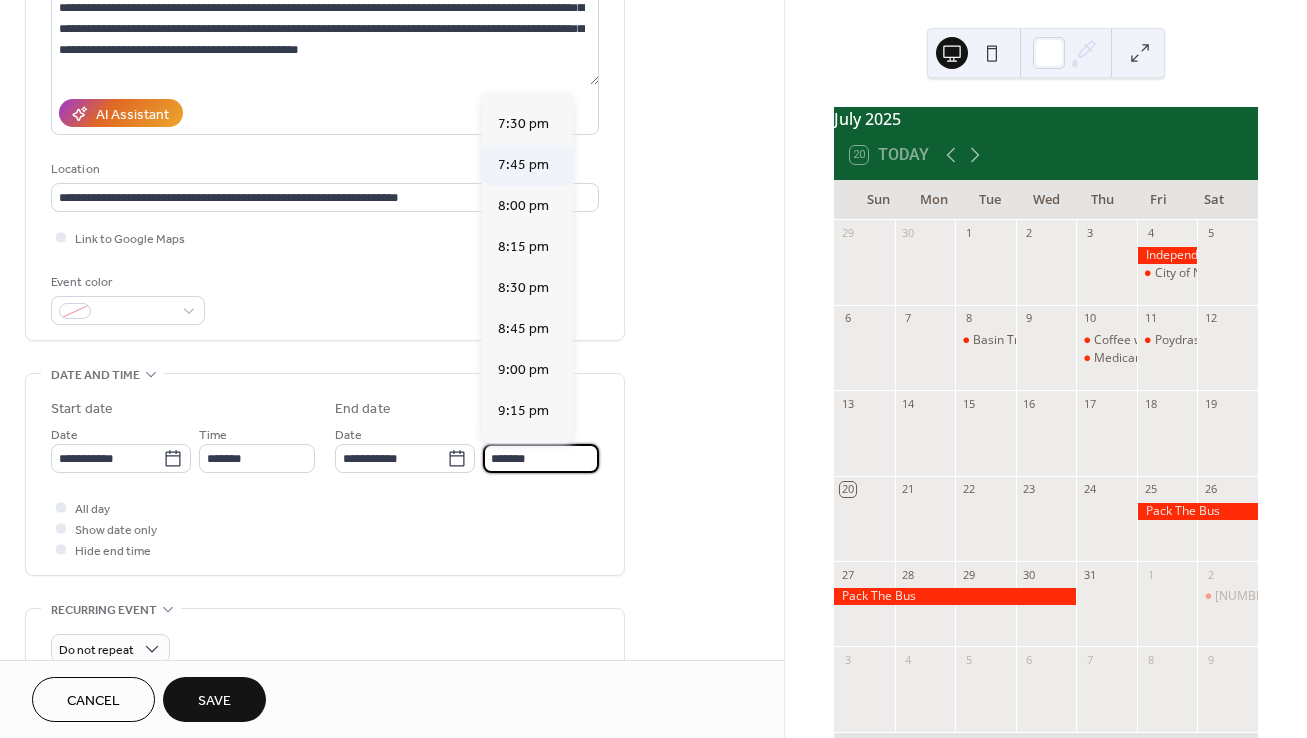 type on "*******" 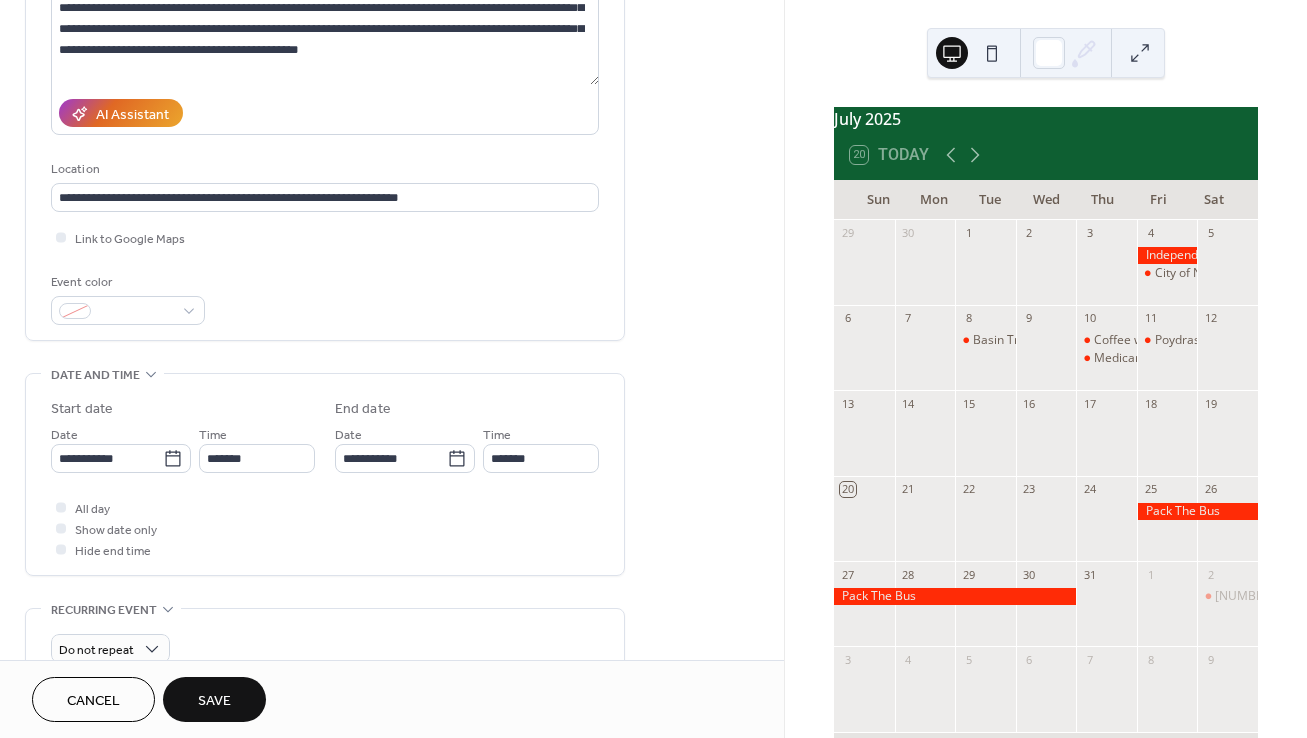 click on "**********" at bounding box center (325, 585) 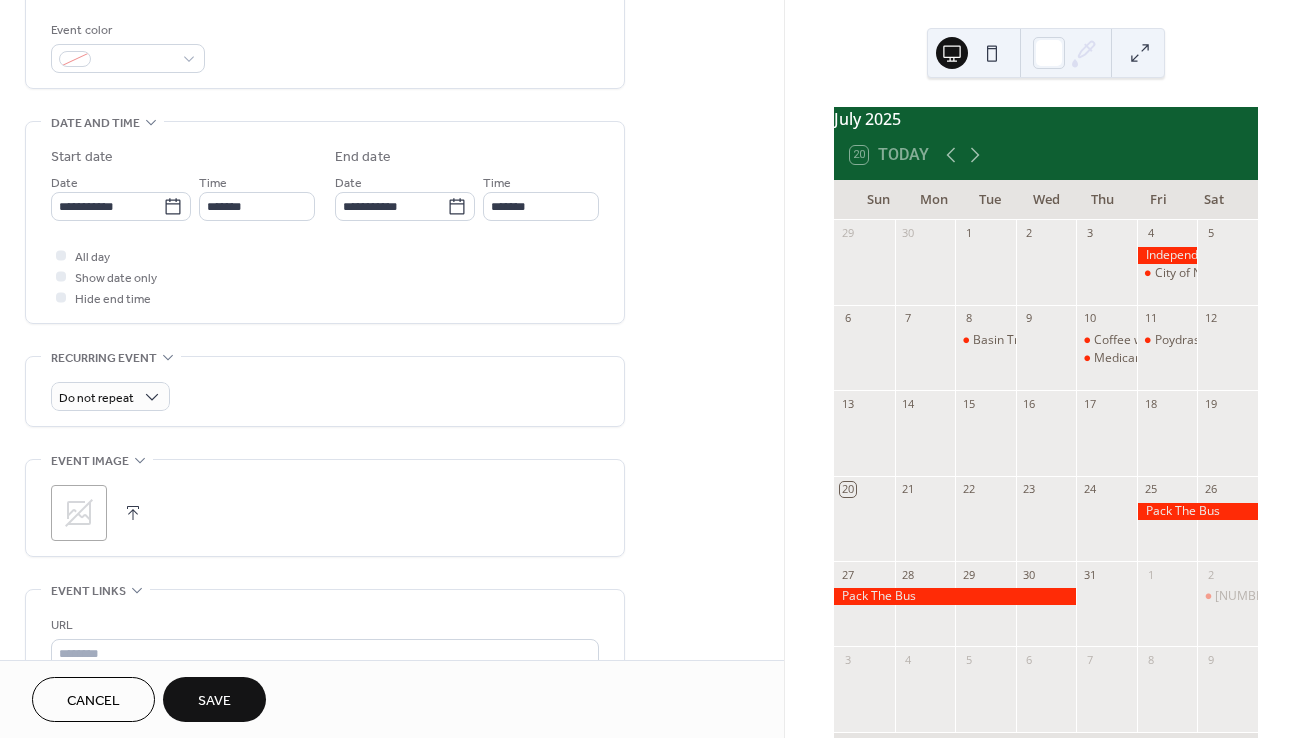 scroll, scrollTop: 530, scrollLeft: 0, axis: vertical 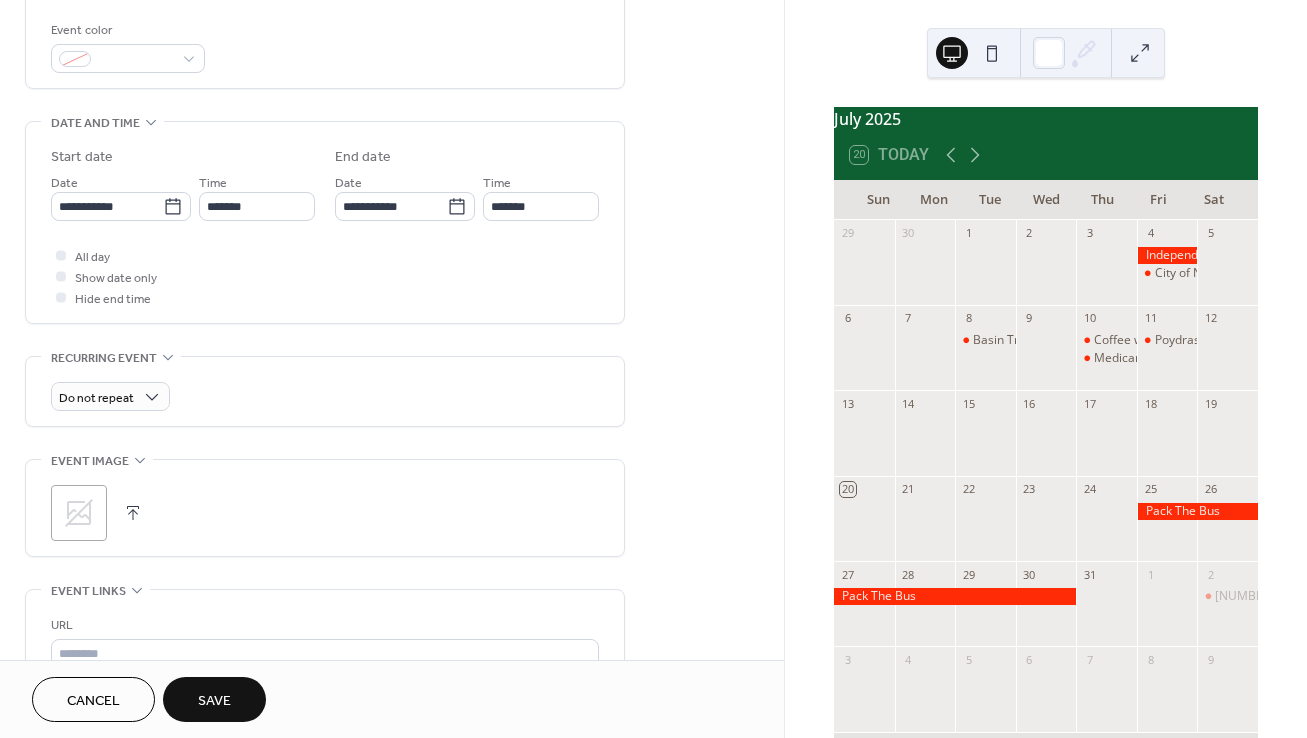 click 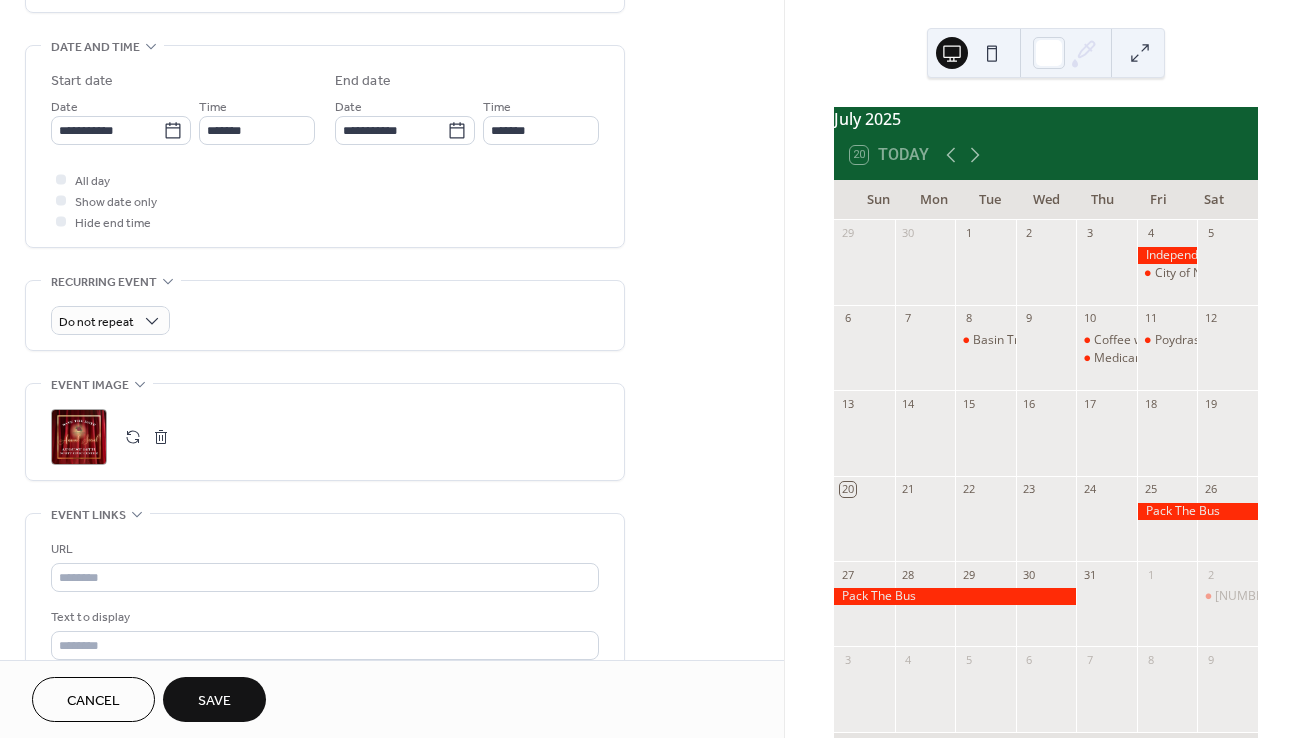 scroll, scrollTop: 606, scrollLeft: 0, axis: vertical 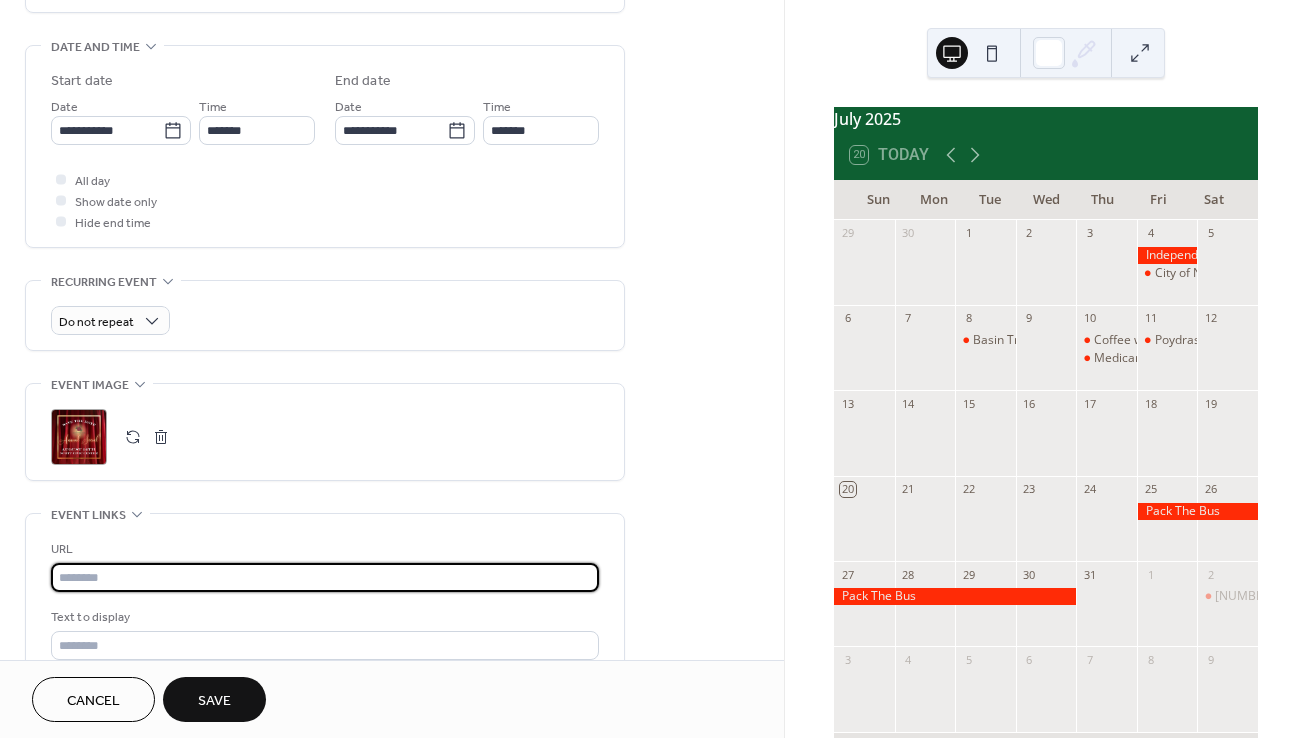 click at bounding box center (325, 577) 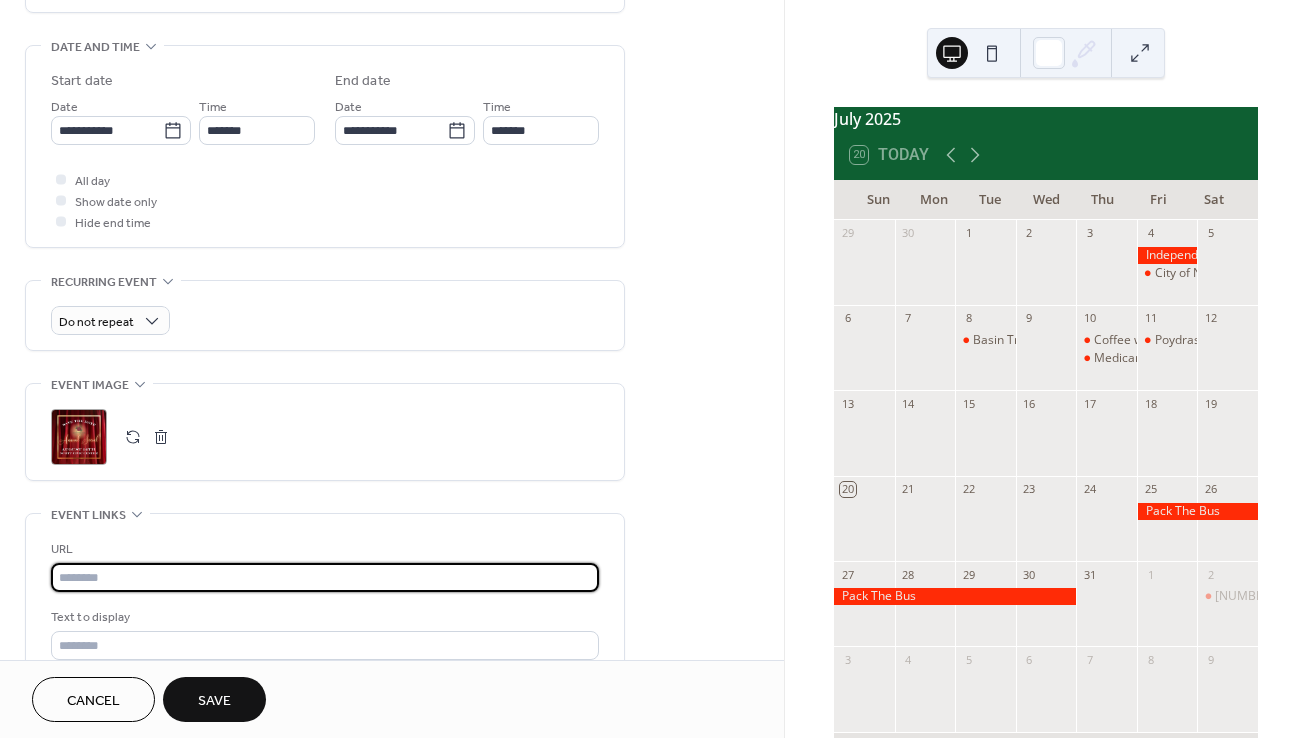 paste on "**********" 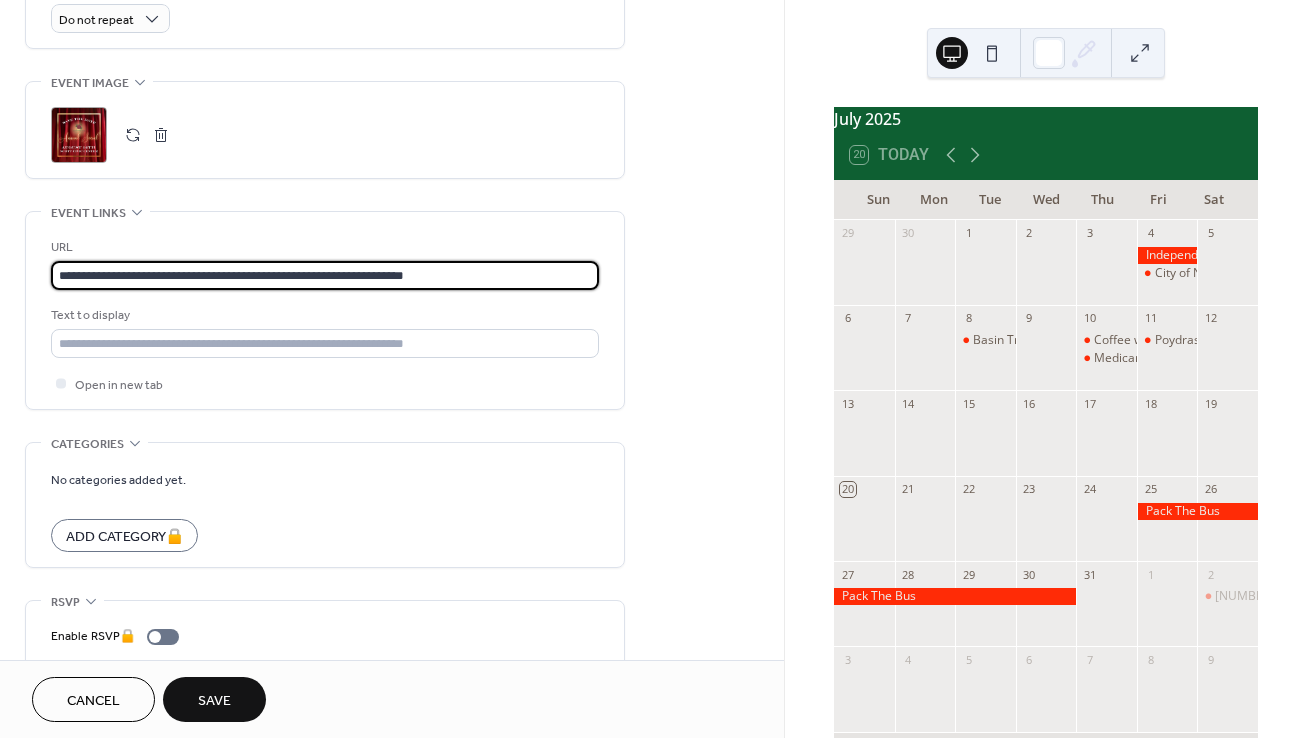 scroll, scrollTop: 973, scrollLeft: 0, axis: vertical 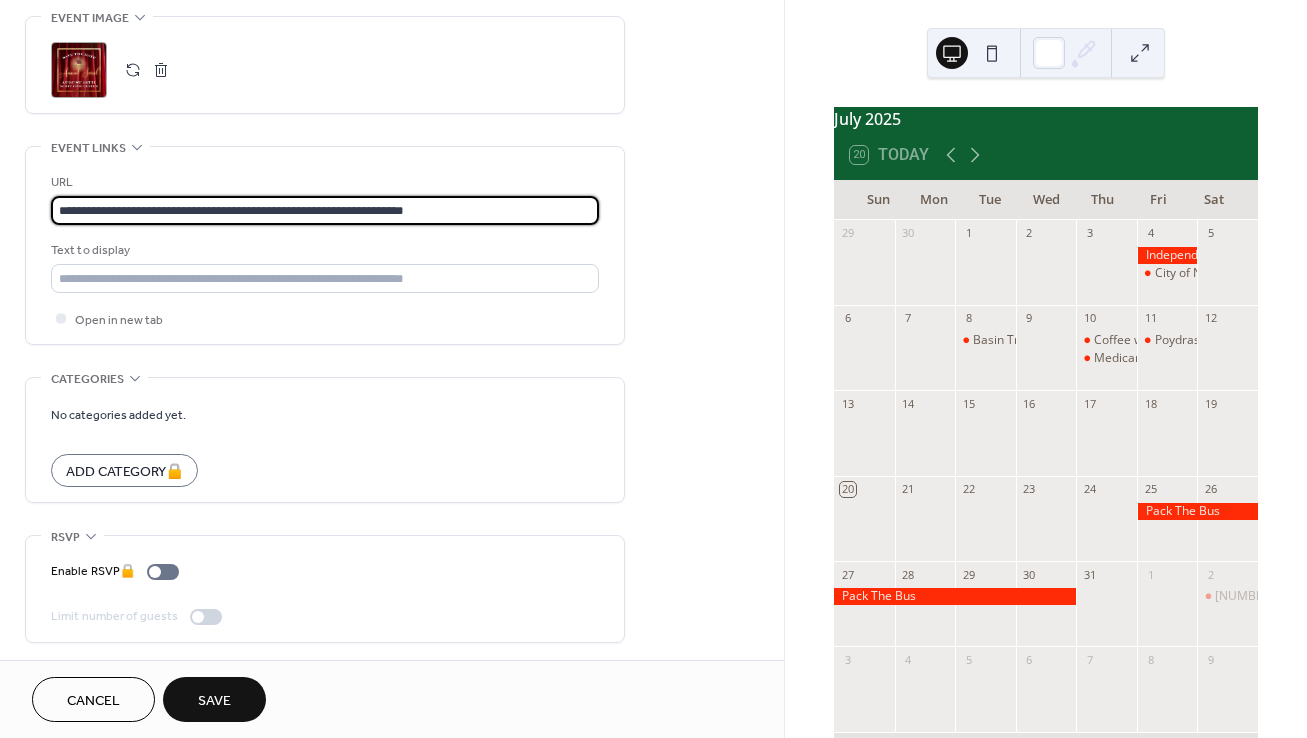 type on "**********" 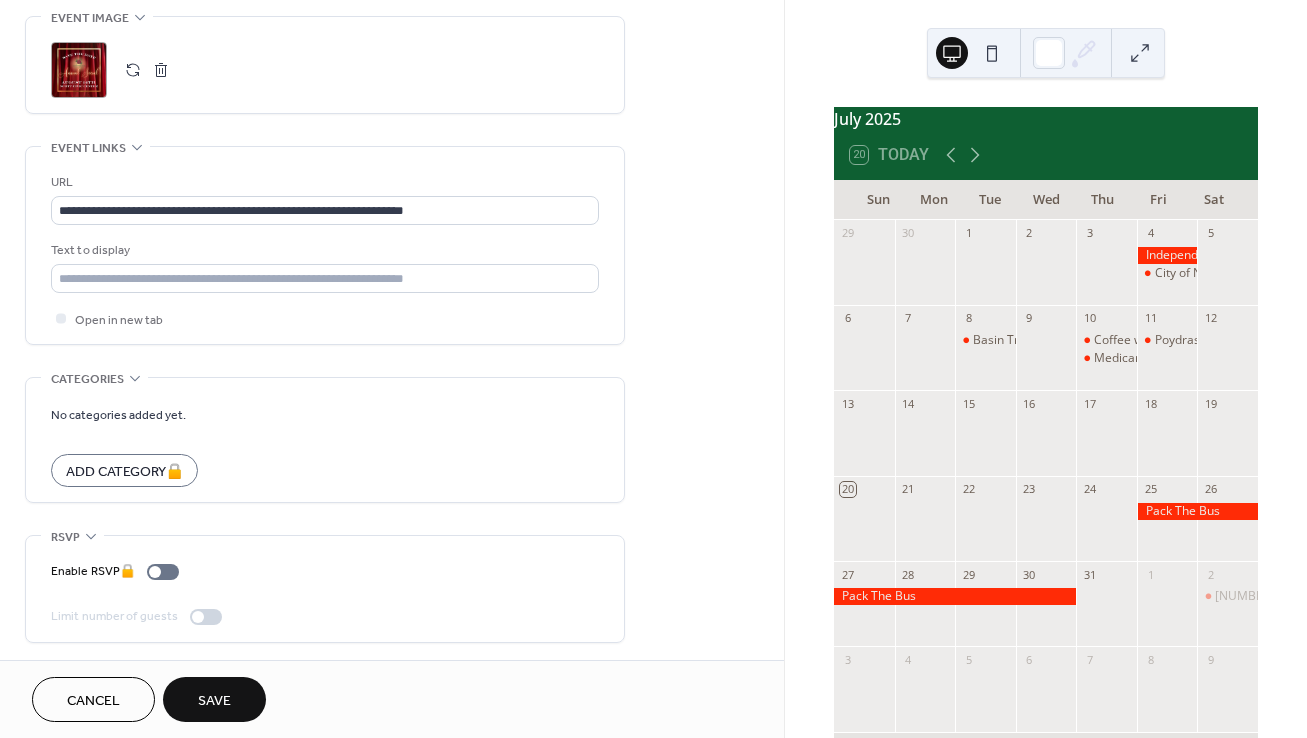click on "Save" at bounding box center (214, 701) 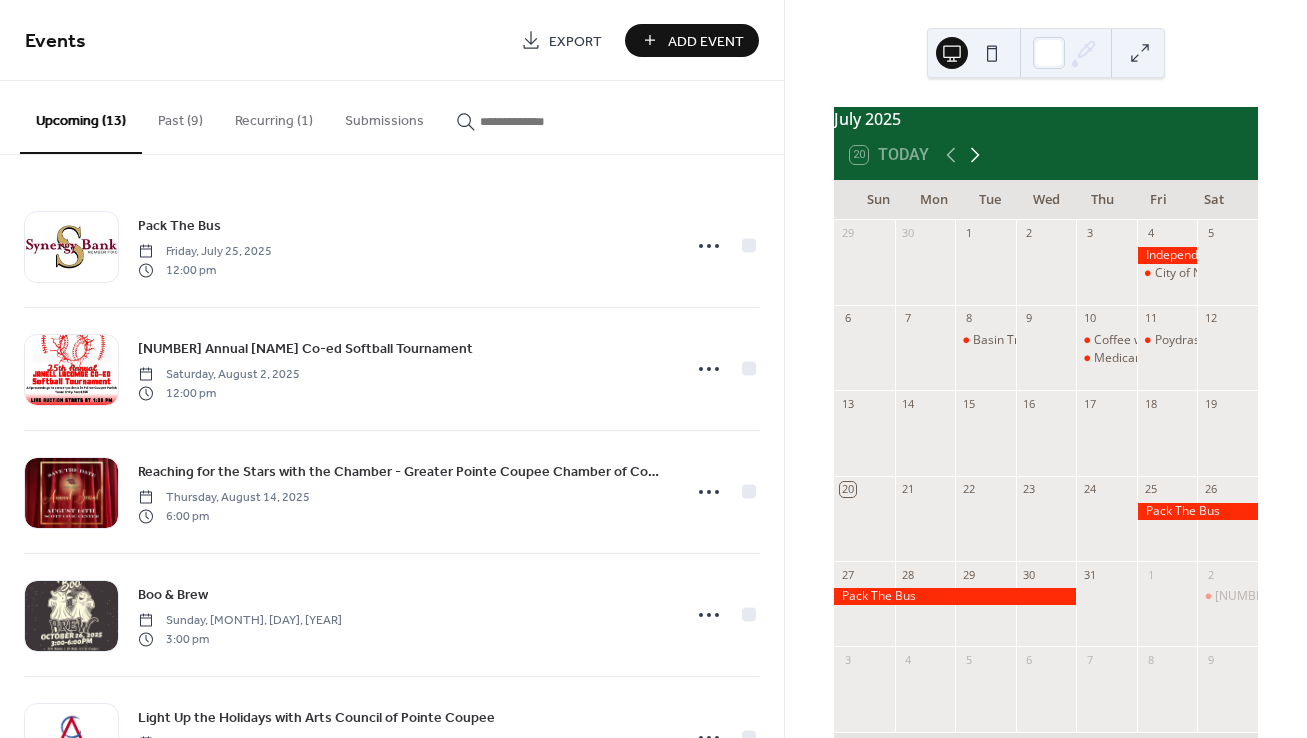 click 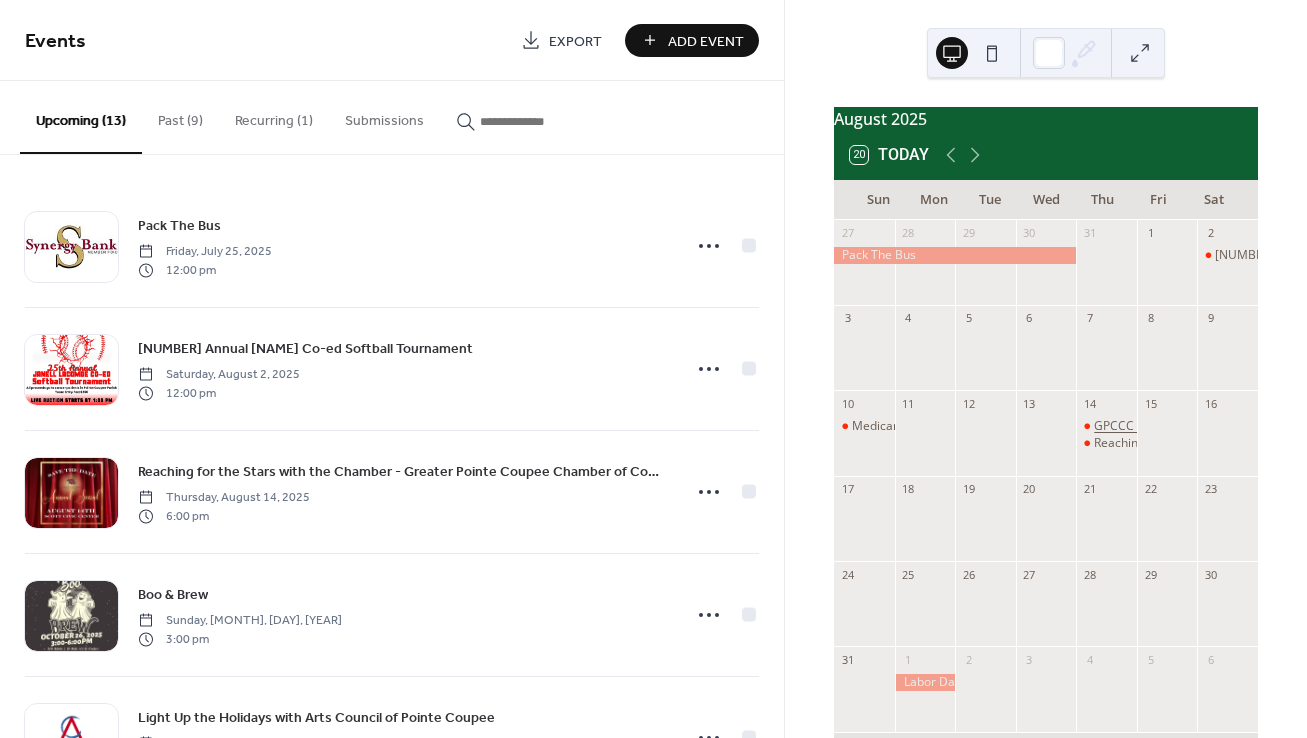 click on "GPCCC Annual Social" at bounding box center [1153, 426] 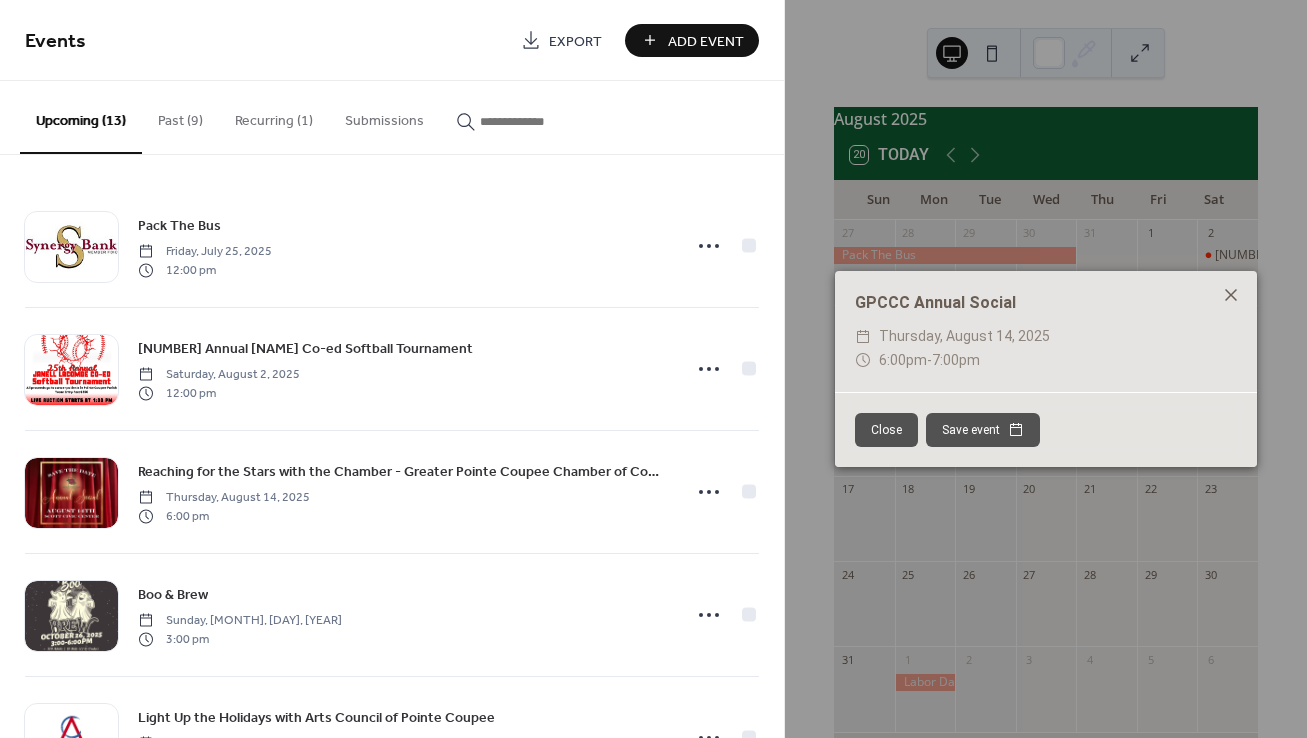 click 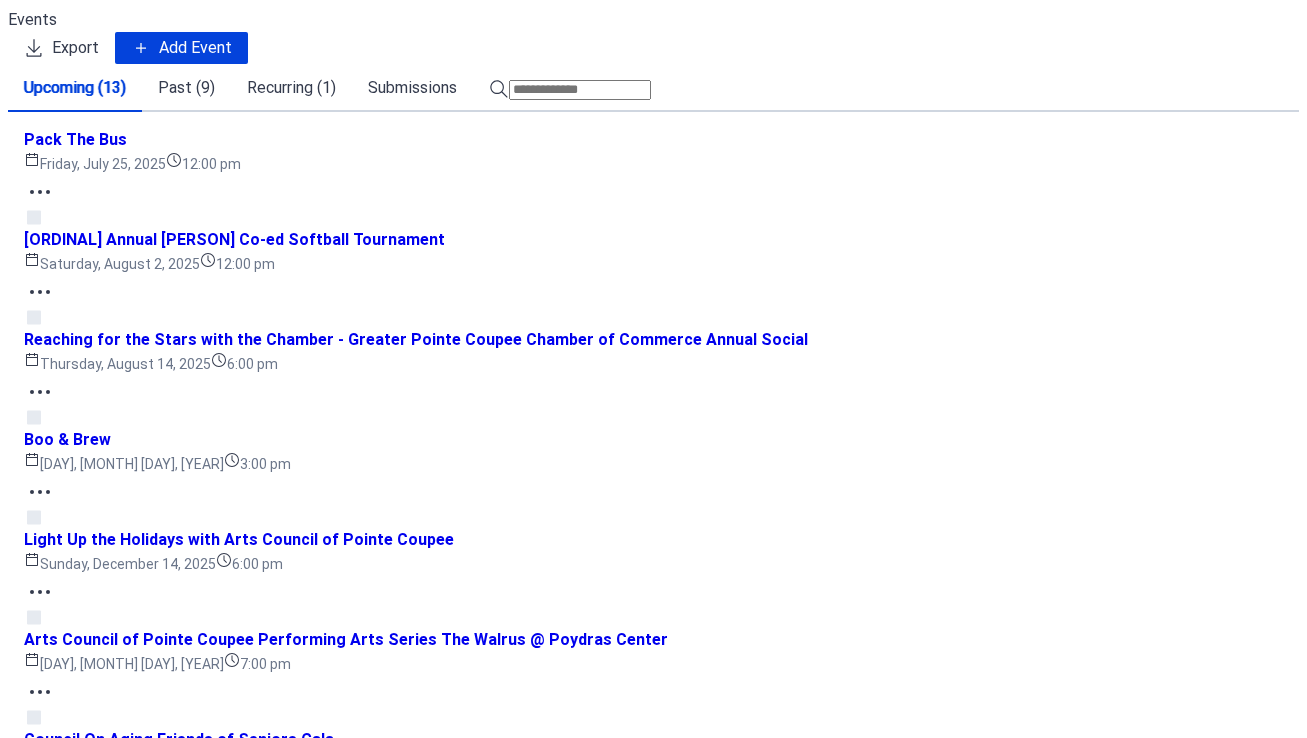 scroll, scrollTop: 0, scrollLeft: 0, axis: both 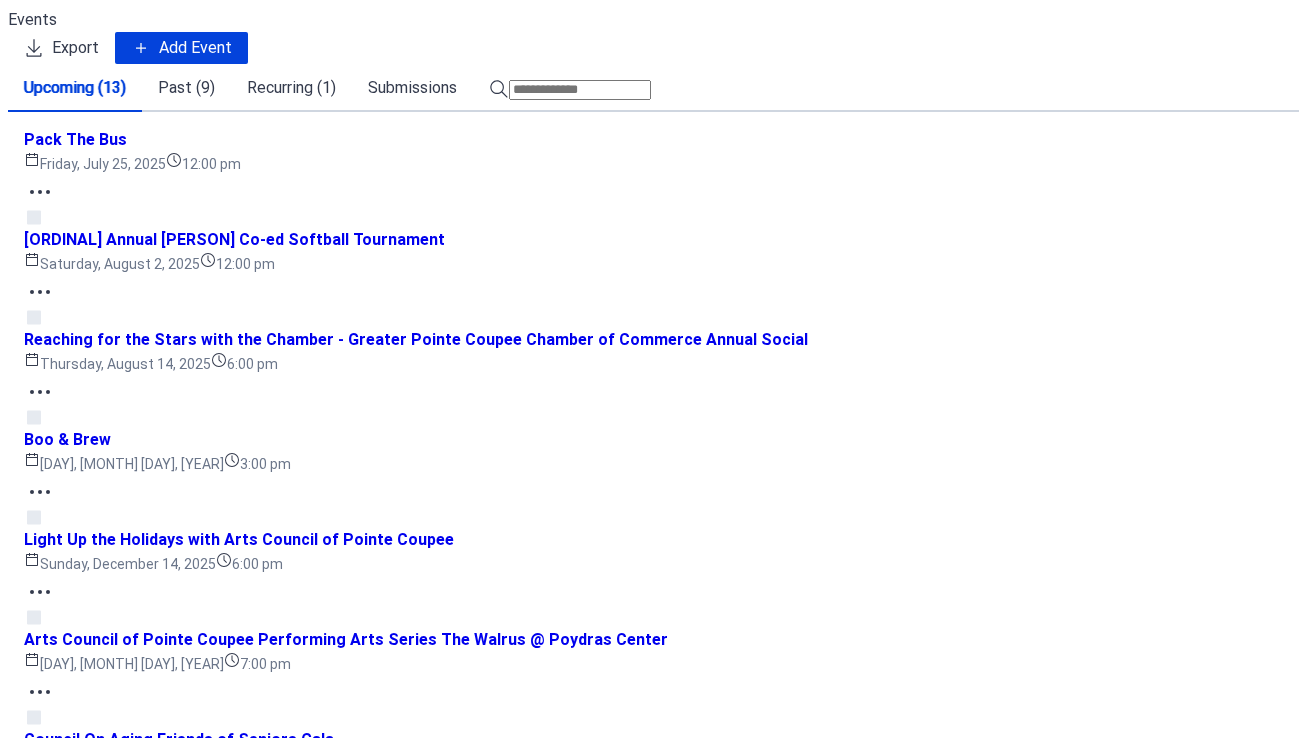 click 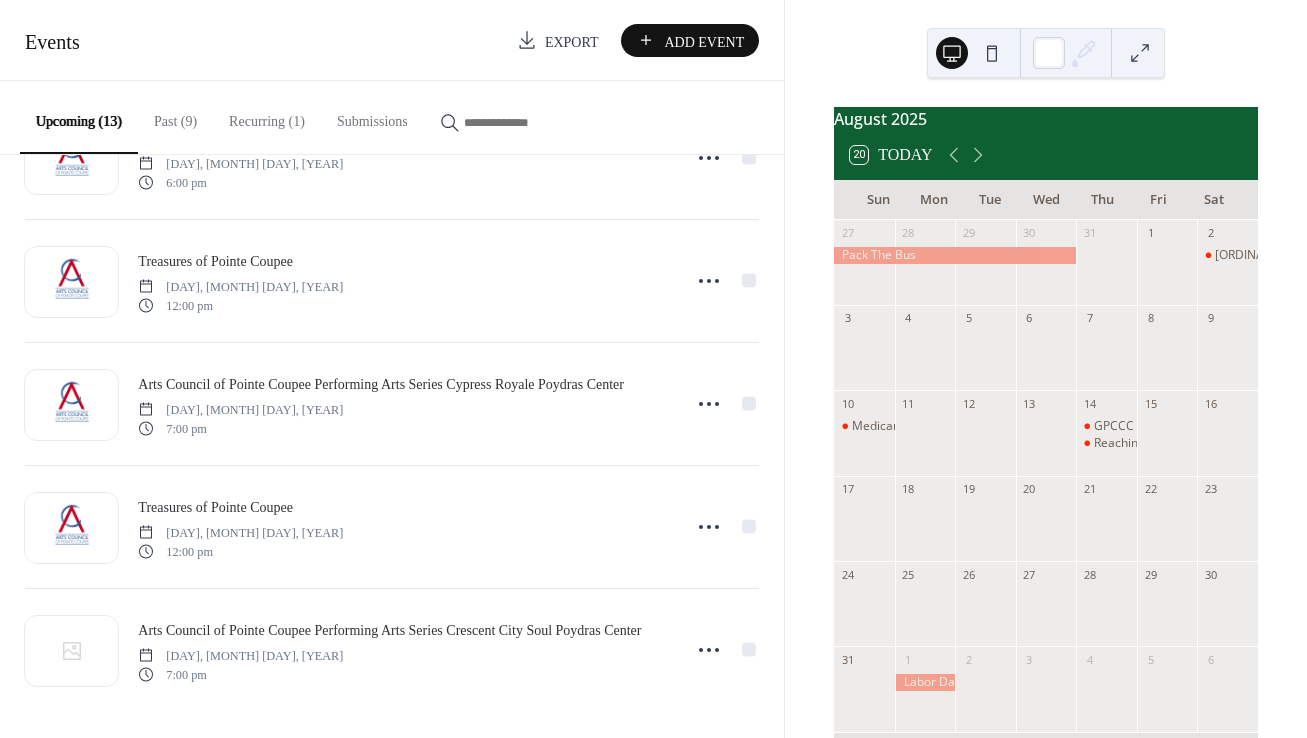 click on "Past (9)" at bounding box center (175, 116) 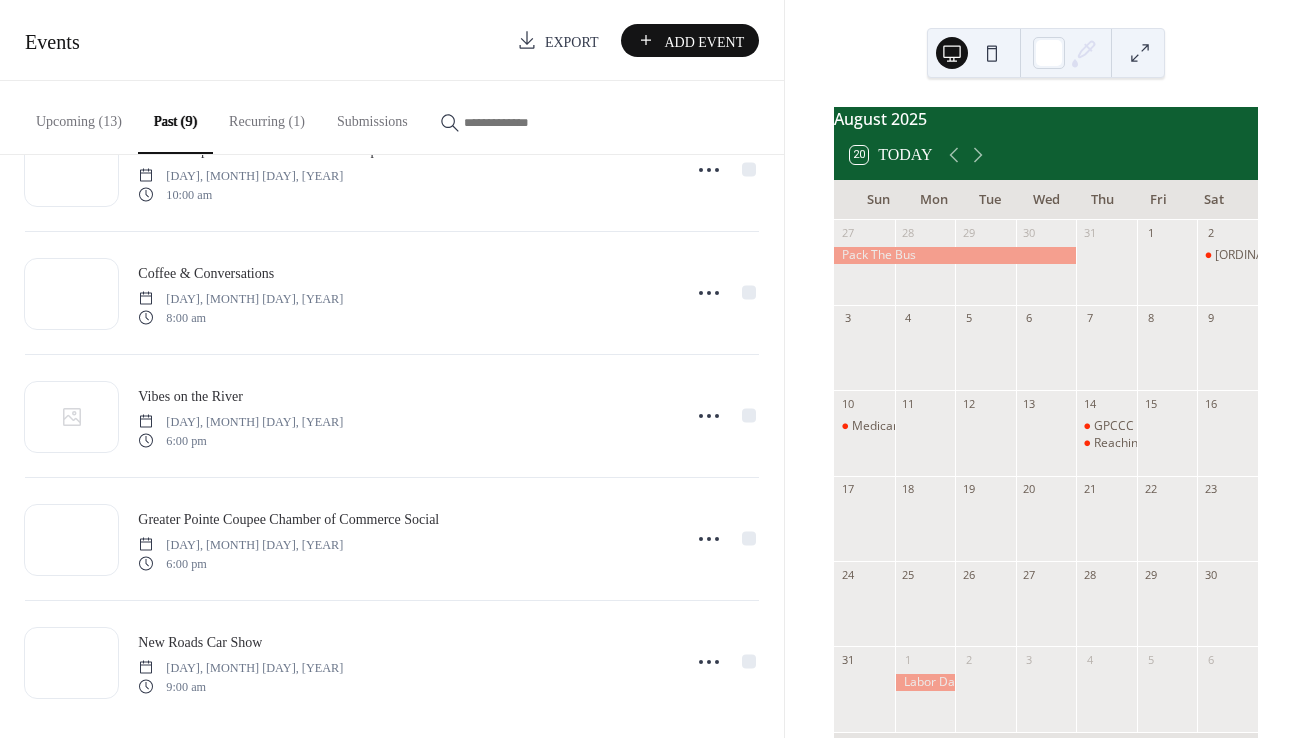 scroll, scrollTop: 580, scrollLeft: 0, axis: vertical 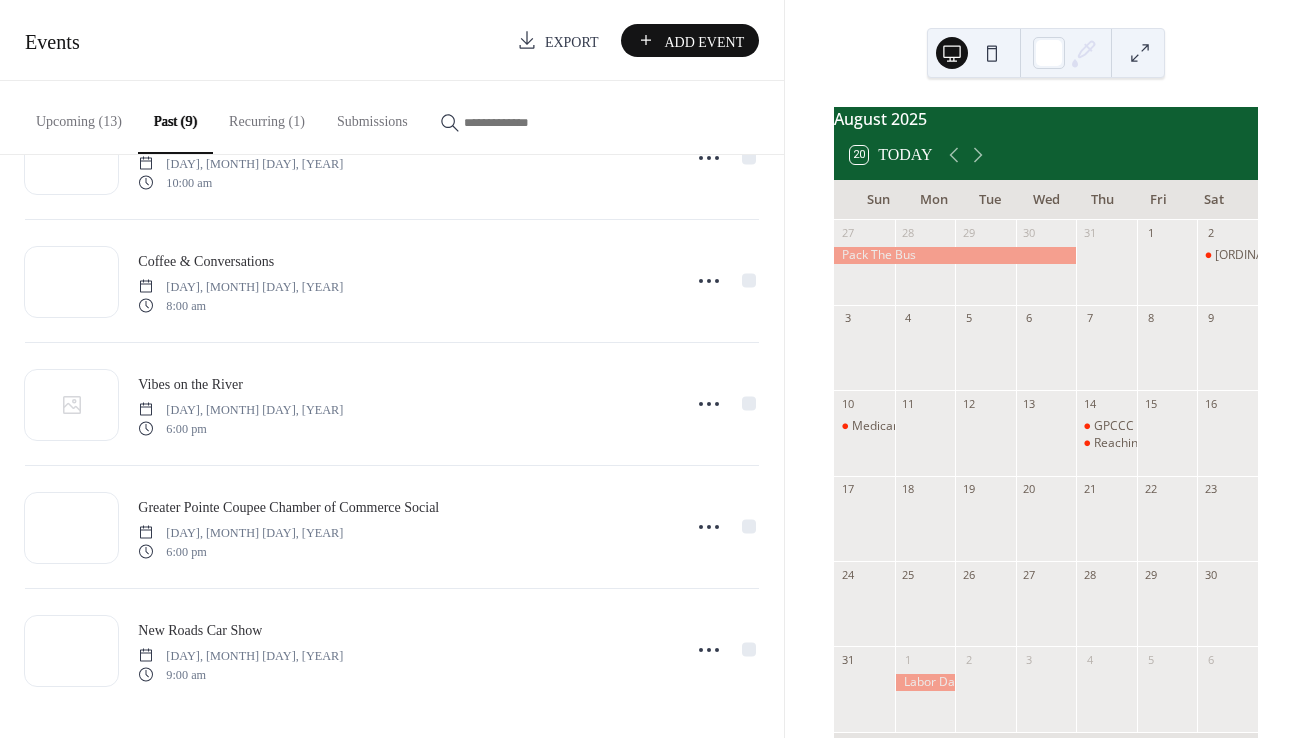 click on "Recurring (1)" at bounding box center (267, 116) 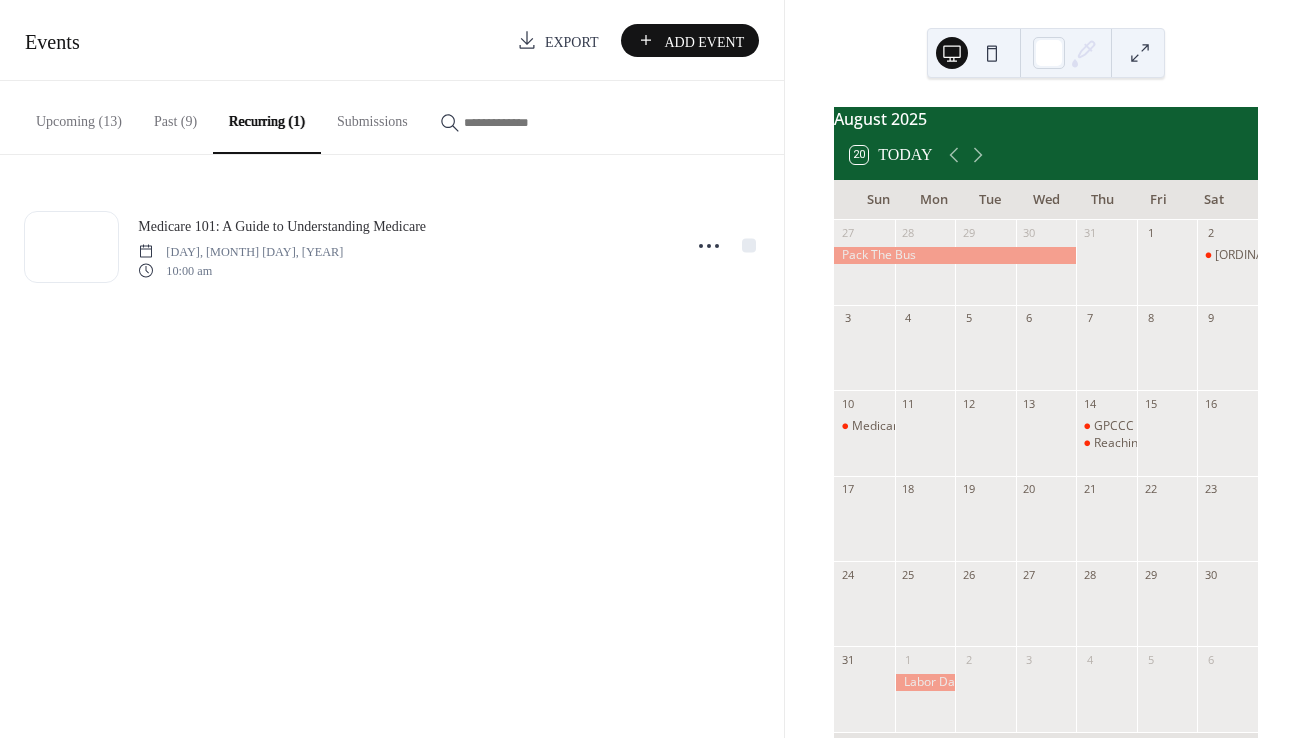click on "Upcoming (13)" at bounding box center [79, 116] 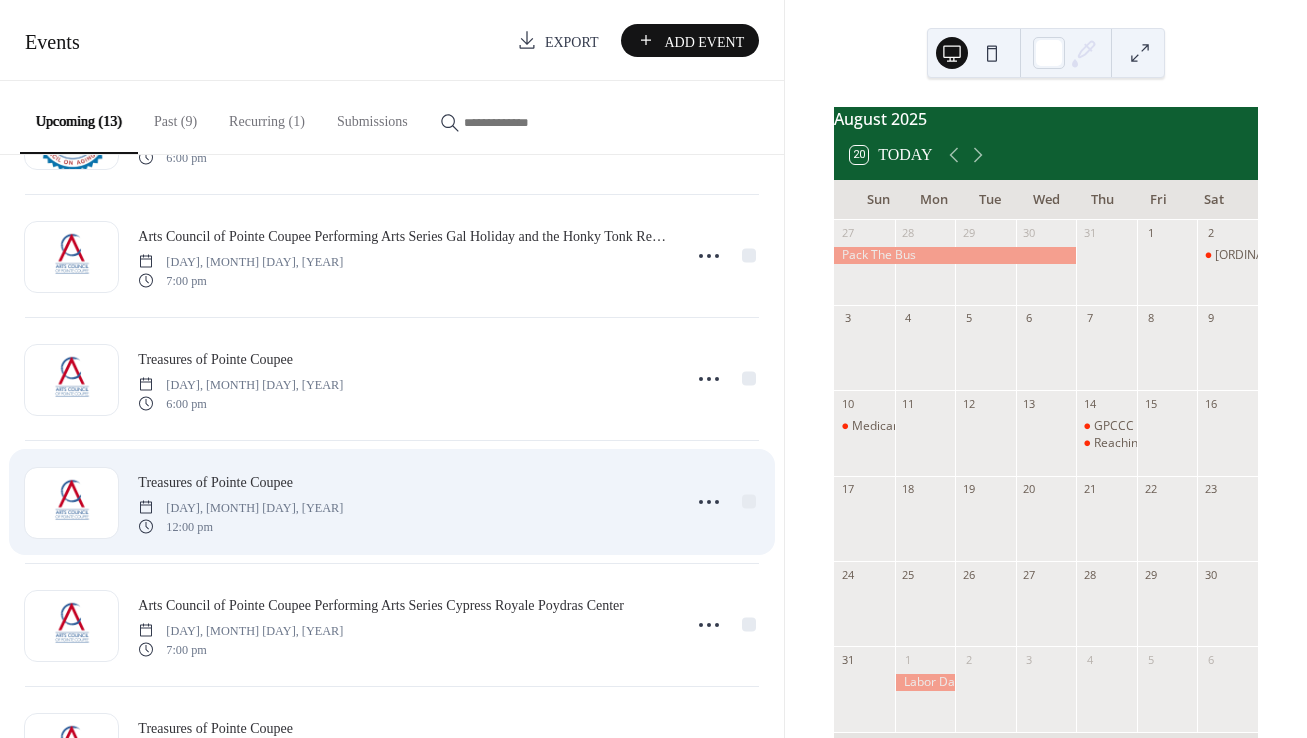 scroll, scrollTop: 1072, scrollLeft: 0, axis: vertical 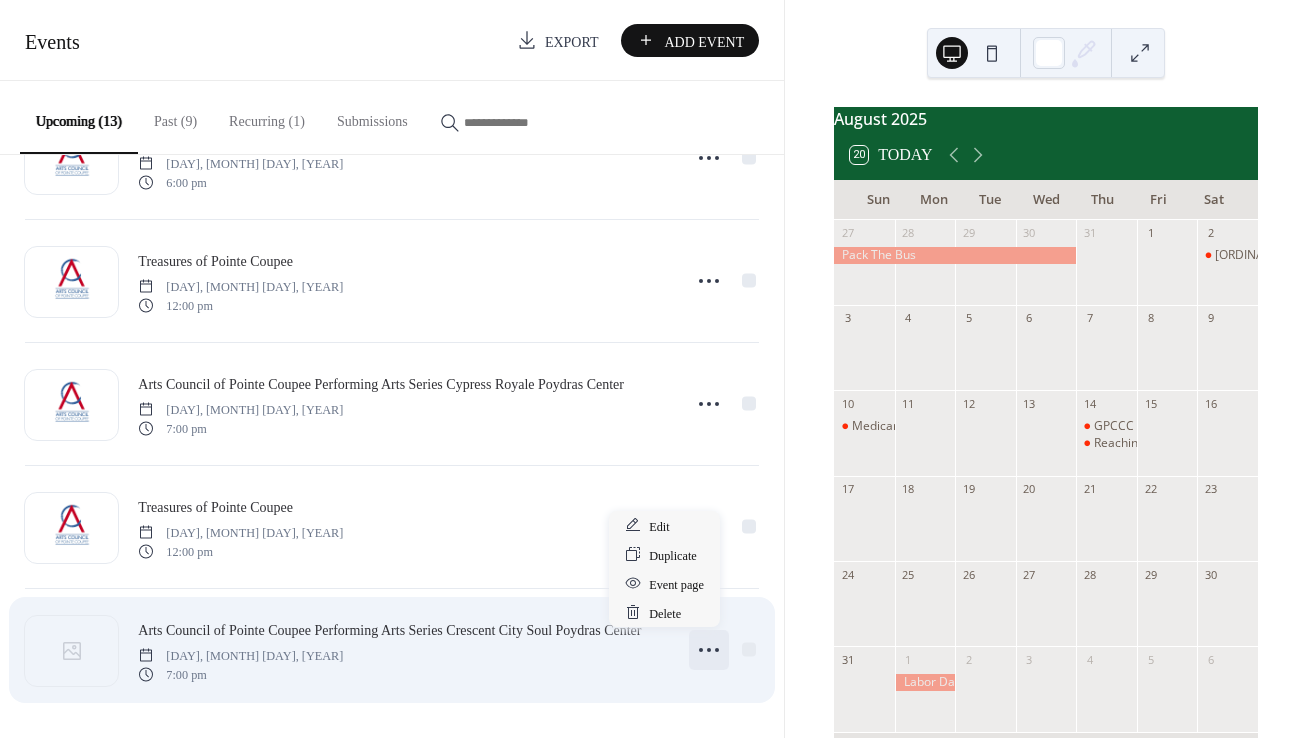 click 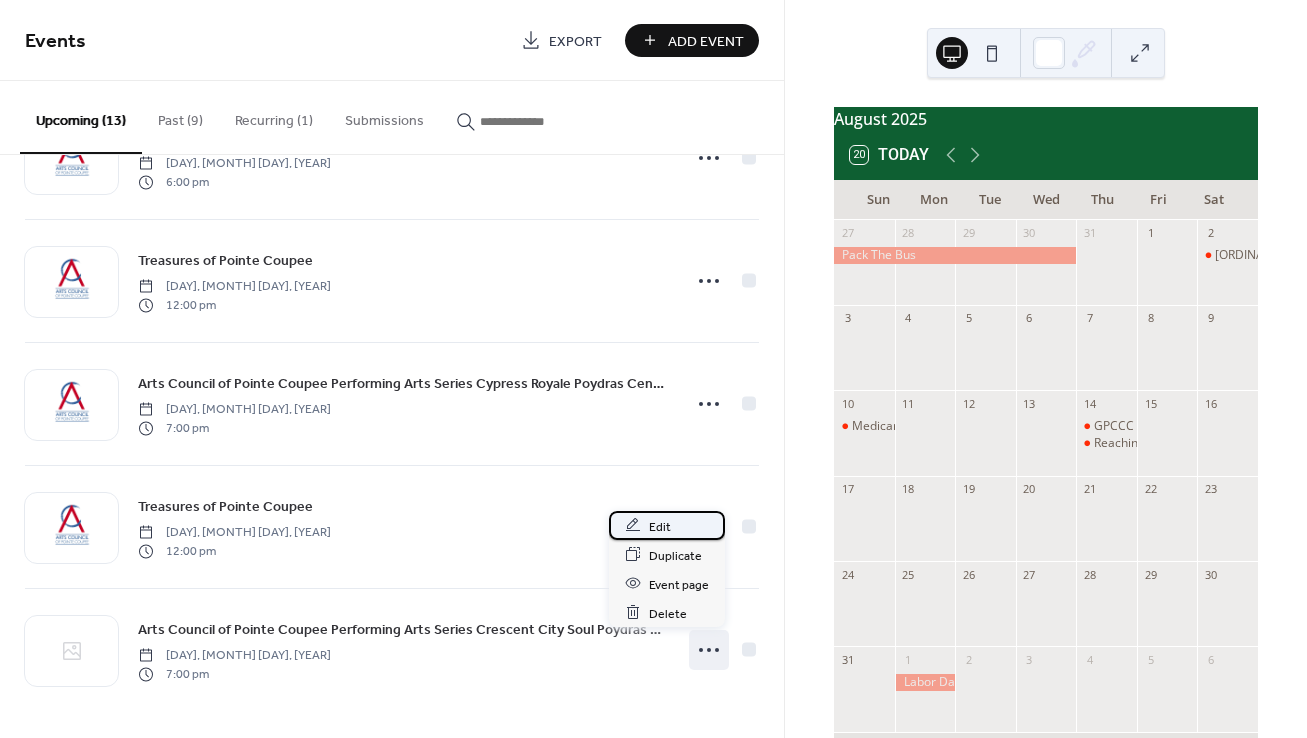 click on "Edit" at bounding box center [660, 526] 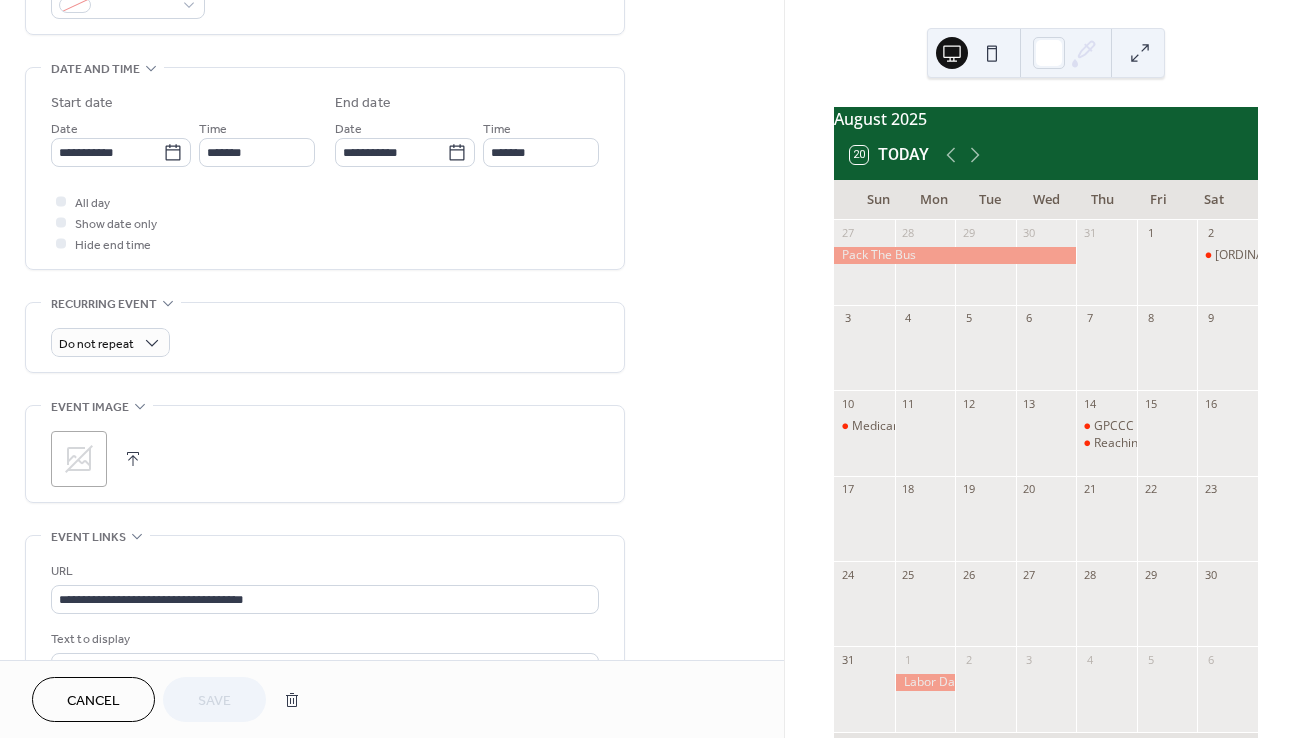 scroll, scrollTop: 612, scrollLeft: 0, axis: vertical 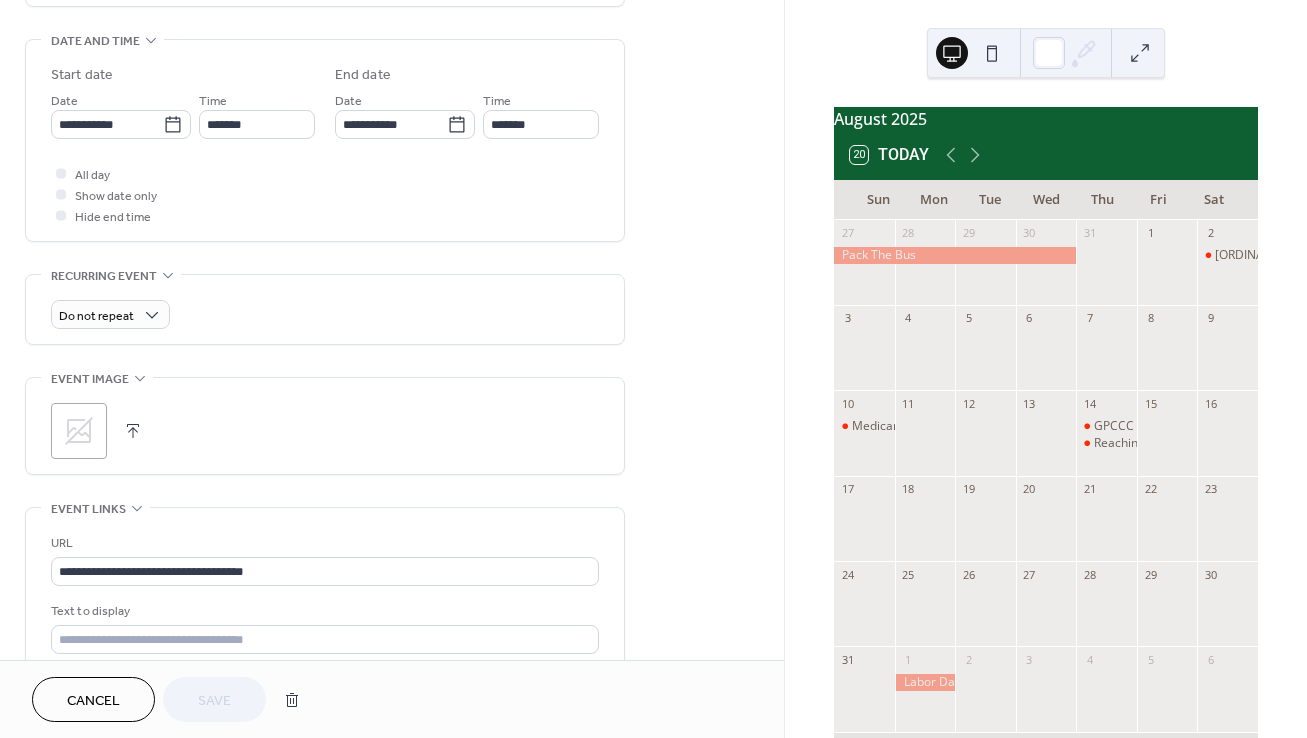 click 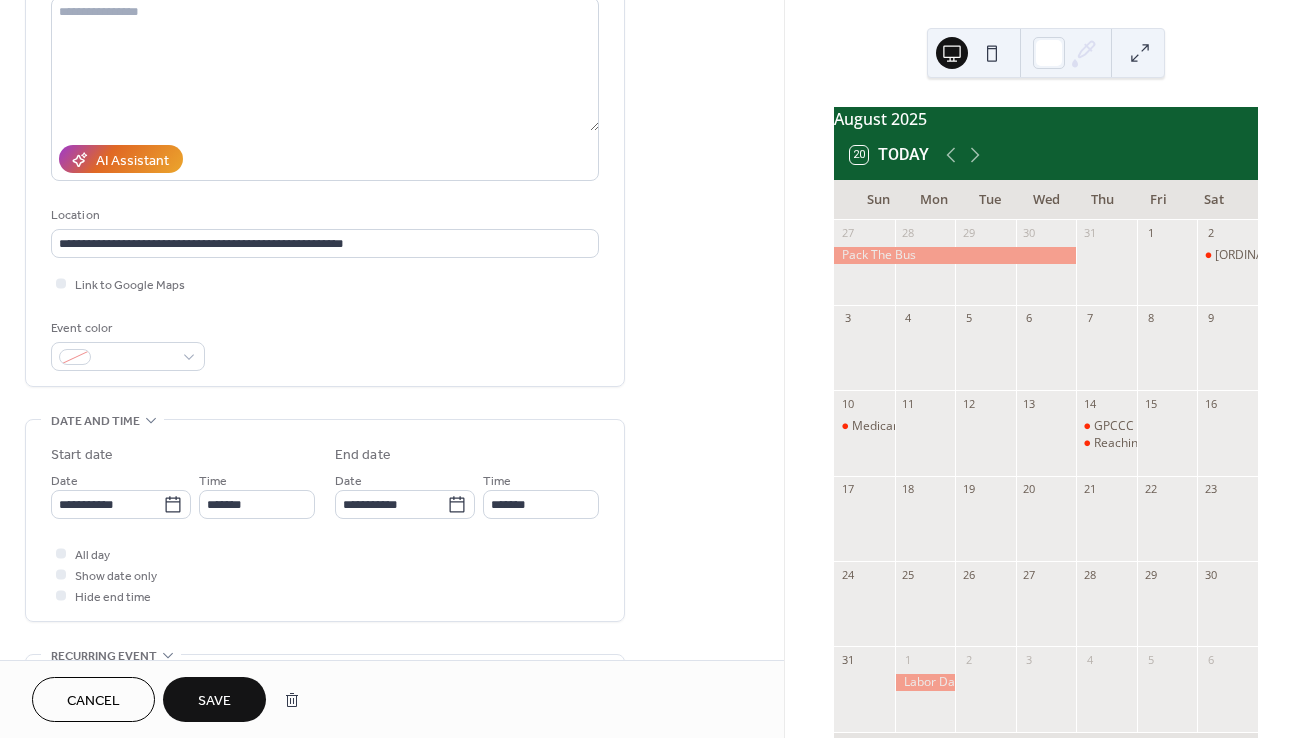 scroll, scrollTop: 228, scrollLeft: 0, axis: vertical 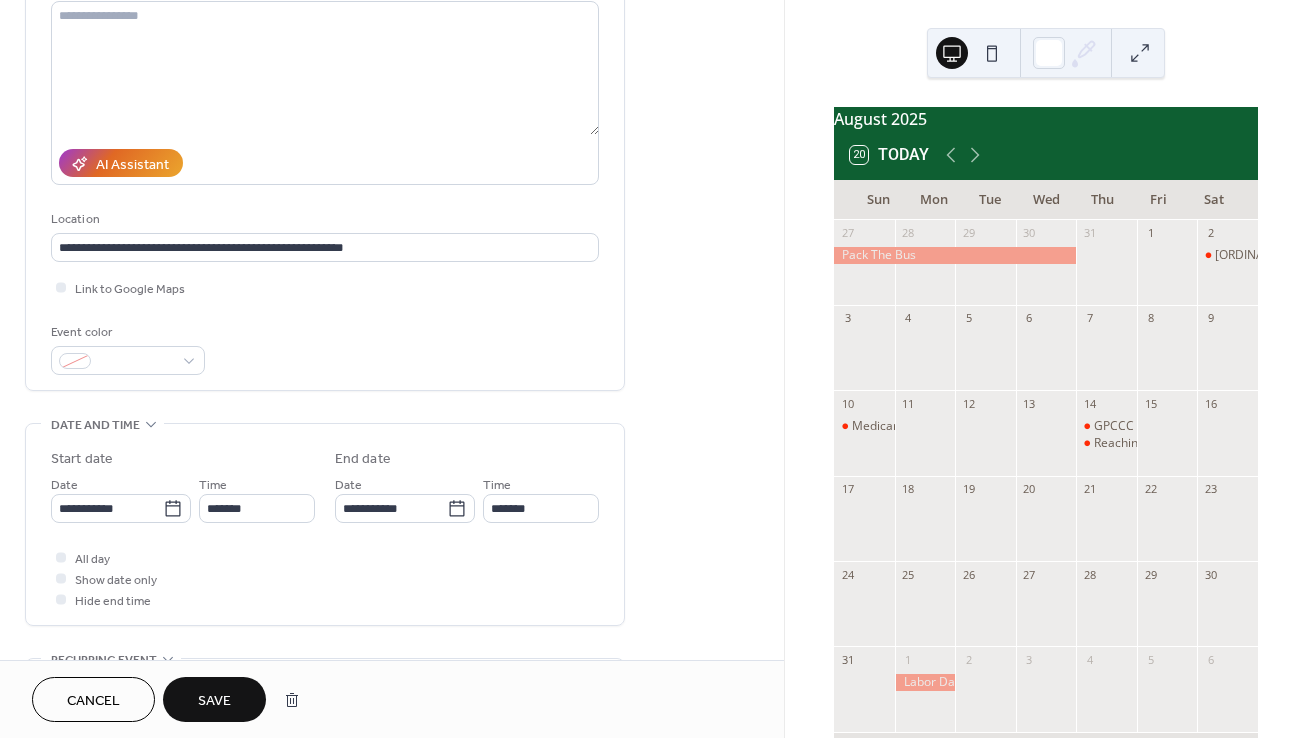 click on "Save" at bounding box center (214, 701) 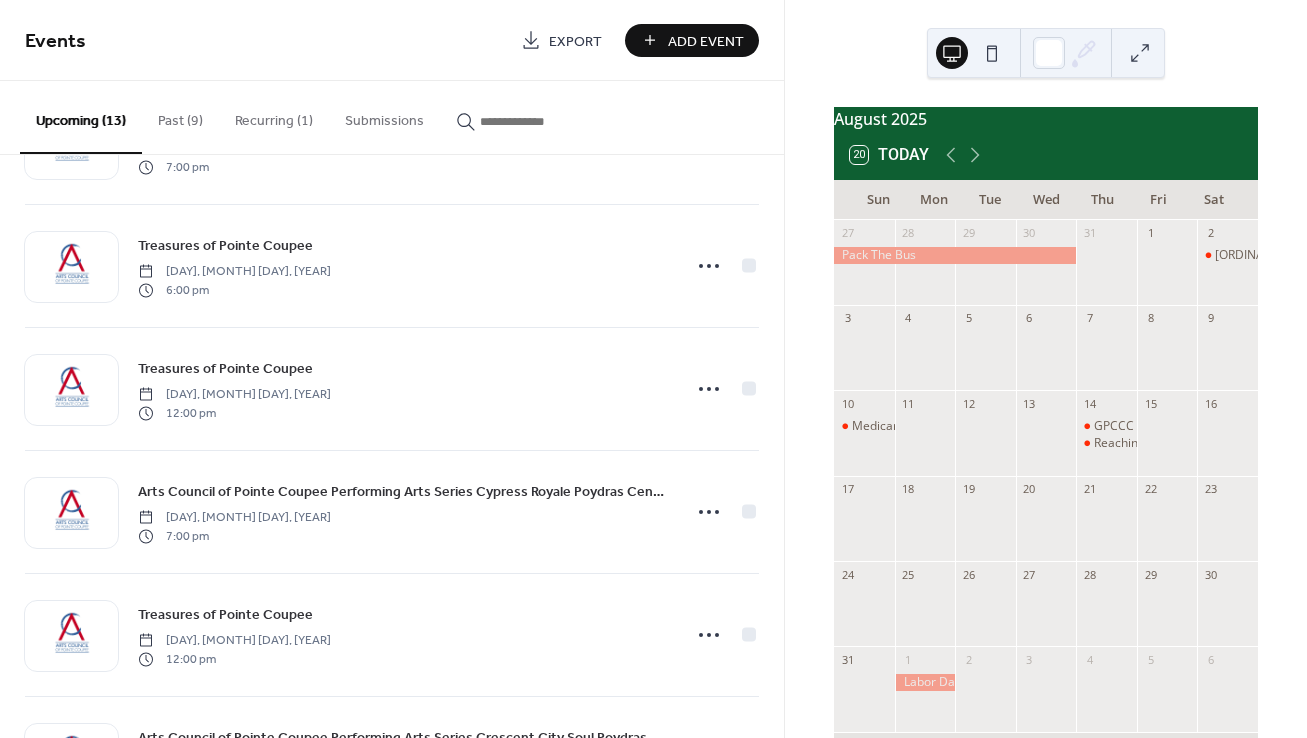 scroll, scrollTop: 1072, scrollLeft: 0, axis: vertical 